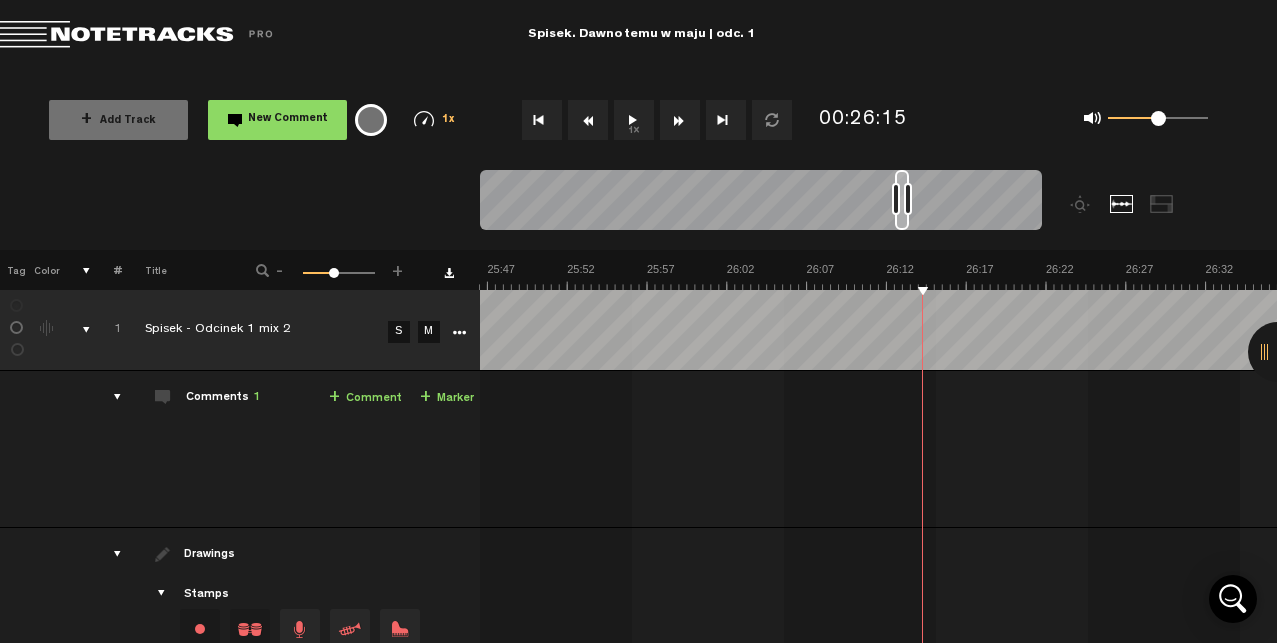scroll, scrollTop: 0, scrollLeft: 0, axis: both 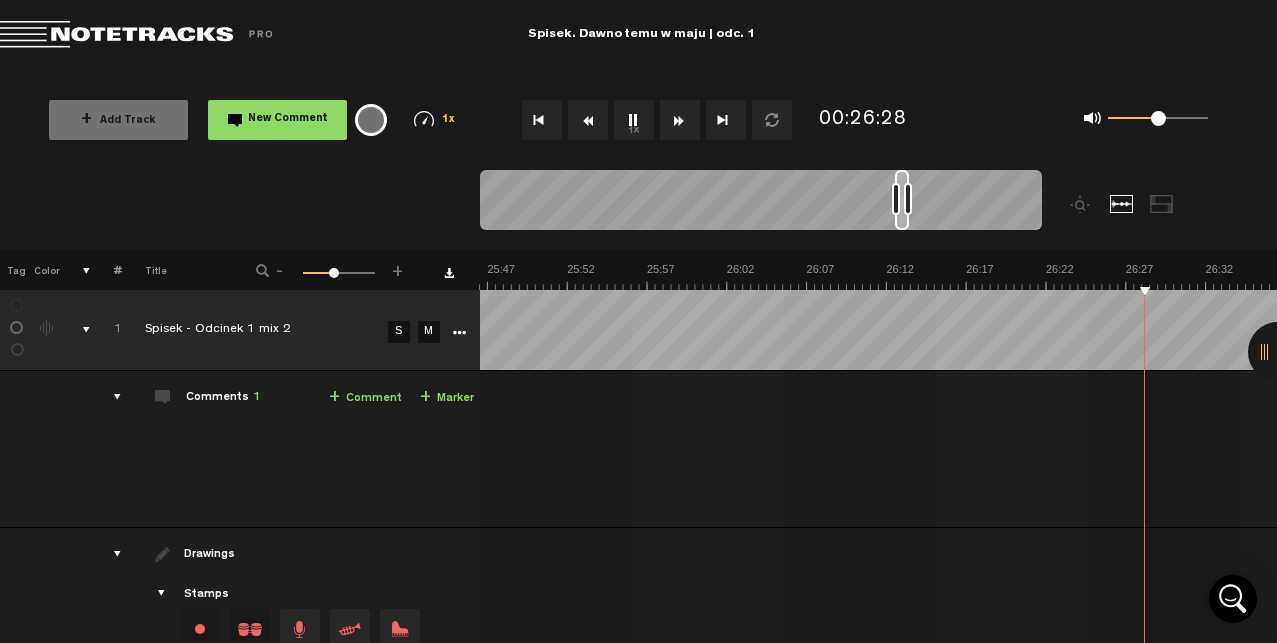 click on "1x" at bounding box center (634, 120) 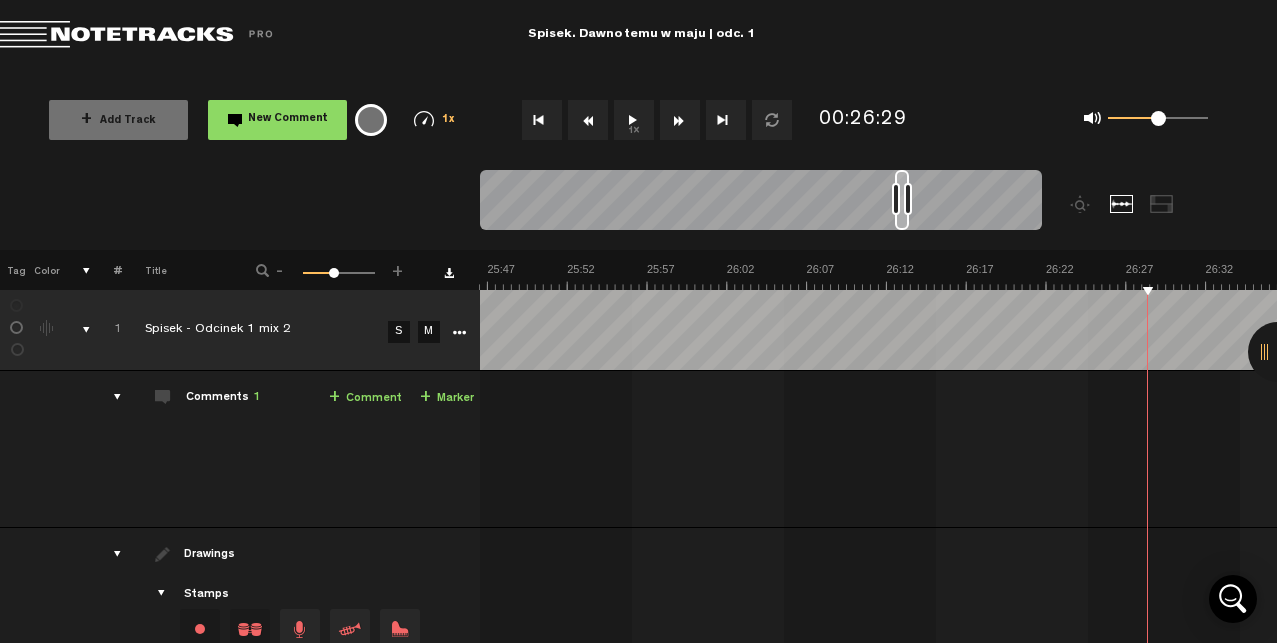 click at bounding box center [542, 120] 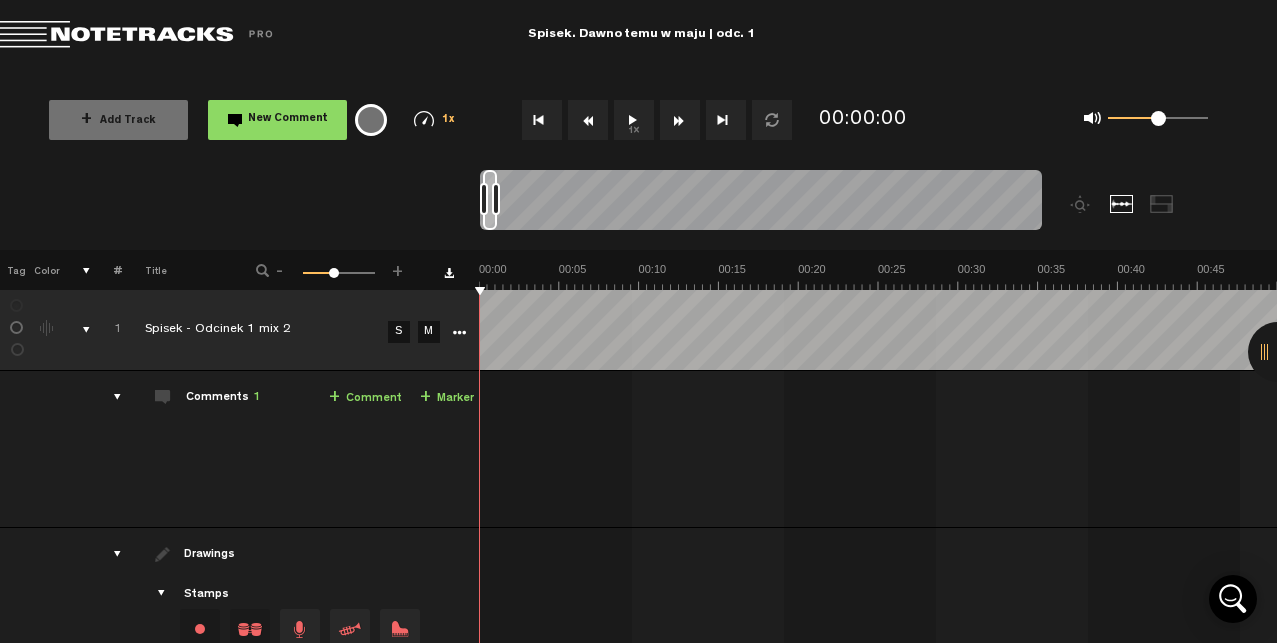 click on "1x" at bounding box center (634, 120) 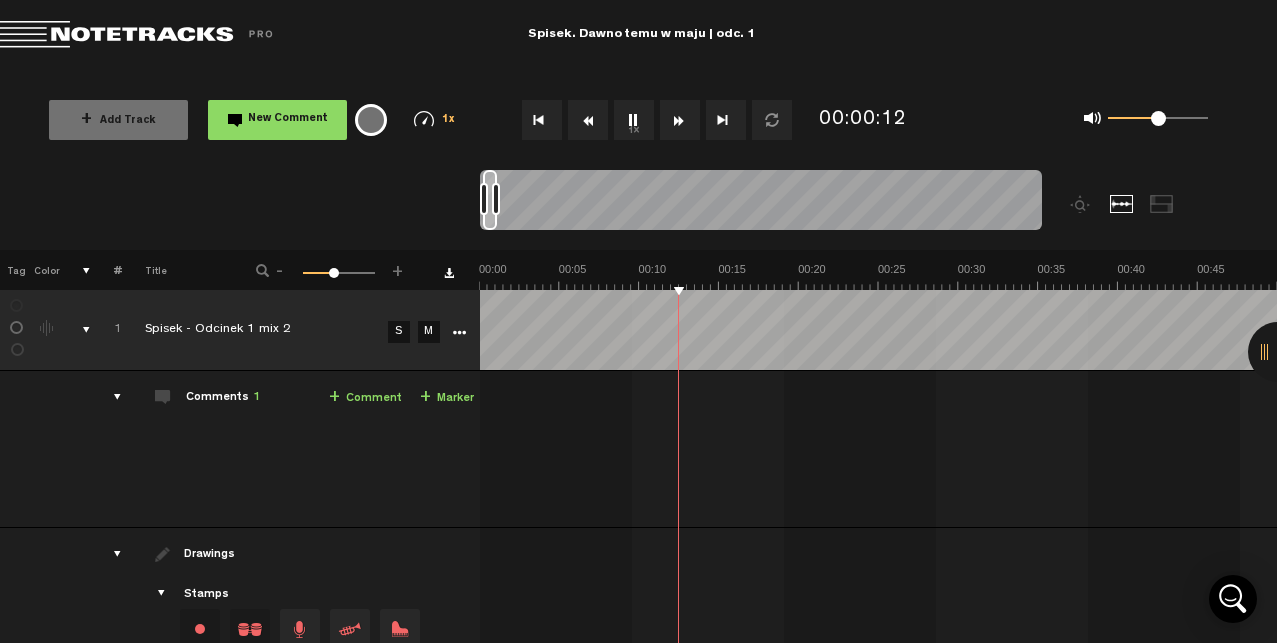 click on "1x" at bounding box center (634, 120) 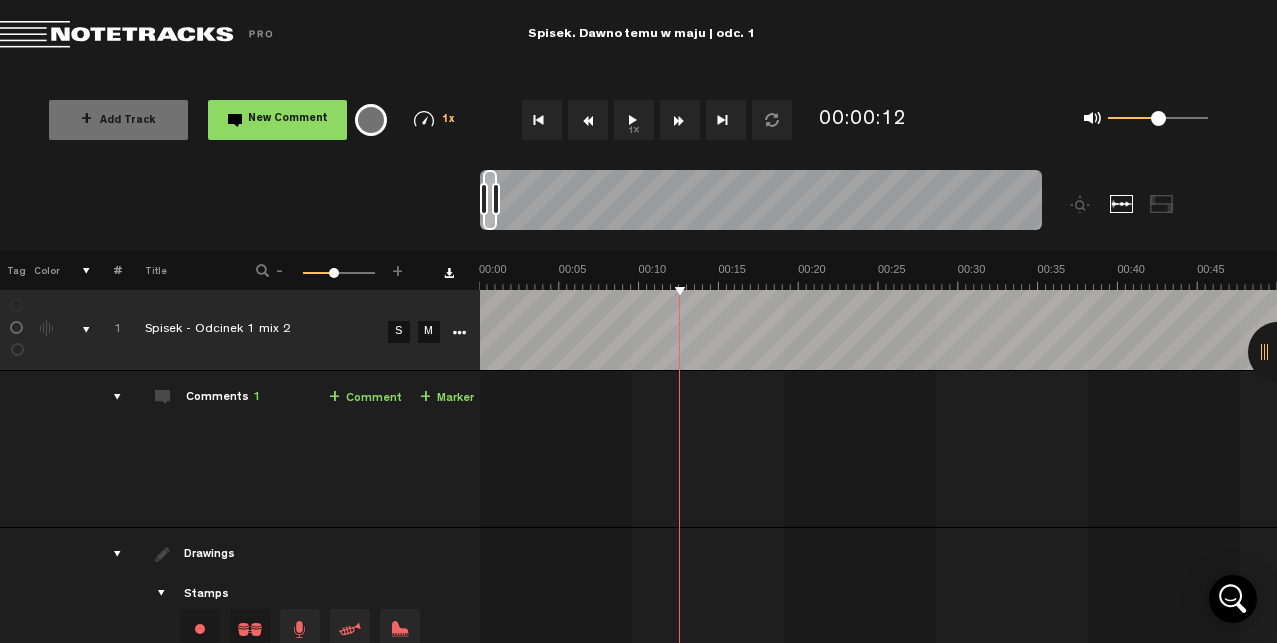 click on "1x" at bounding box center (634, 120) 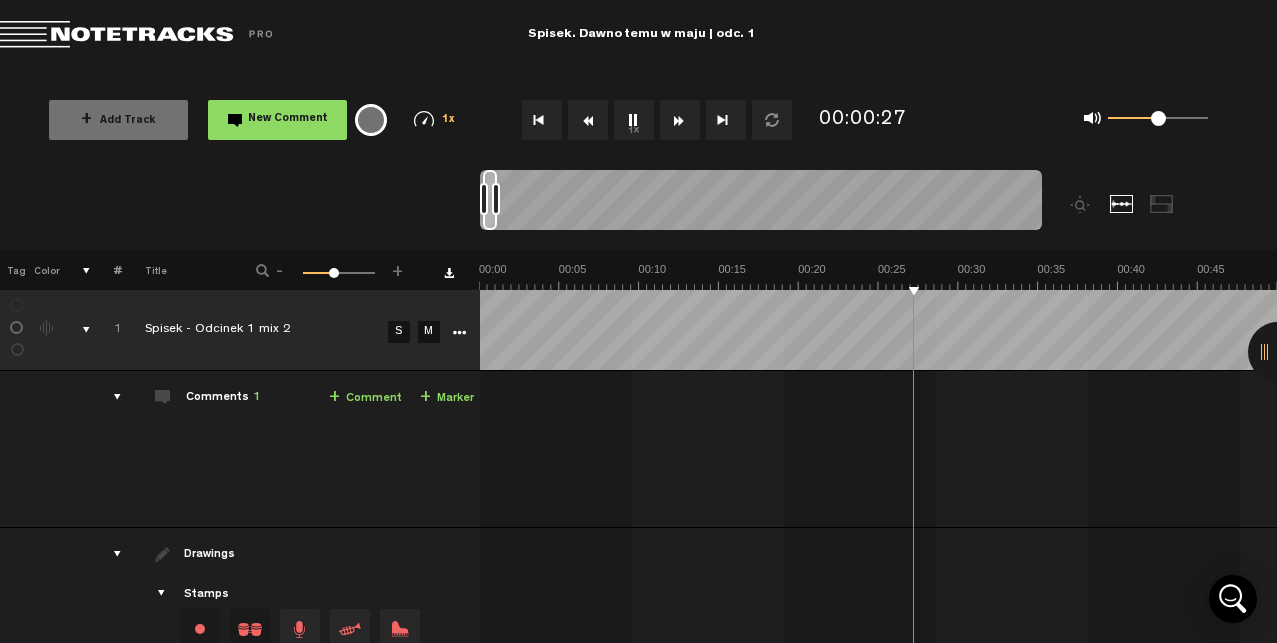 click on "1x" at bounding box center (634, 120) 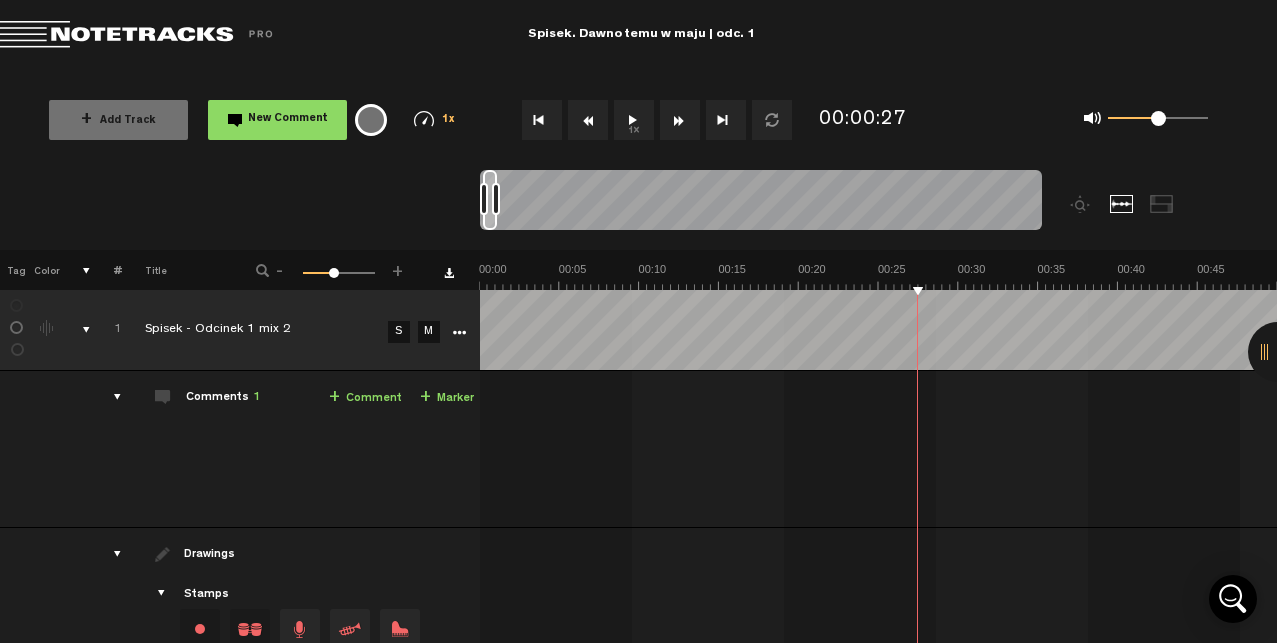 click on "1x" at bounding box center (634, 120) 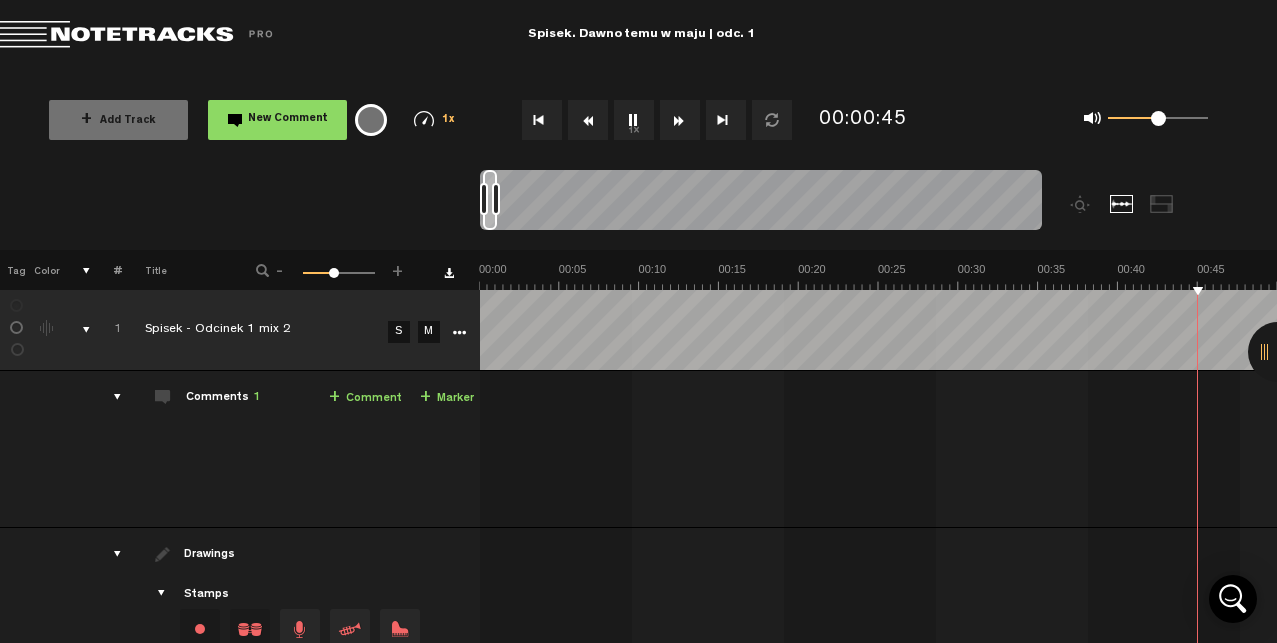scroll, scrollTop: 0, scrollLeft: 319, axis: horizontal 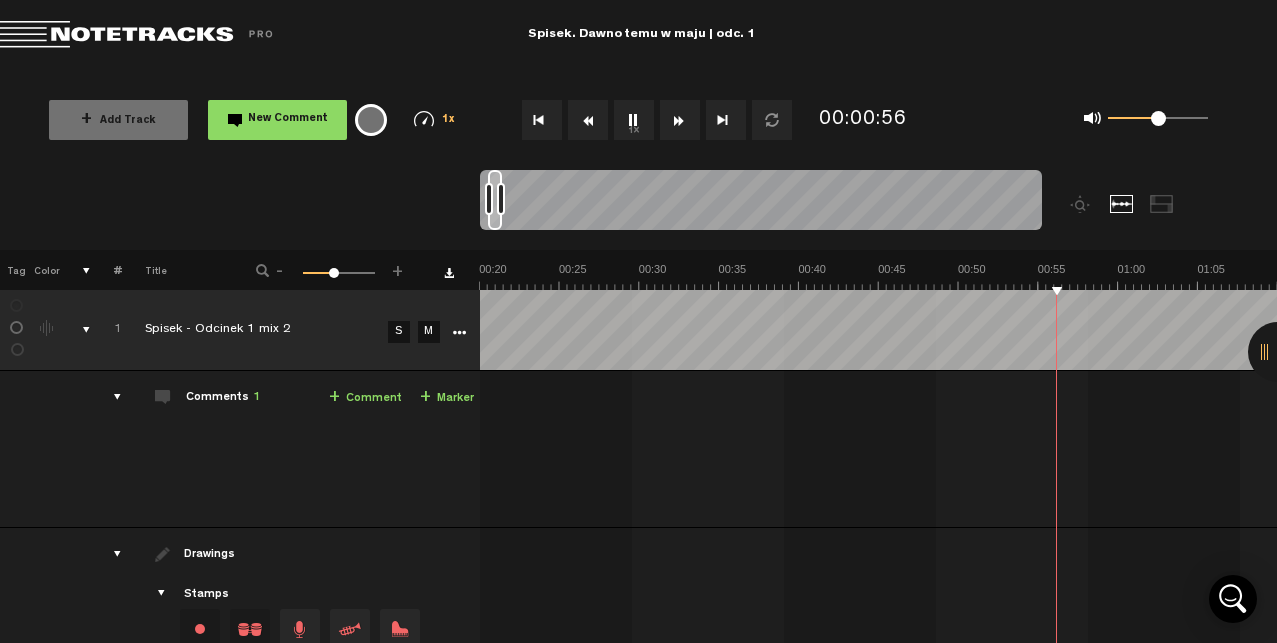 click on "1x" at bounding box center (634, 120) 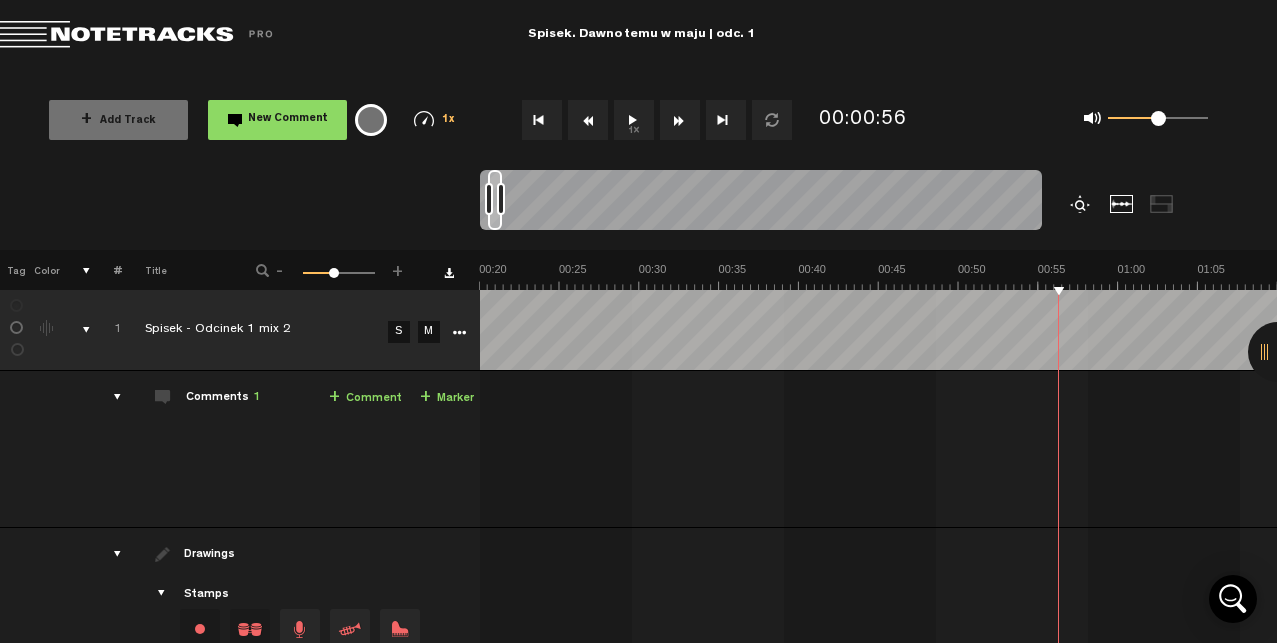 click at bounding box center (1082, 204) 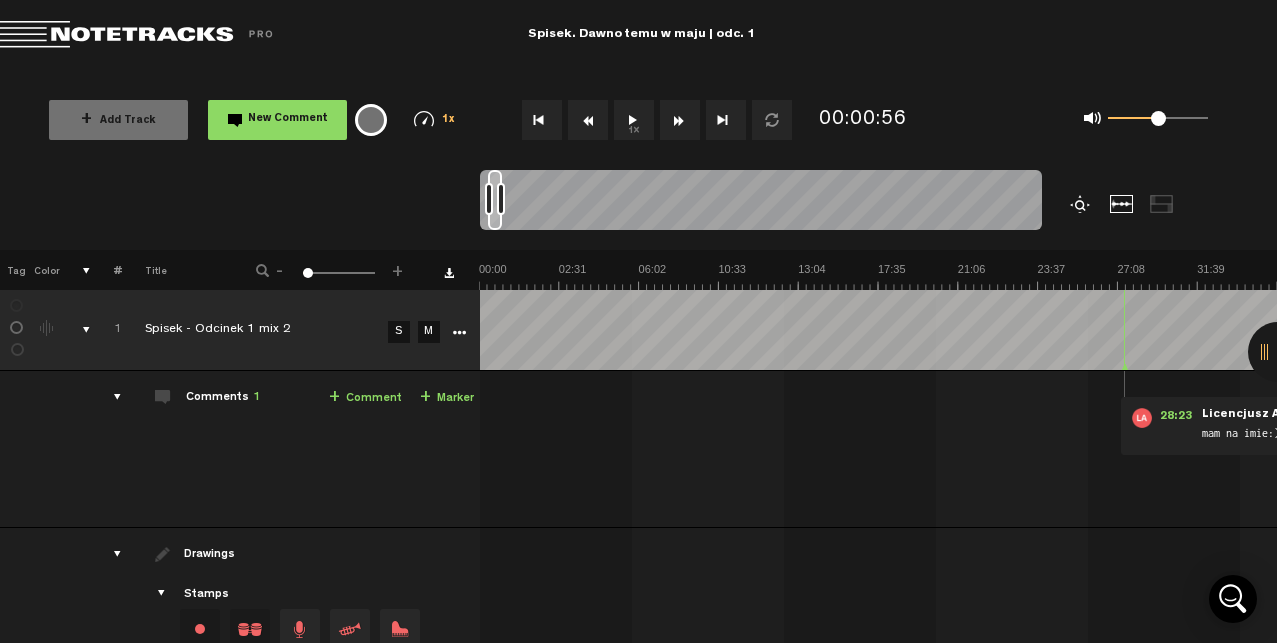 scroll, scrollTop: 0, scrollLeft: 0, axis: both 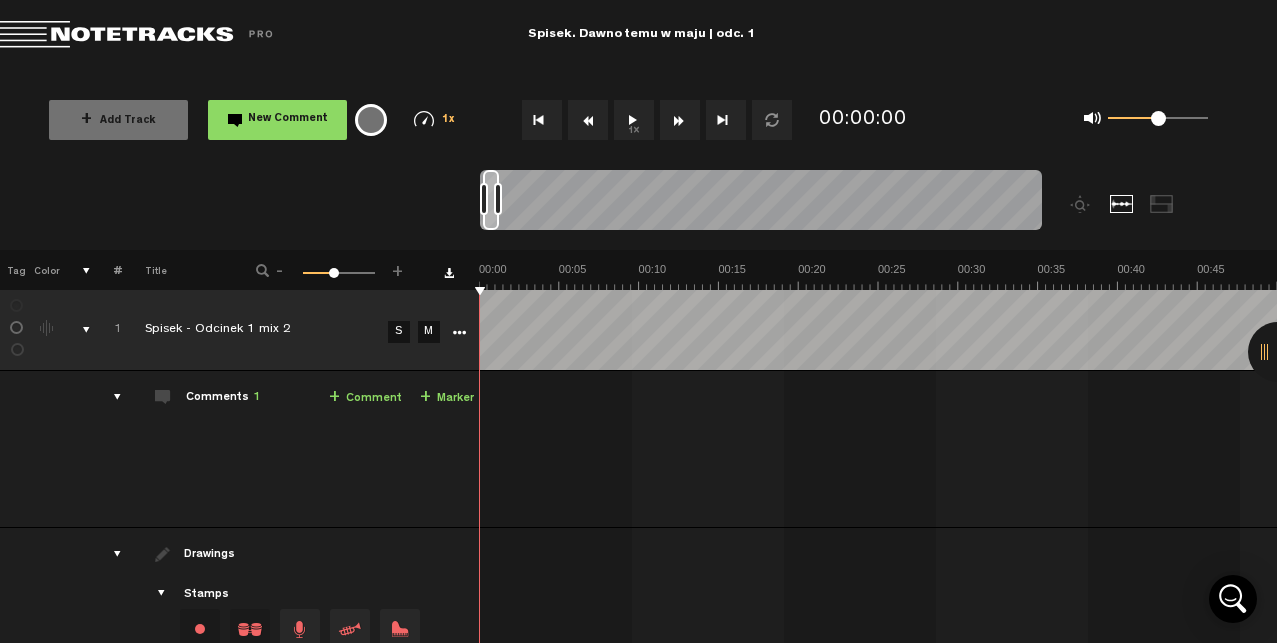 click on "1x" at bounding box center [634, 120] 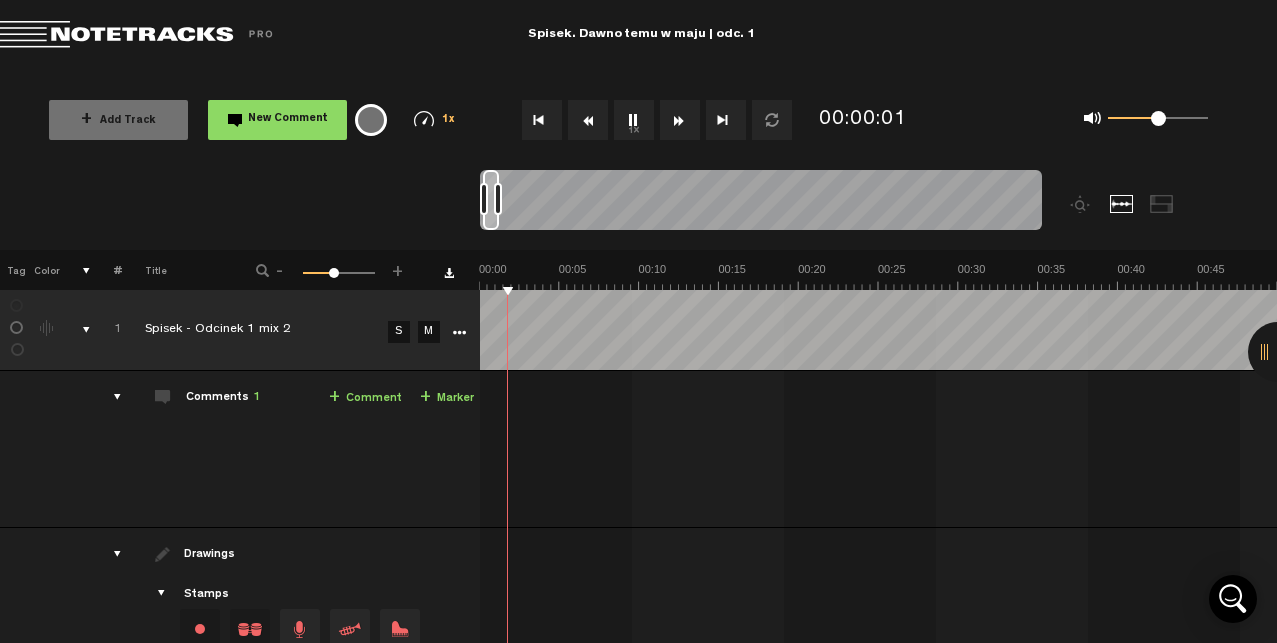 click on "1x" at bounding box center [634, 120] 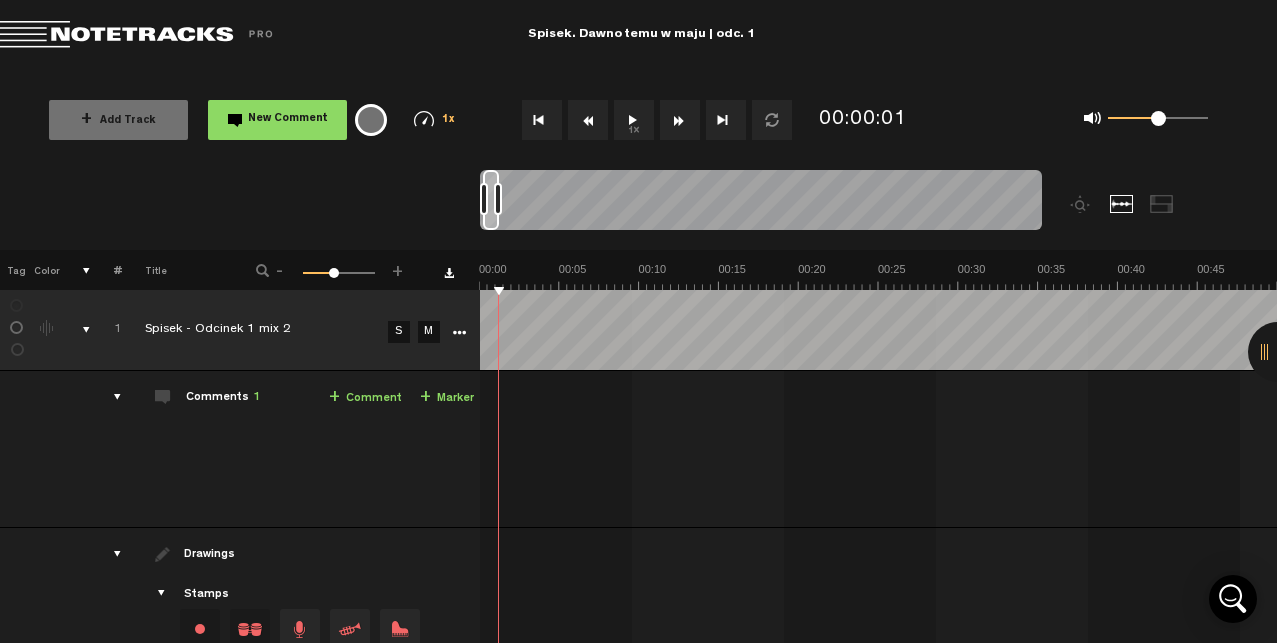 click on "1x" at bounding box center (634, 120) 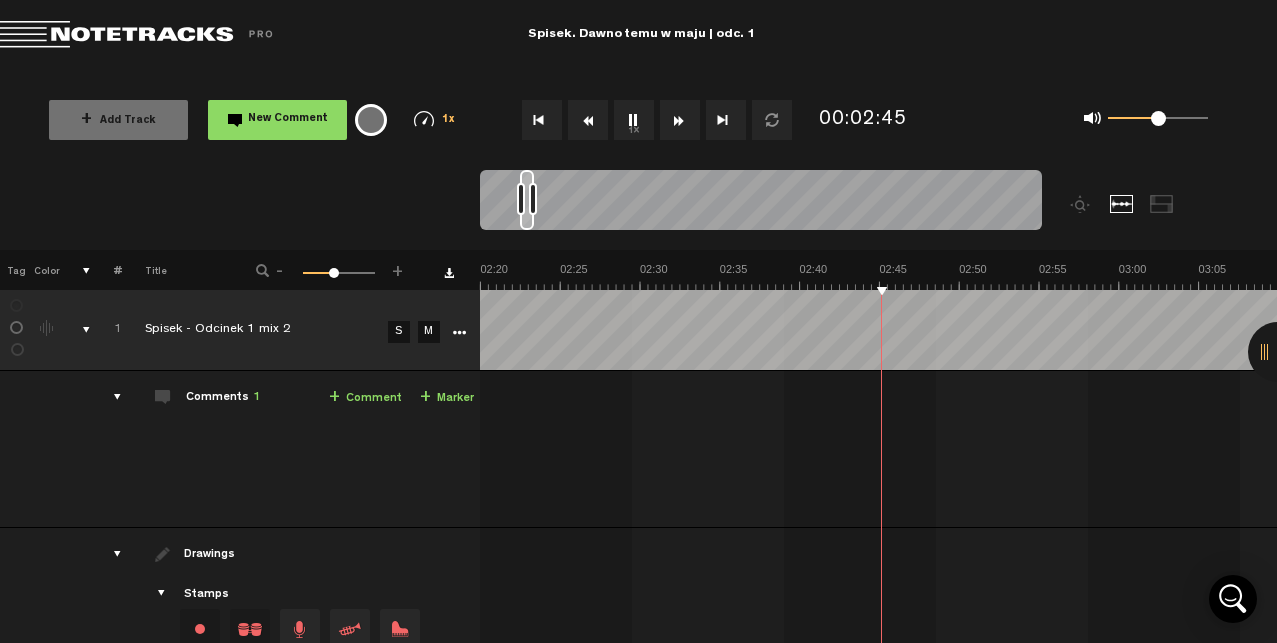 scroll, scrollTop: 0, scrollLeft: 2233, axis: horizontal 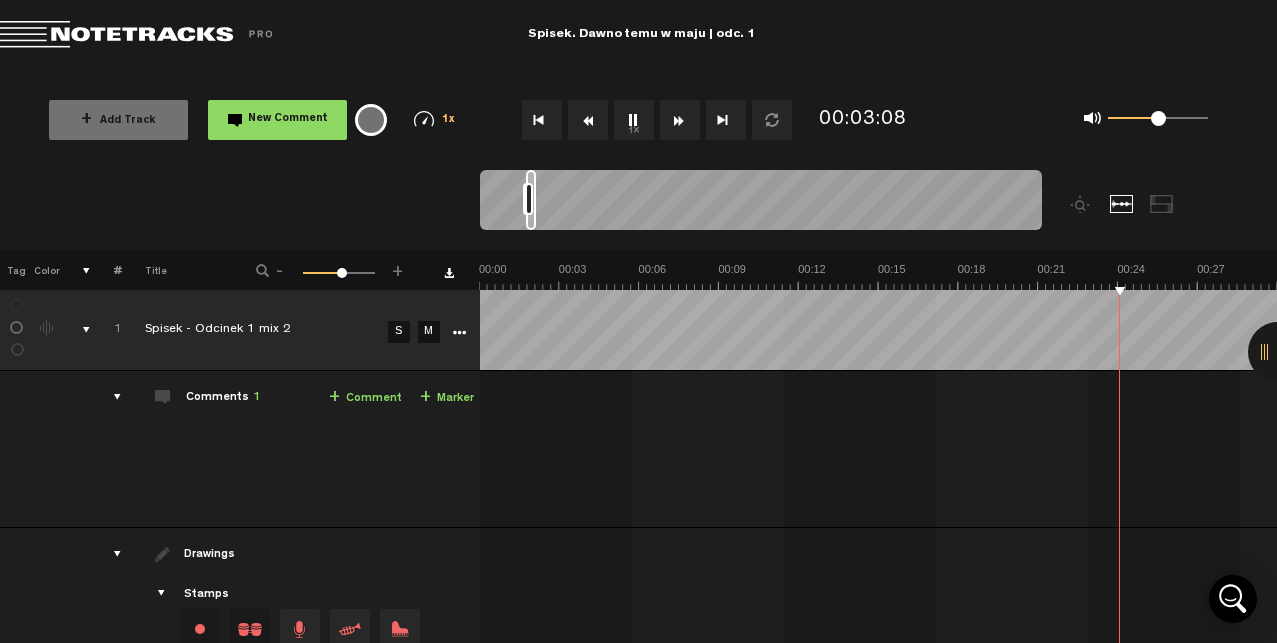 drag, startPoint x: 541, startPoint y: 194, endPoint x: 533, endPoint y: 187, distance: 10.630146 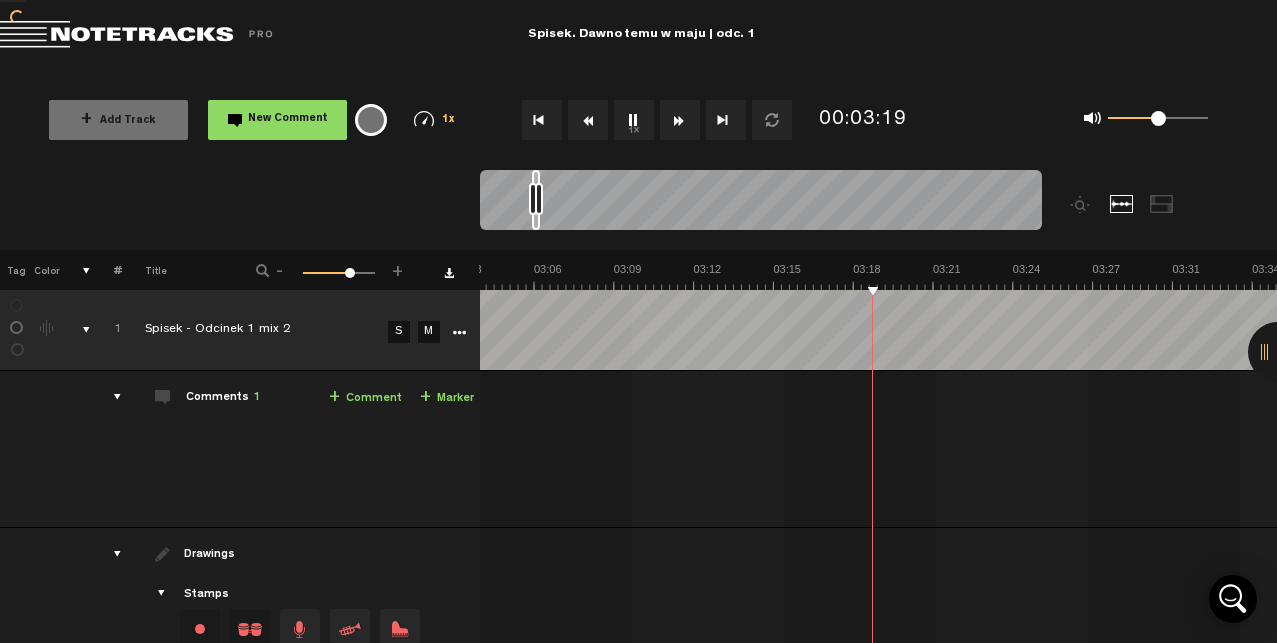 scroll, scrollTop: 0, scrollLeft: 4733, axis: horizontal 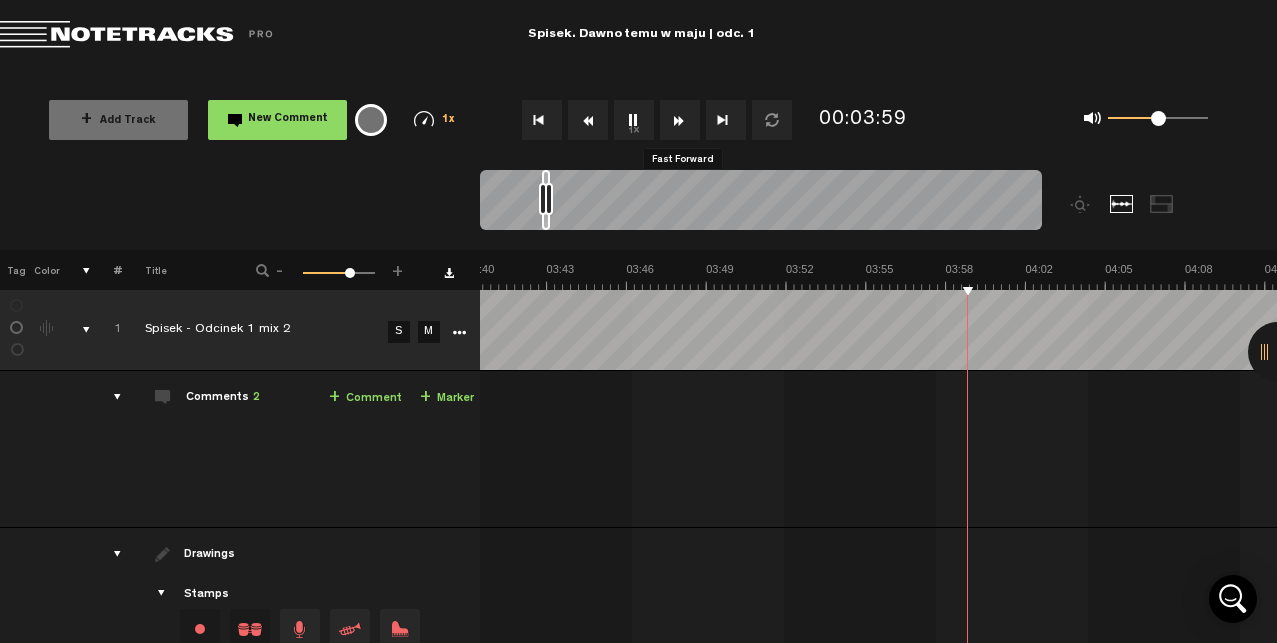 click at bounding box center [680, 120] 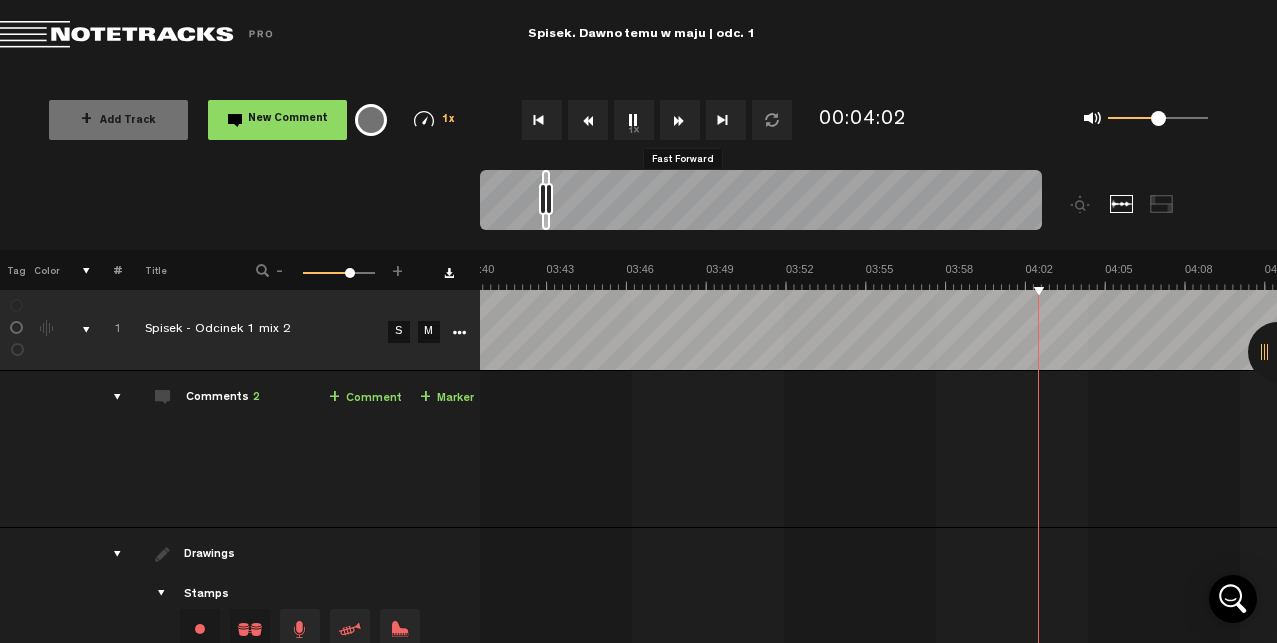 click at bounding box center (680, 120) 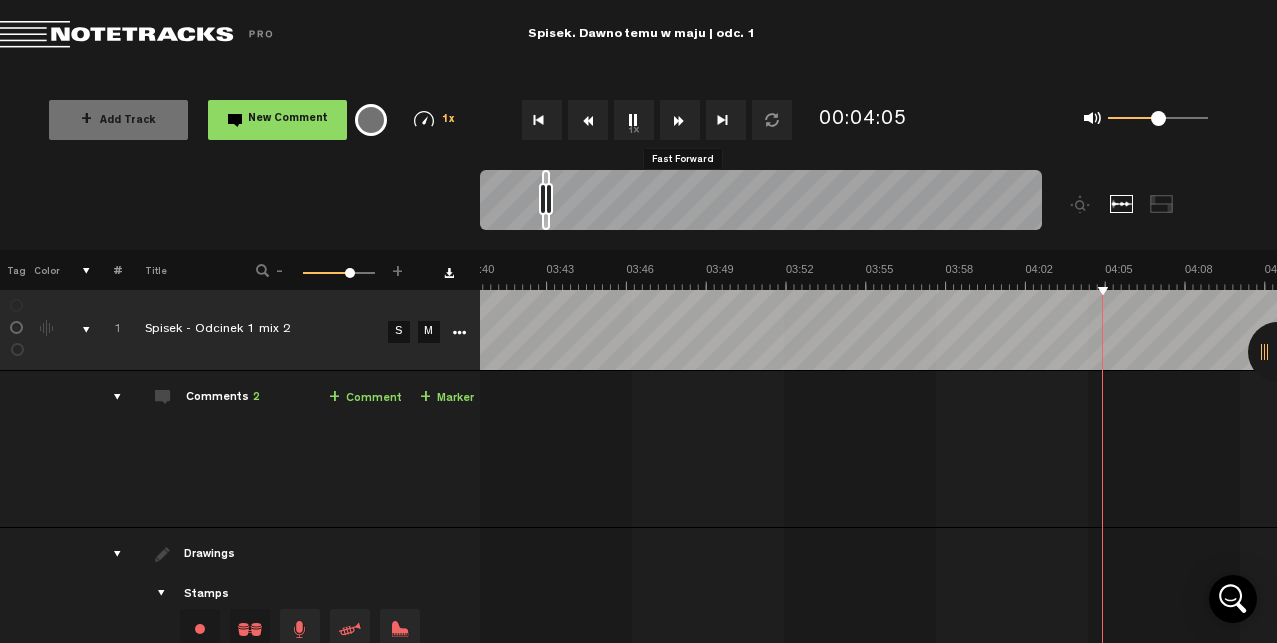 click at bounding box center [680, 120] 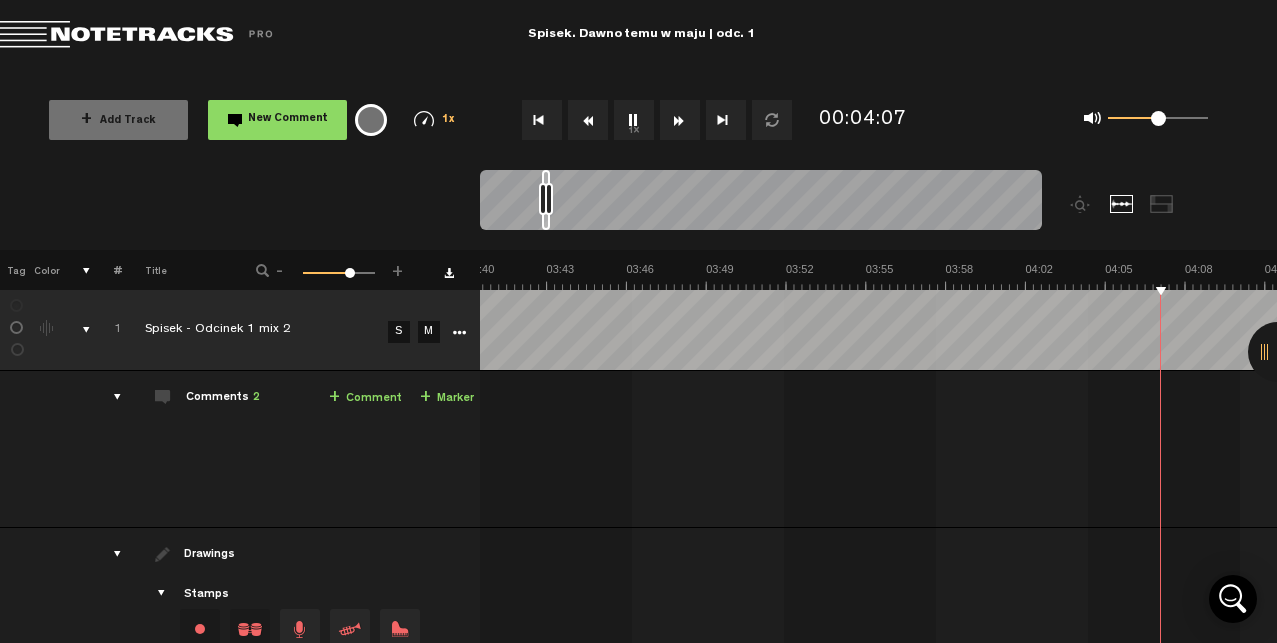 click at bounding box center (680, 120) 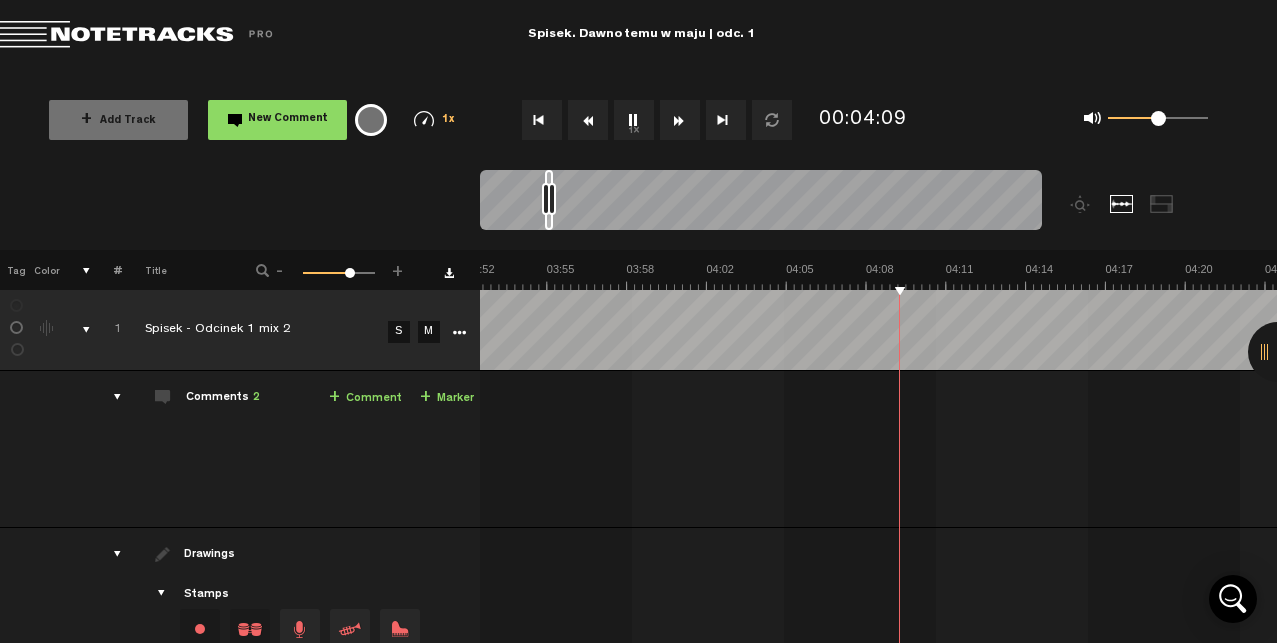 scroll, scrollTop: 0, scrollLeft: 5997, axis: horizontal 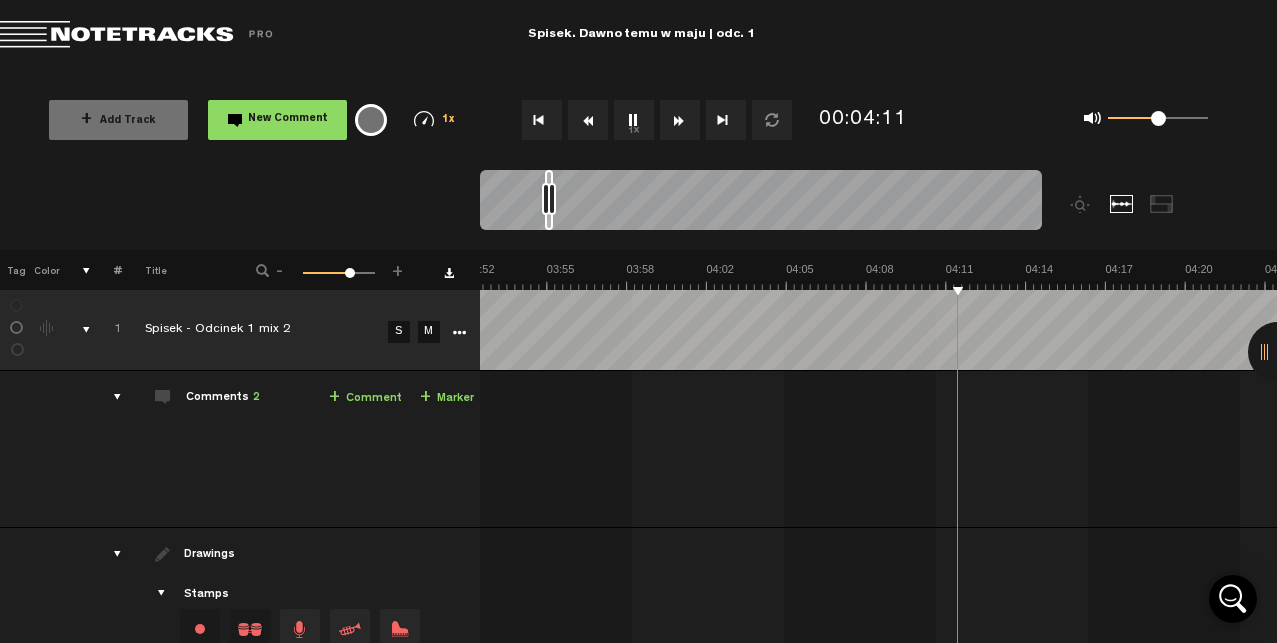 click at bounding box center [680, 120] 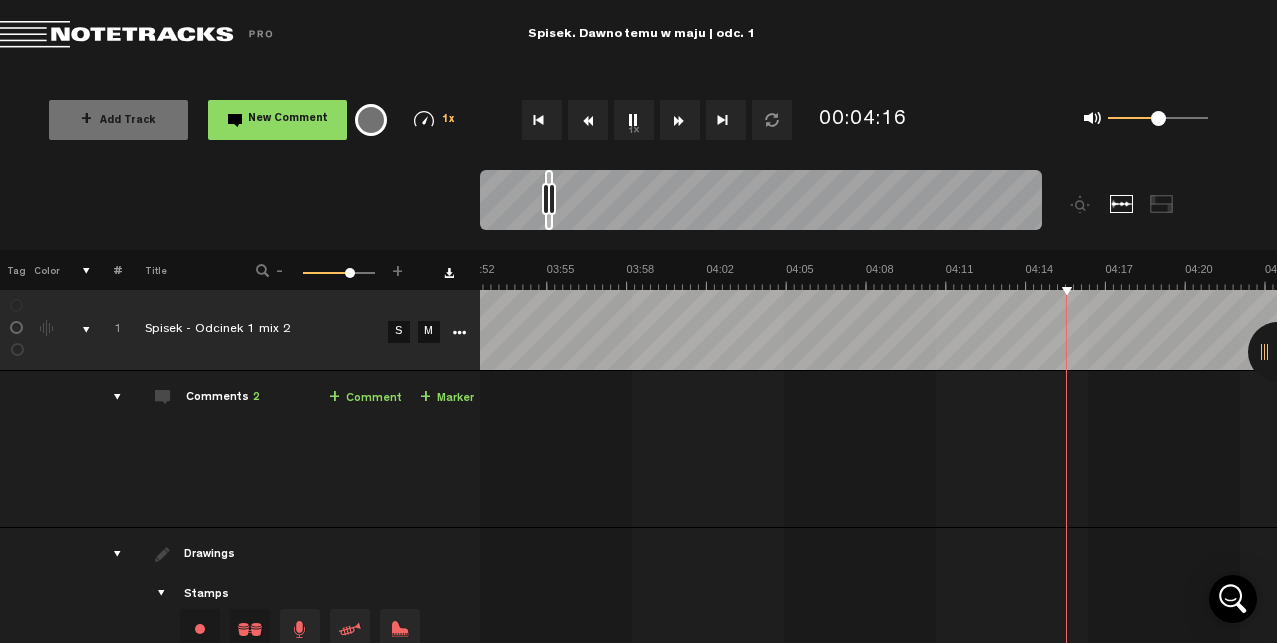 click at bounding box center (680, 120) 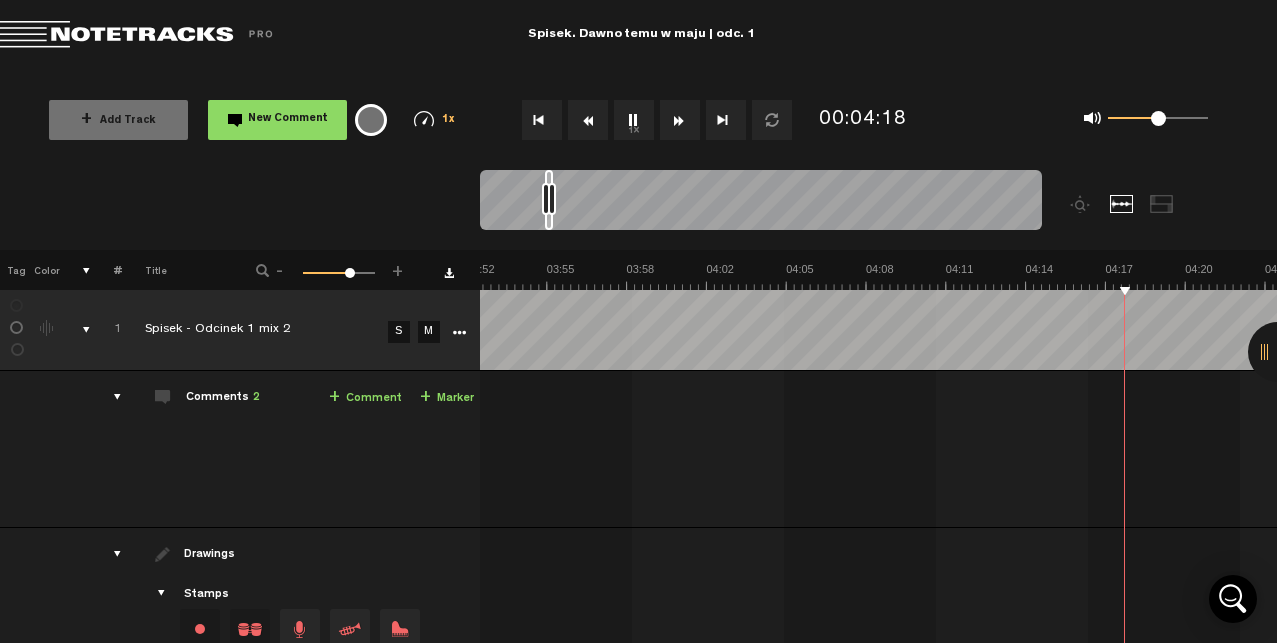 click at bounding box center [680, 120] 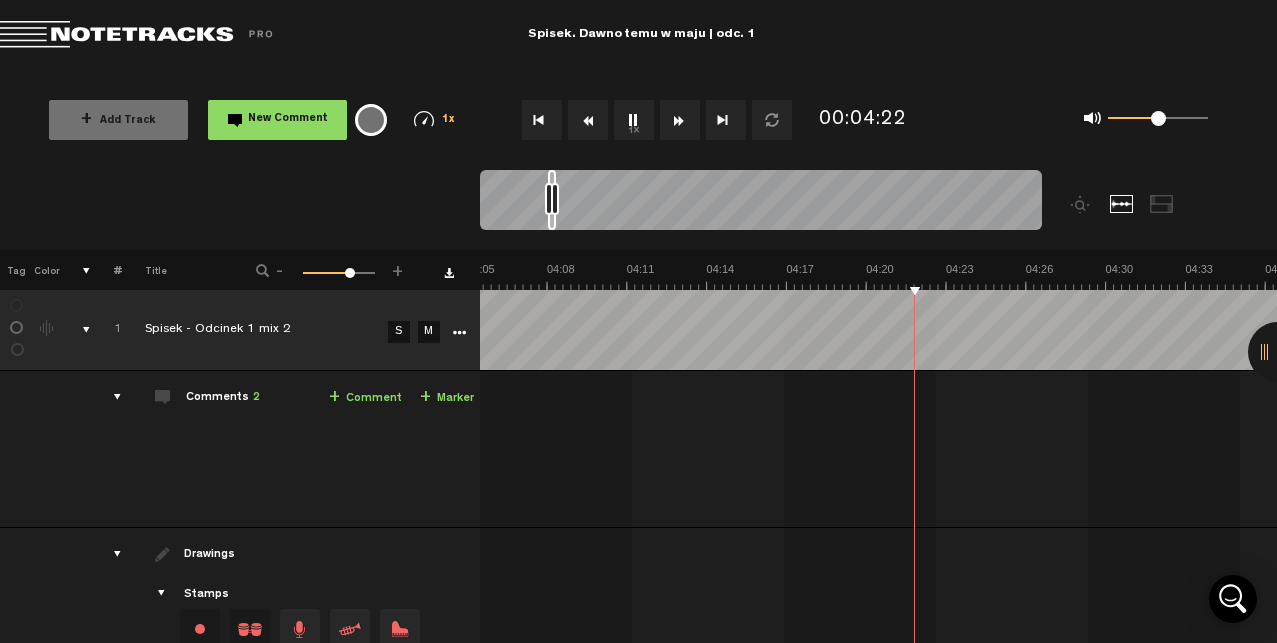 scroll, scrollTop: 0, scrollLeft: 6316, axis: horizontal 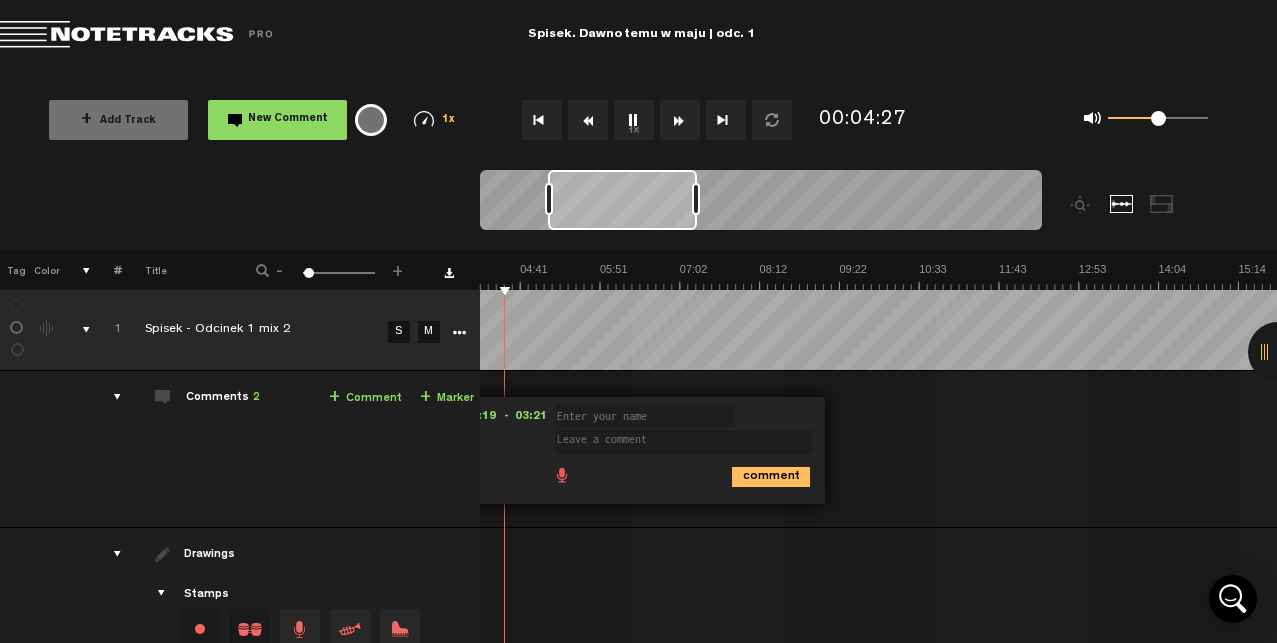 drag, startPoint x: 556, startPoint y: 200, endPoint x: 697, endPoint y: 200, distance: 141 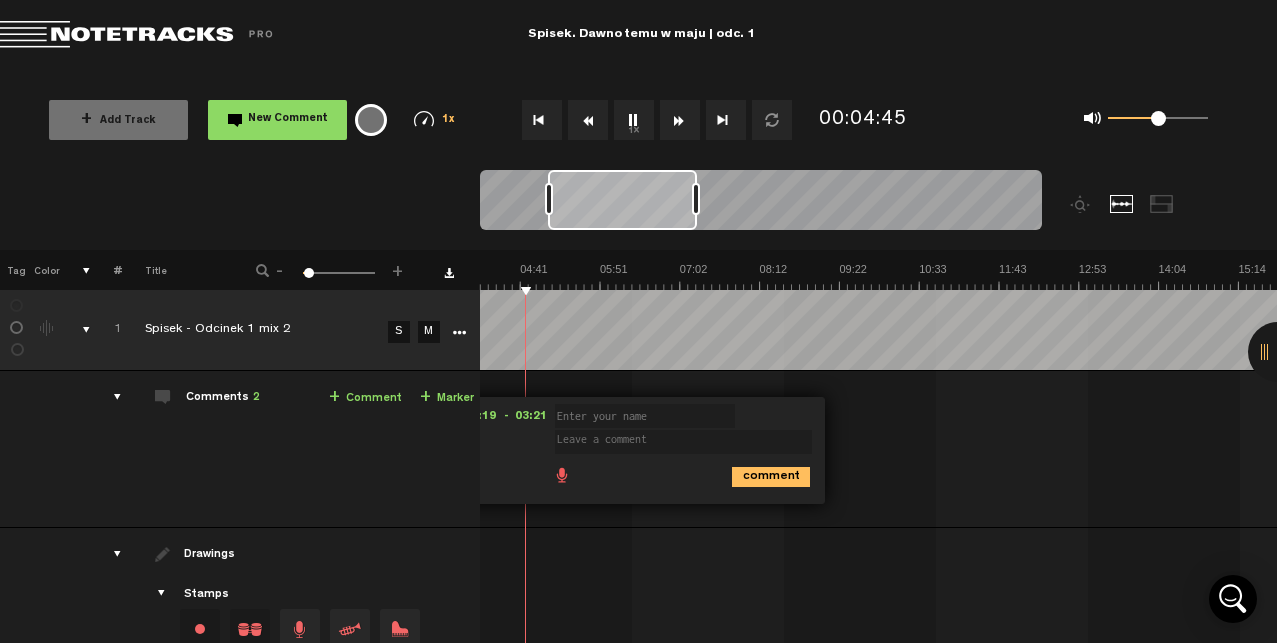 click at bounding box center (879, 670) 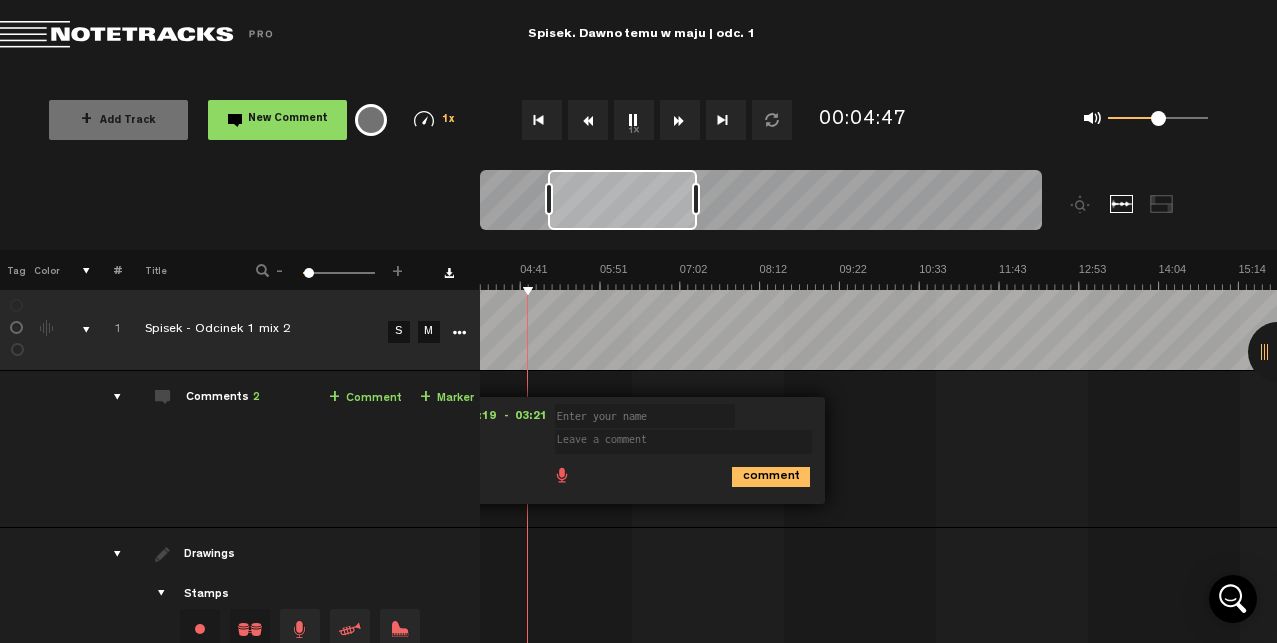 click at bounding box center (1402, 586) 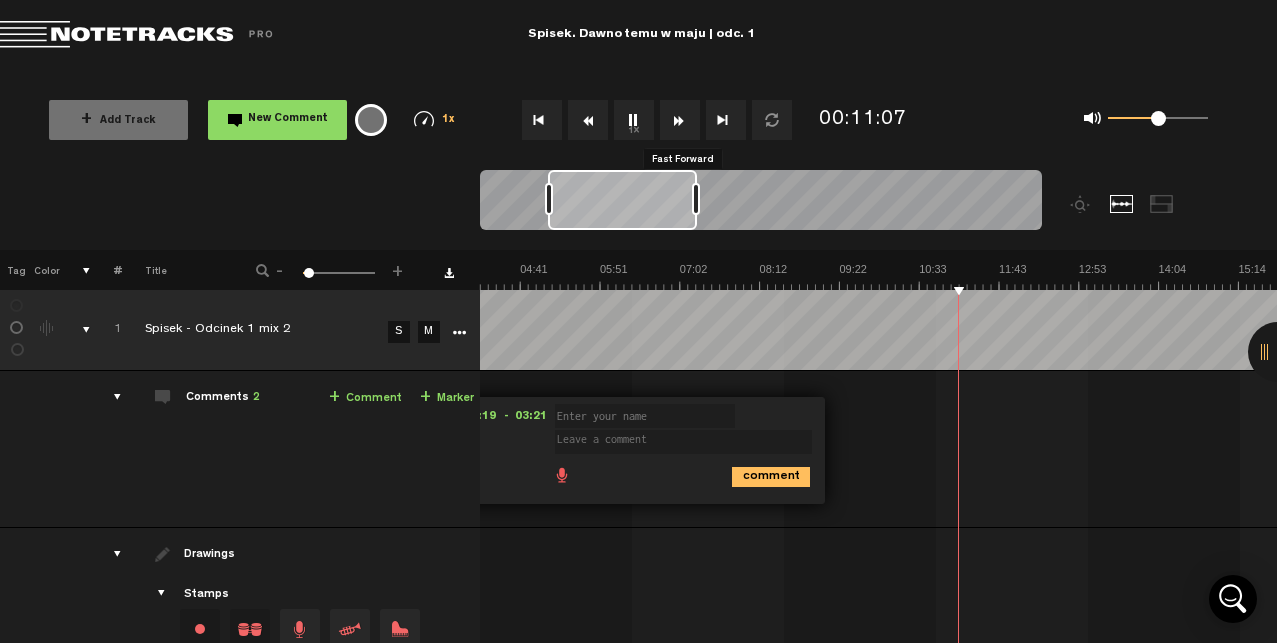 click at bounding box center (680, 120) 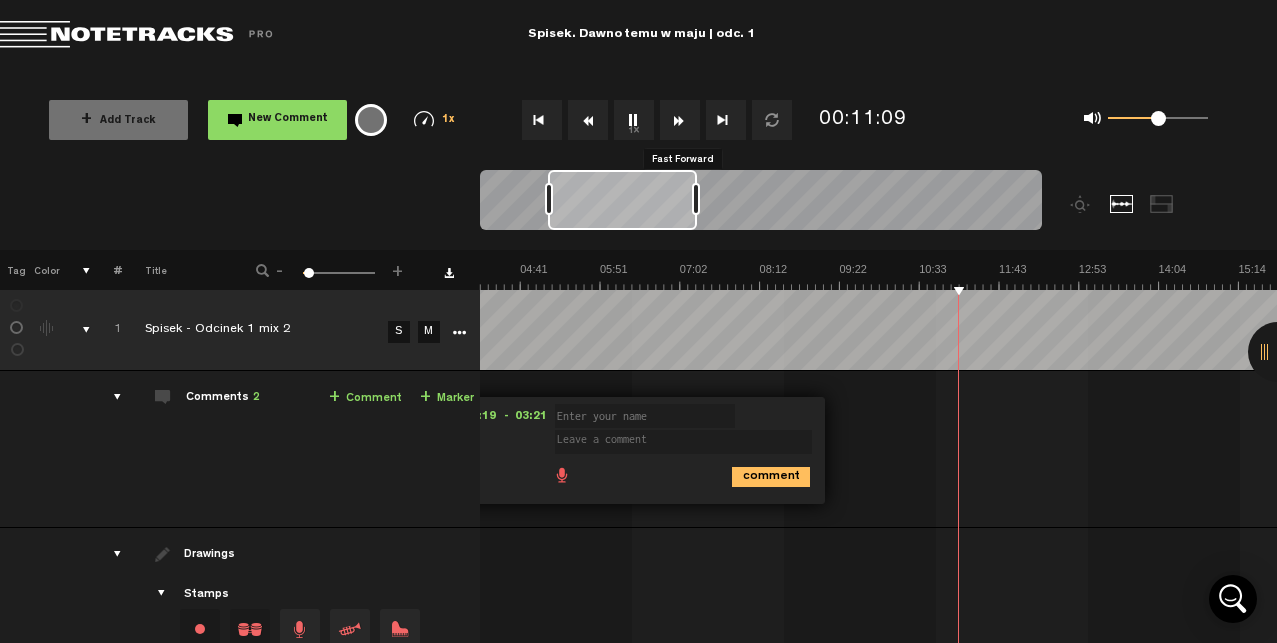 click at bounding box center (680, 120) 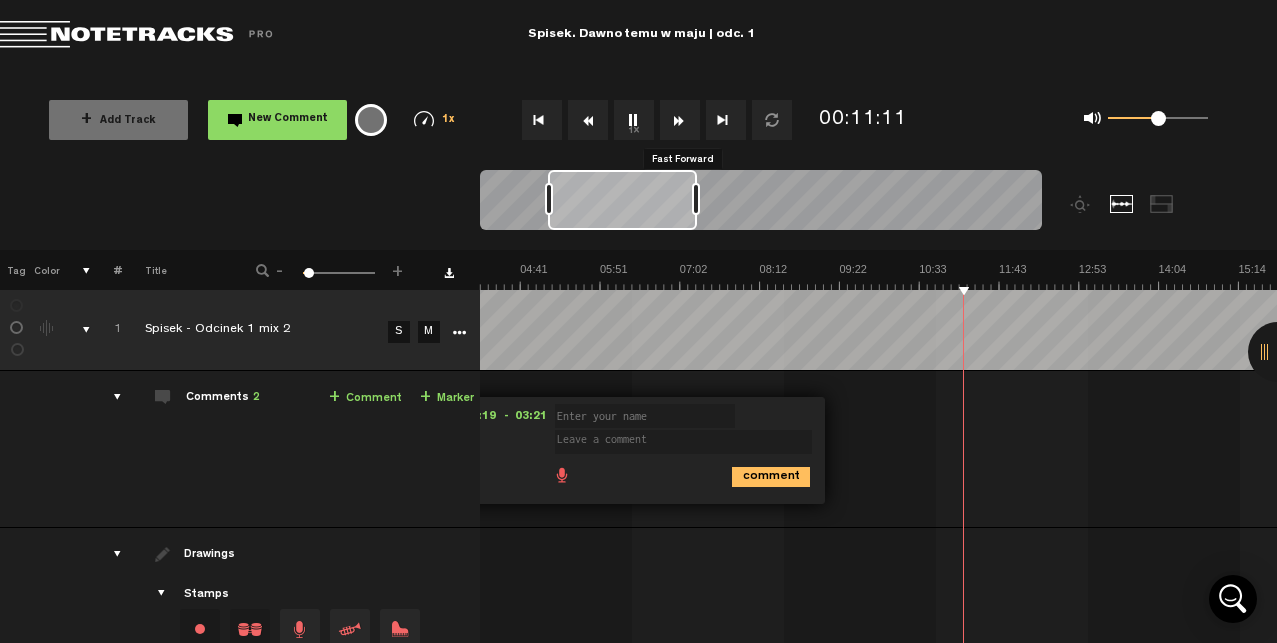 click at bounding box center (680, 120) 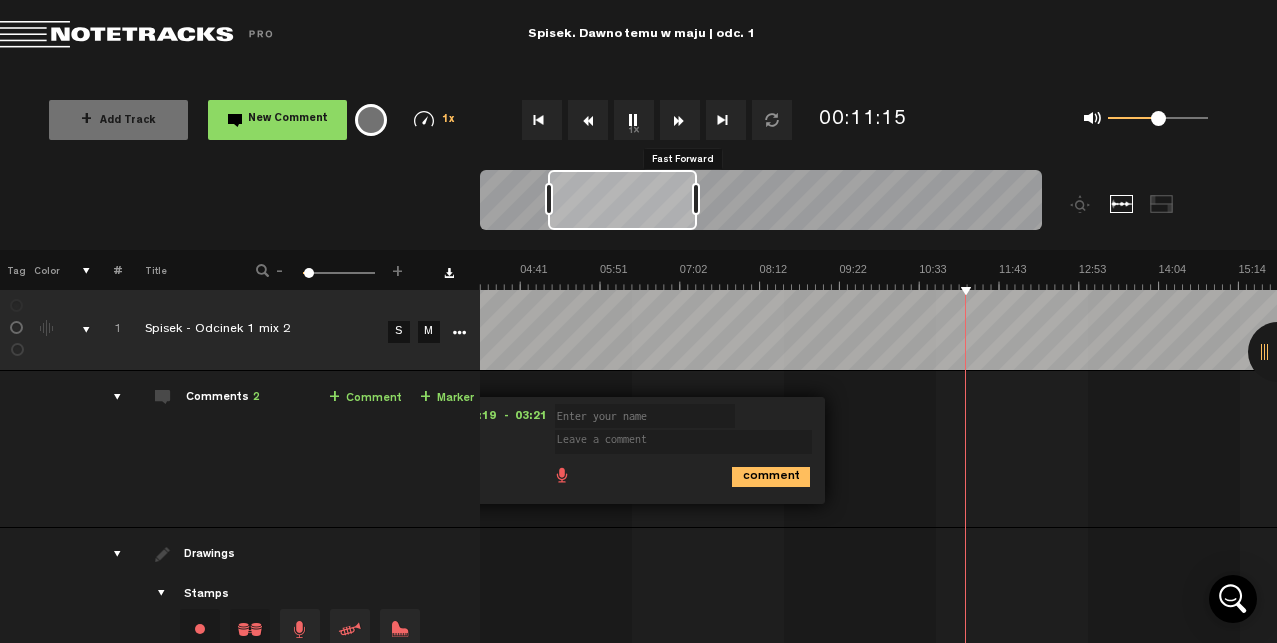 click at bounding box center (680, 120) 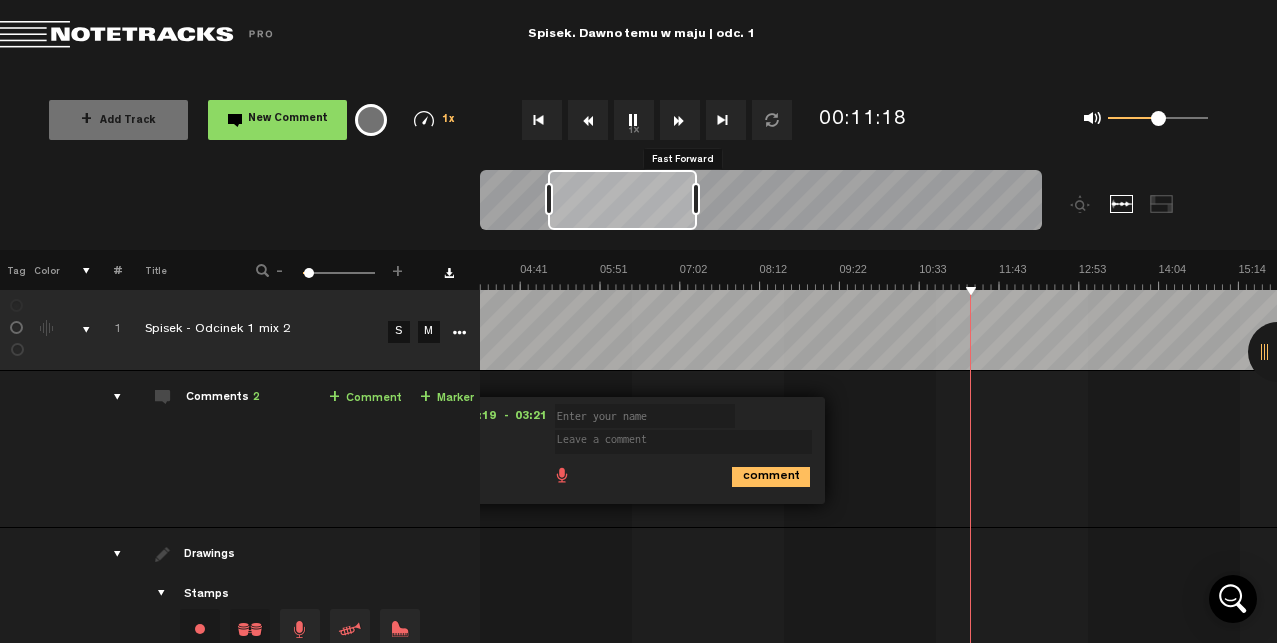 click at bounding box center (680, 120) 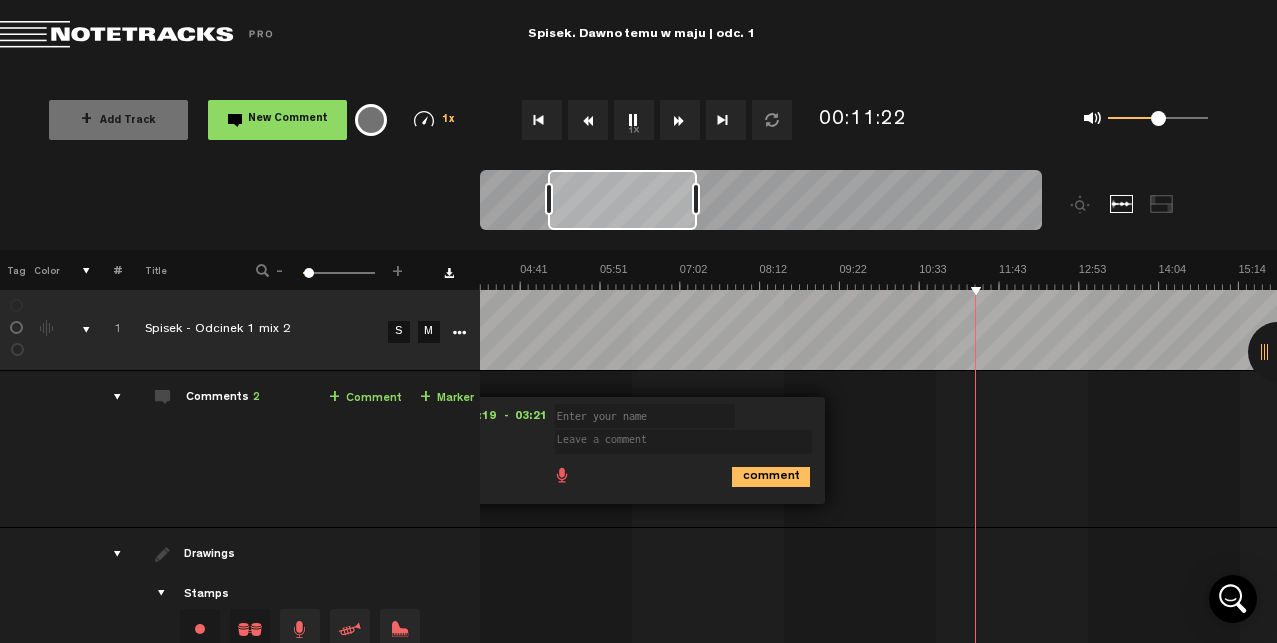 click at bounding box center [680, 120] 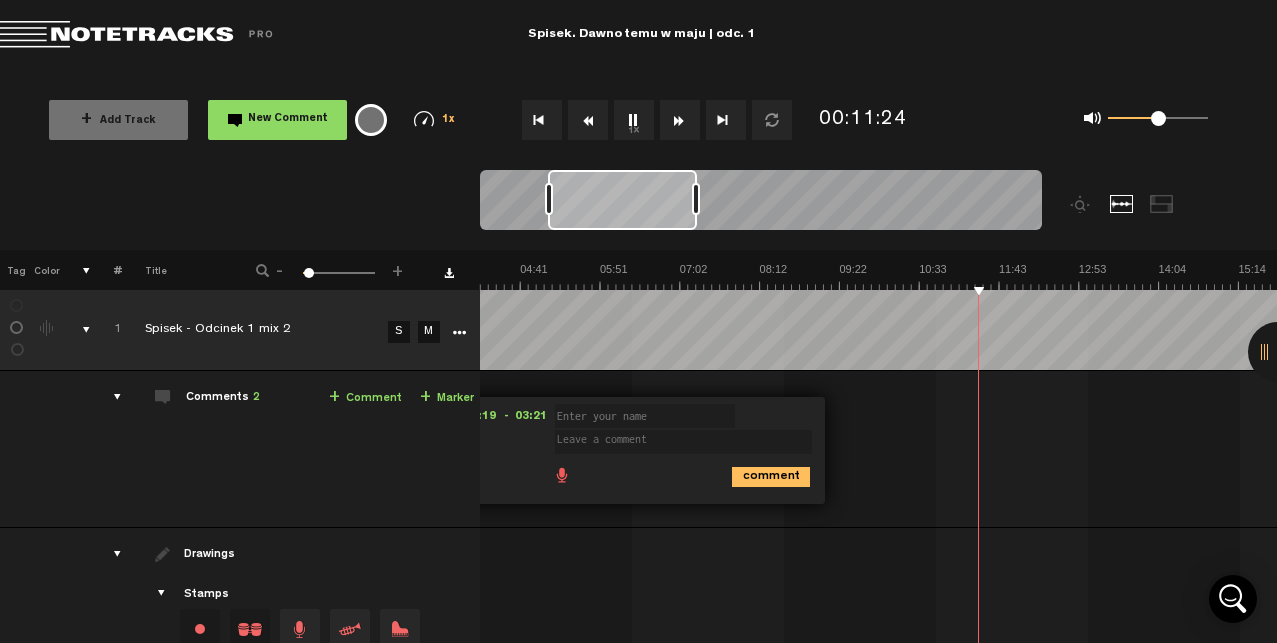 click at bounding box center [680, 120] 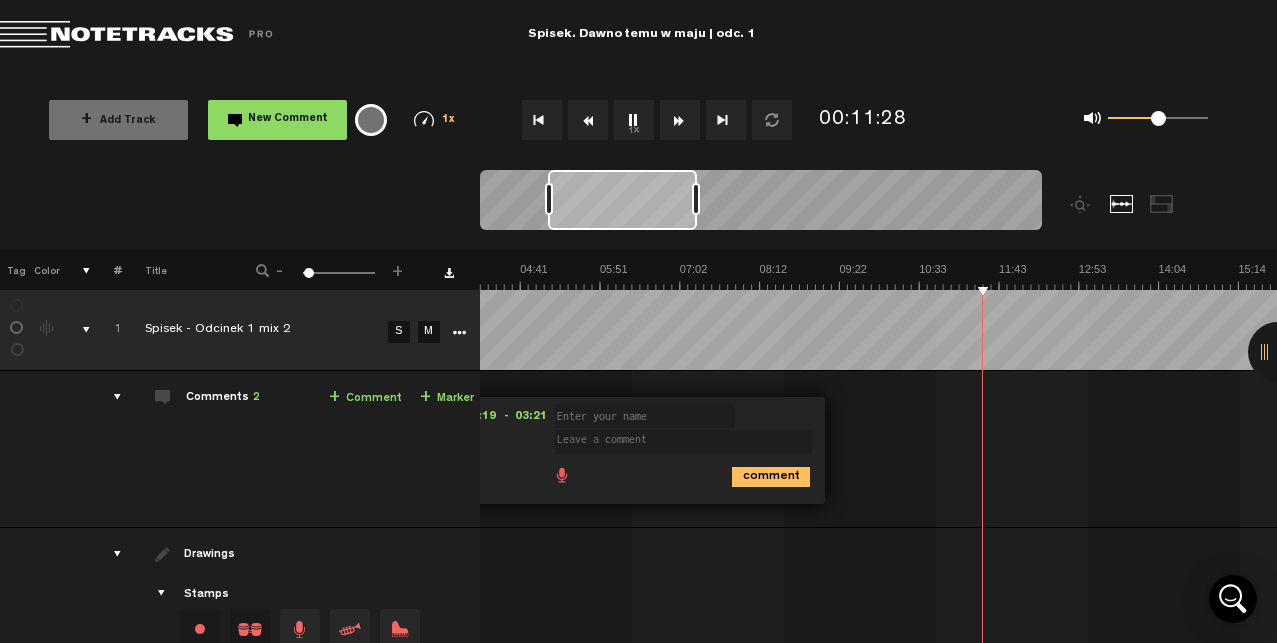 click at bounding box center [680, 120] 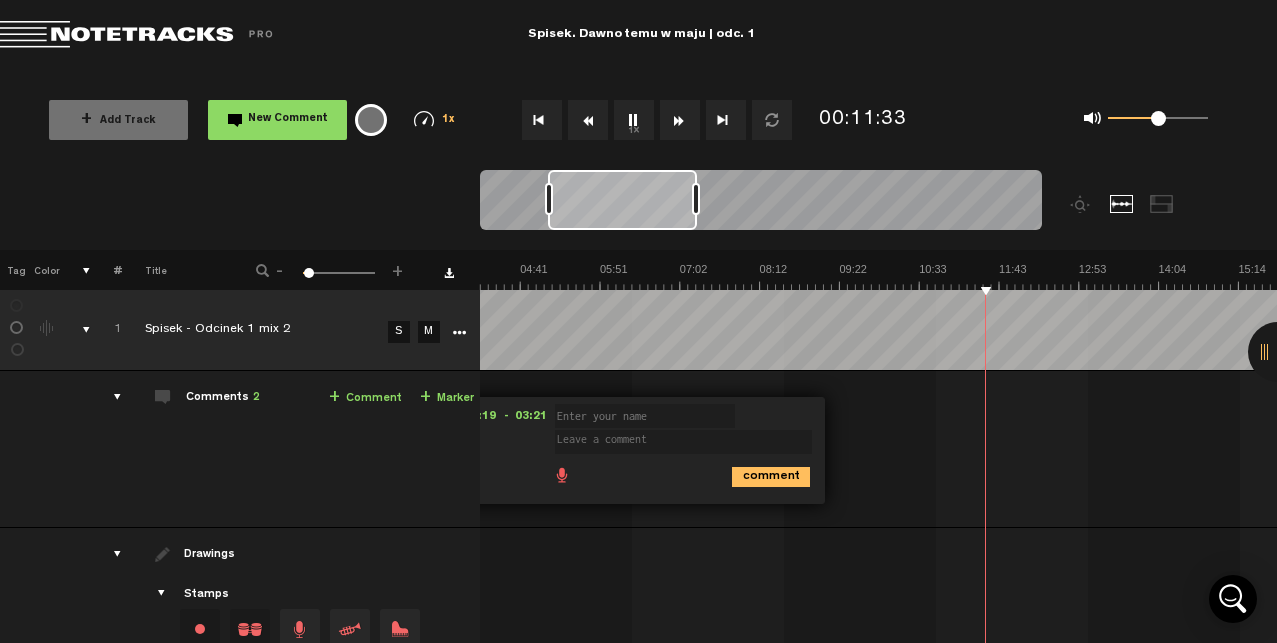 click at bounding box center (680, 120) 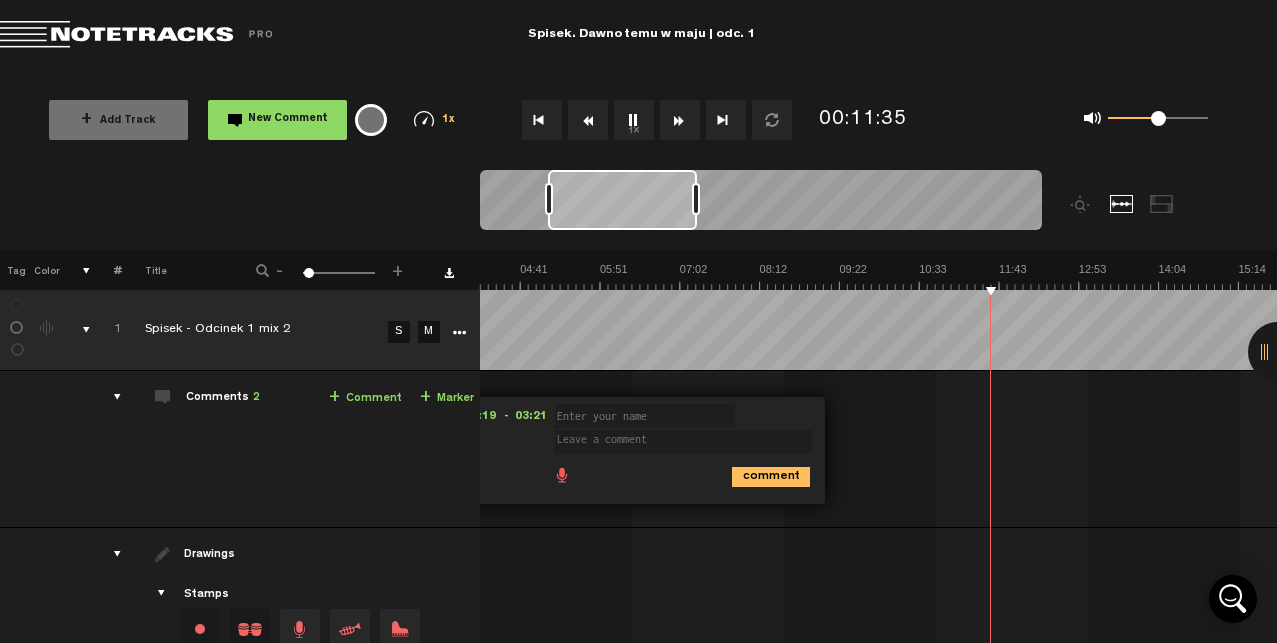 click at bounding box center (680, 120) 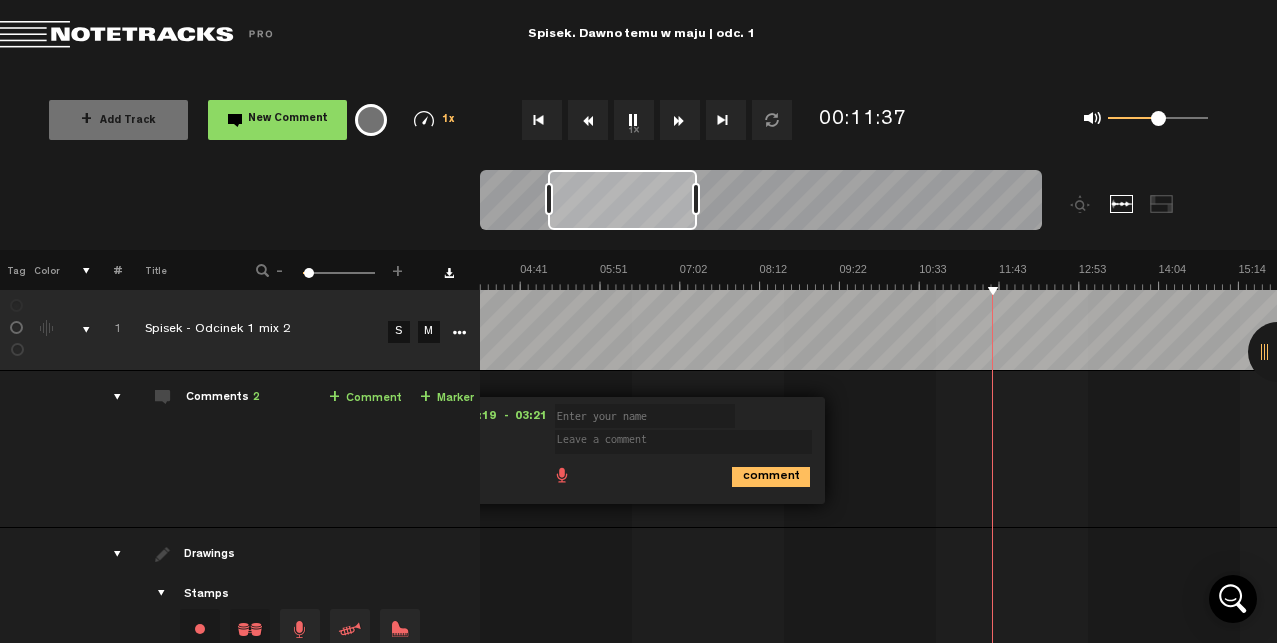 click at bounding box center [680, 120] 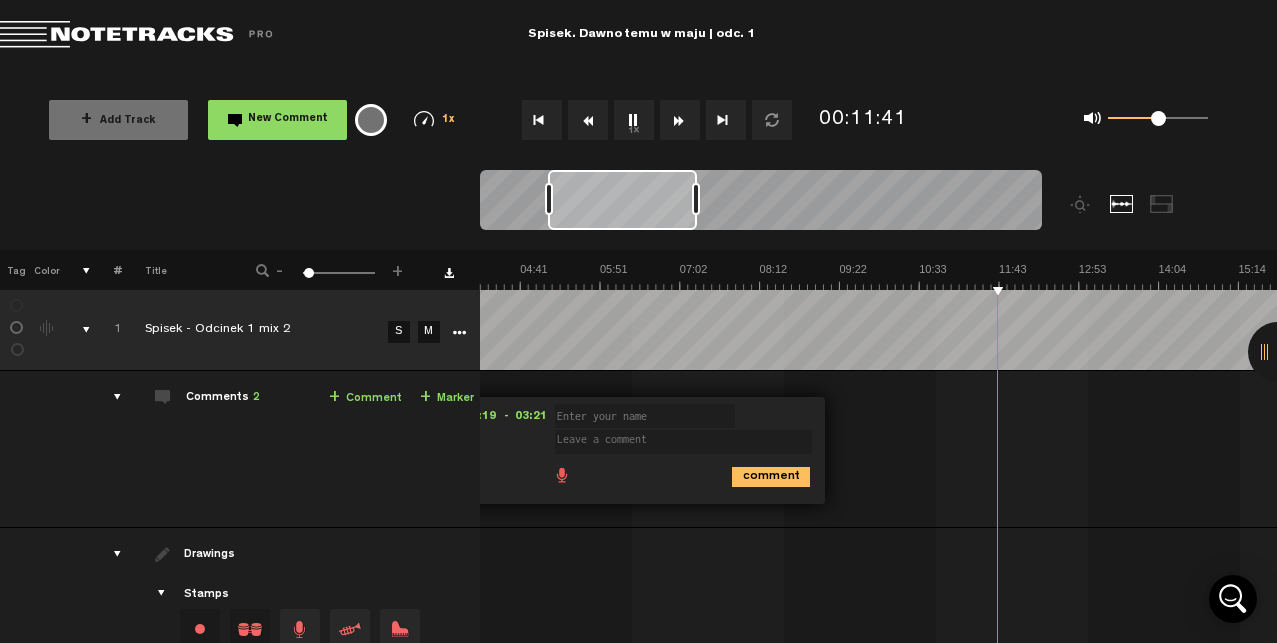 click at bounding box center (680, 120) 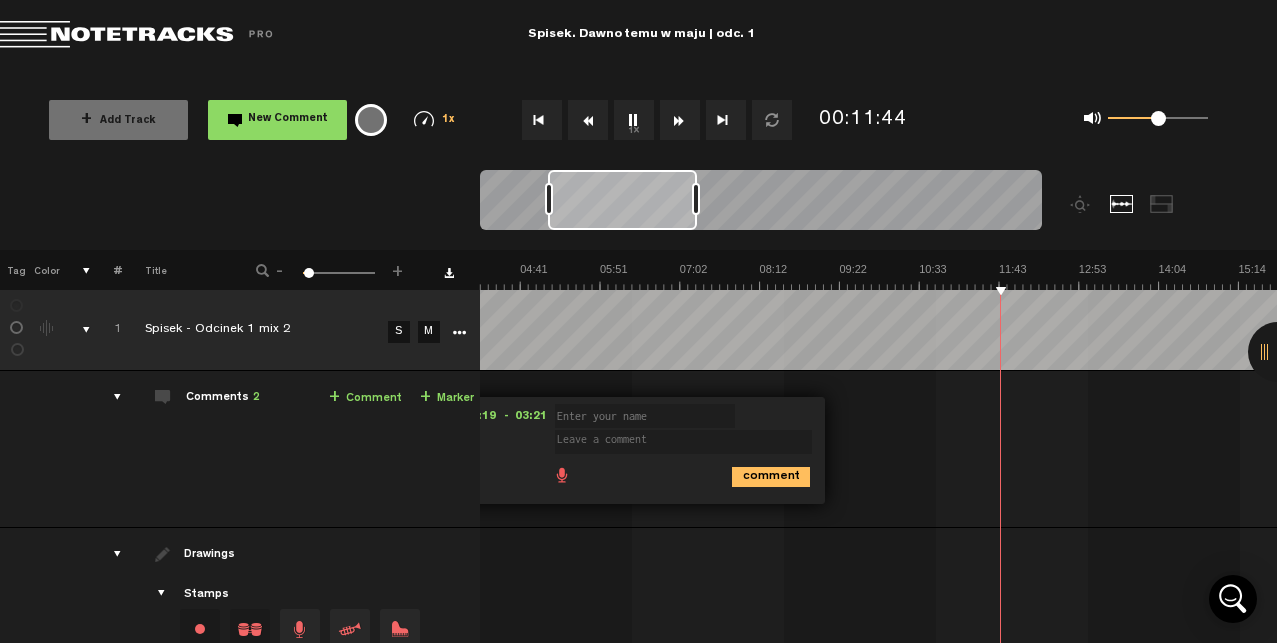 click at bounding box center [680, 120] 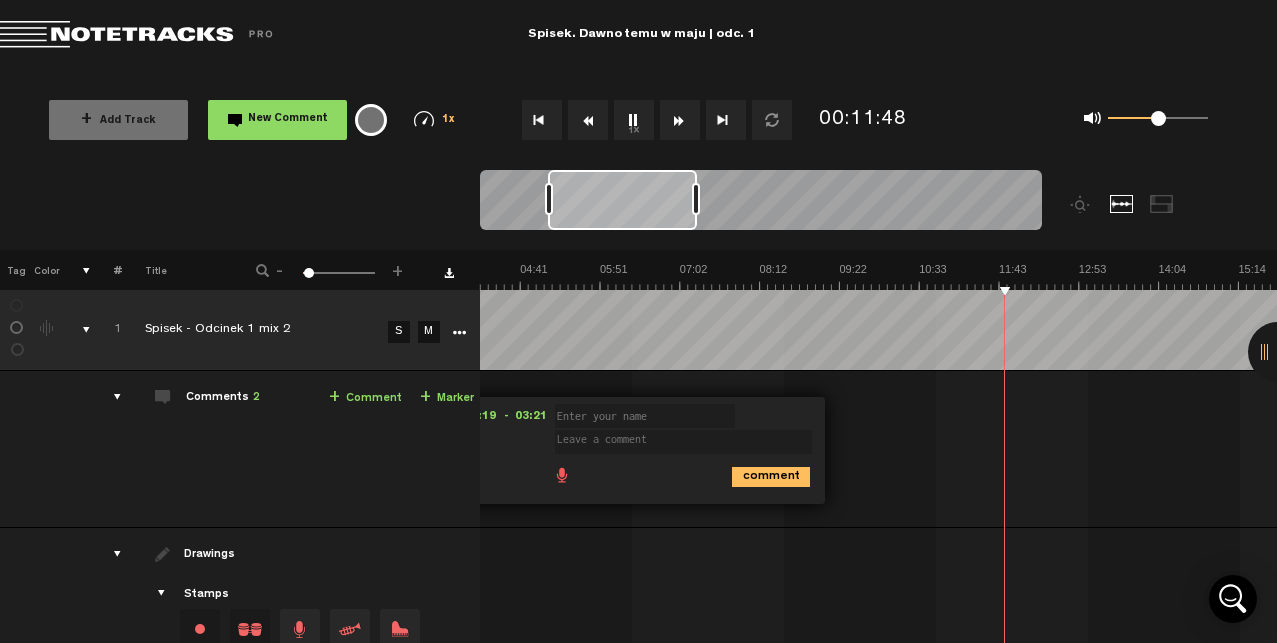 click at bounding box center [680, 120] 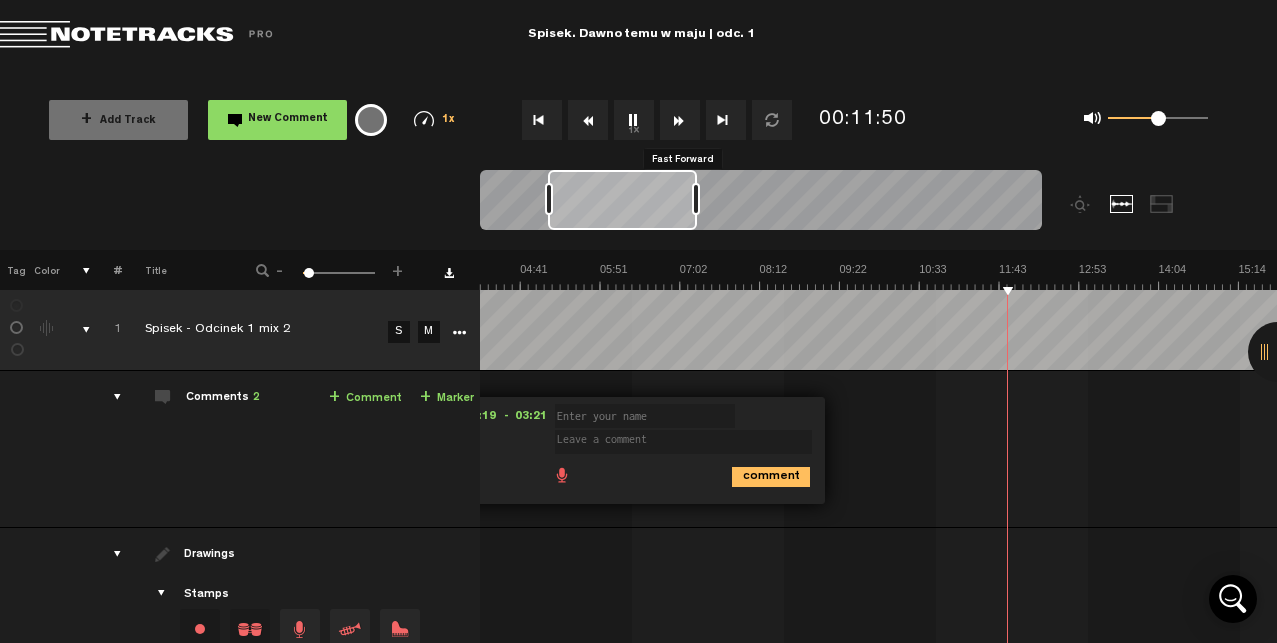 click at bounding box center [680, 120] 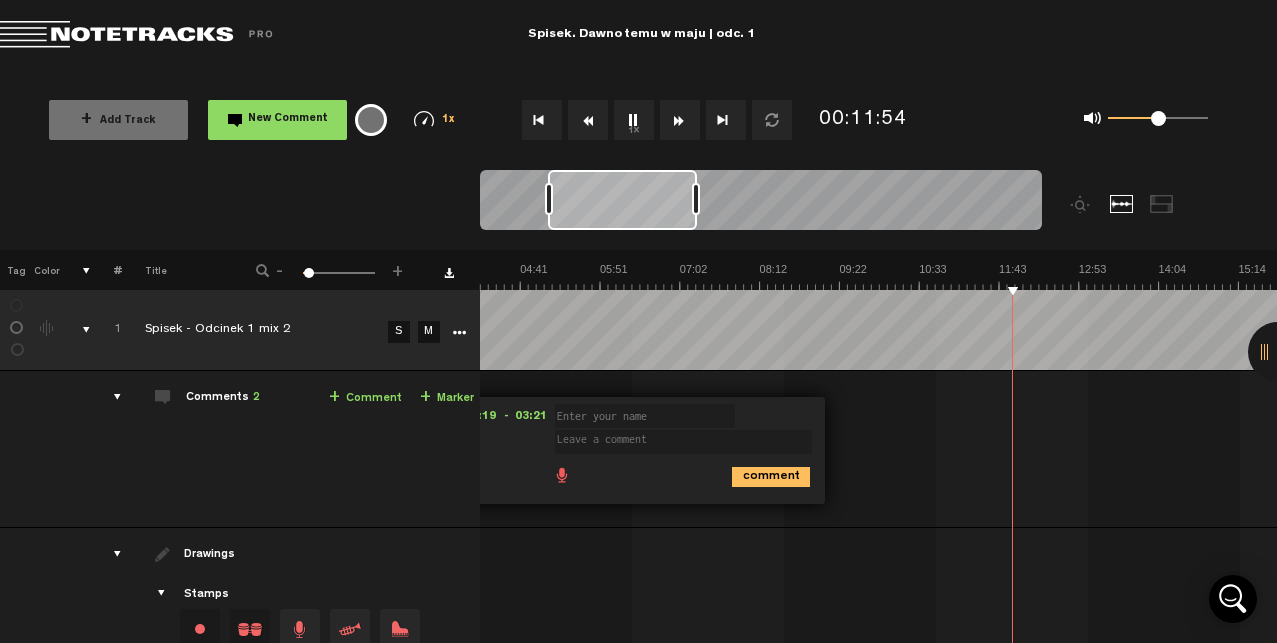 click at bounding box center [680, 120] 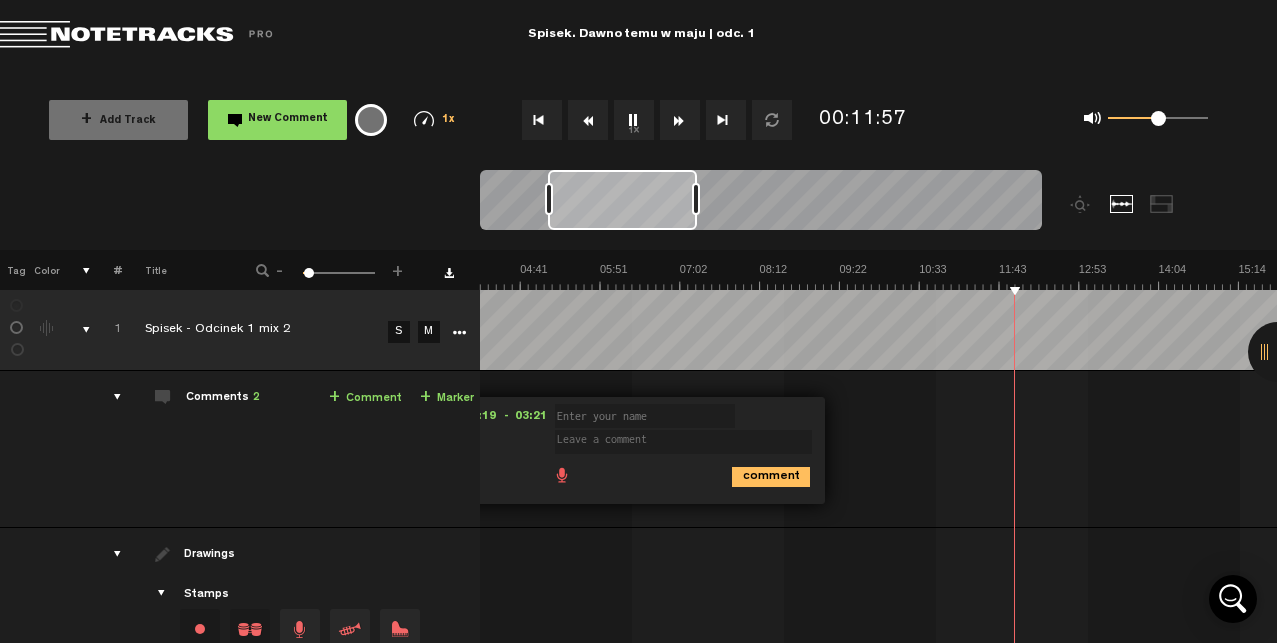 click at bounding box center [680, 120] 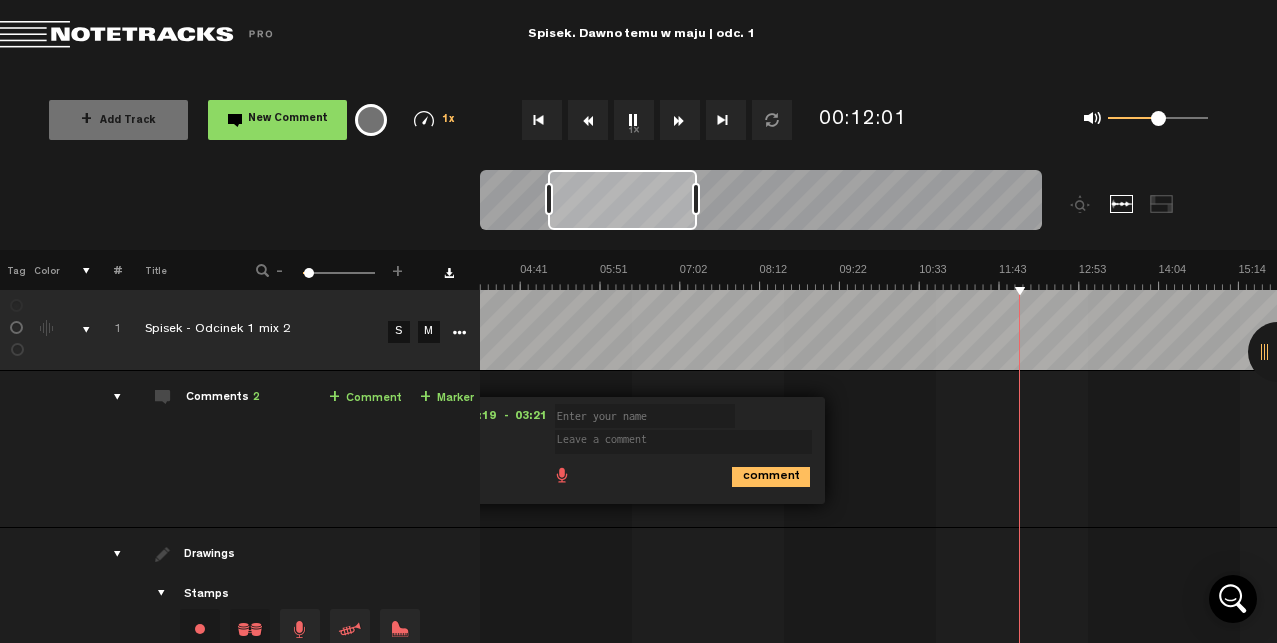 click at bounding box center (680, 120) 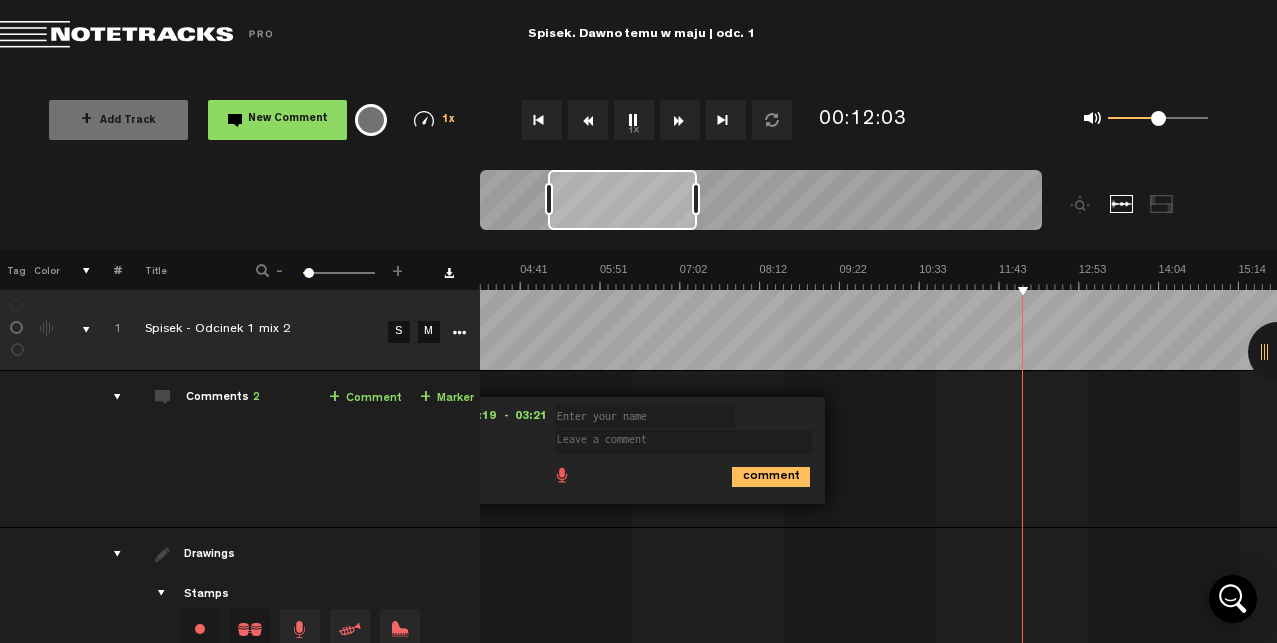 click at bounding box center (680, 120) 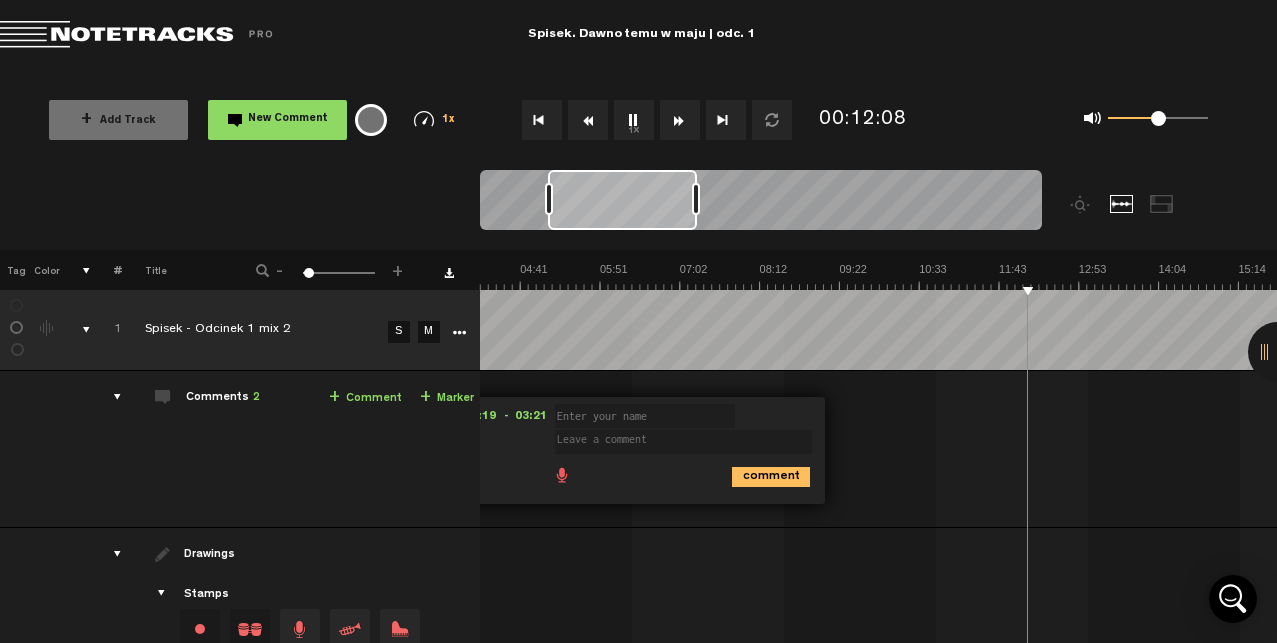 click at bounding box center (680, 120) 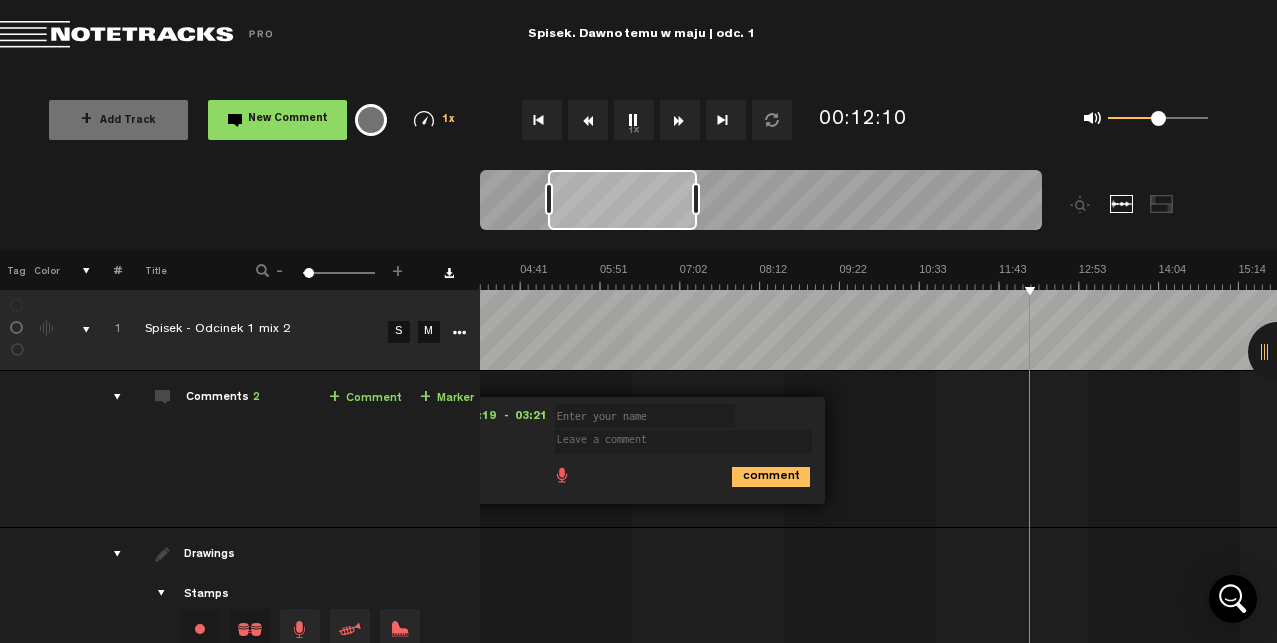 click at bounding box center [680, 120] 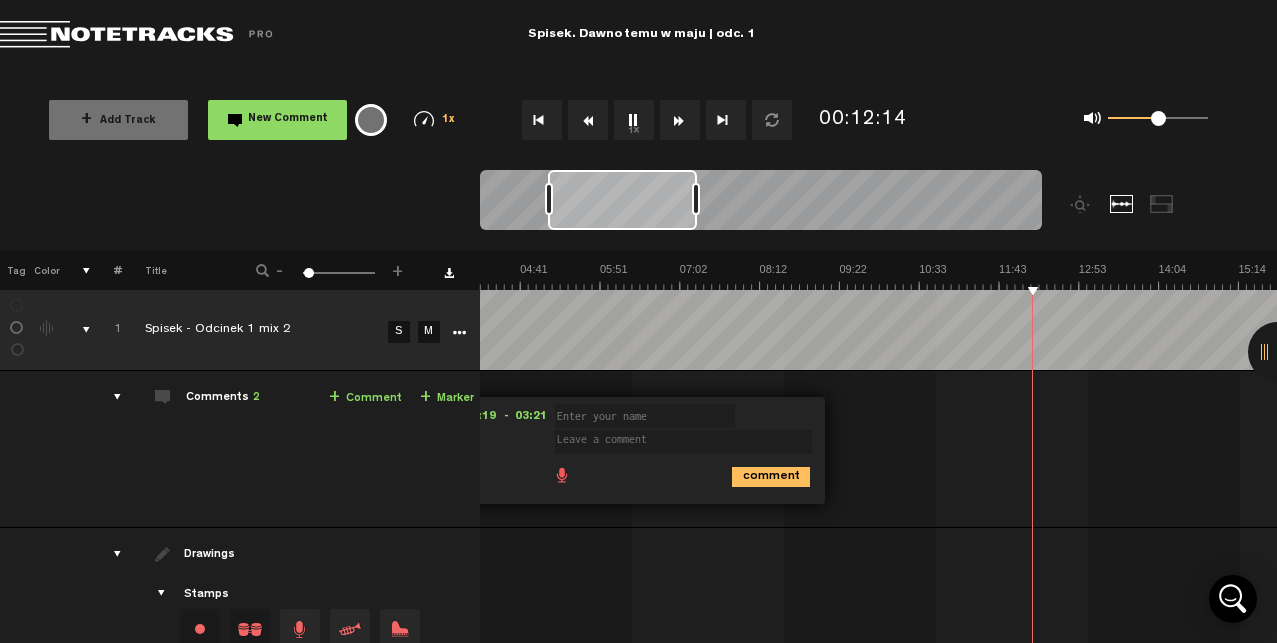 click at bounding box center [680, 120] 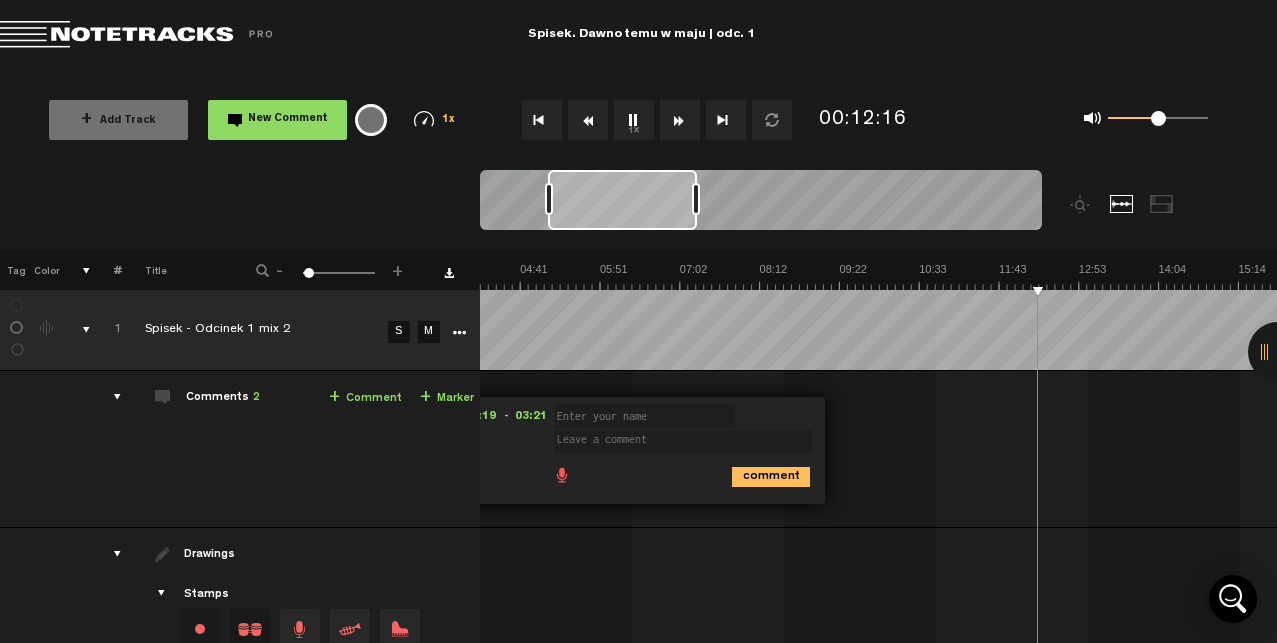 click at bounding box center [680, 120] 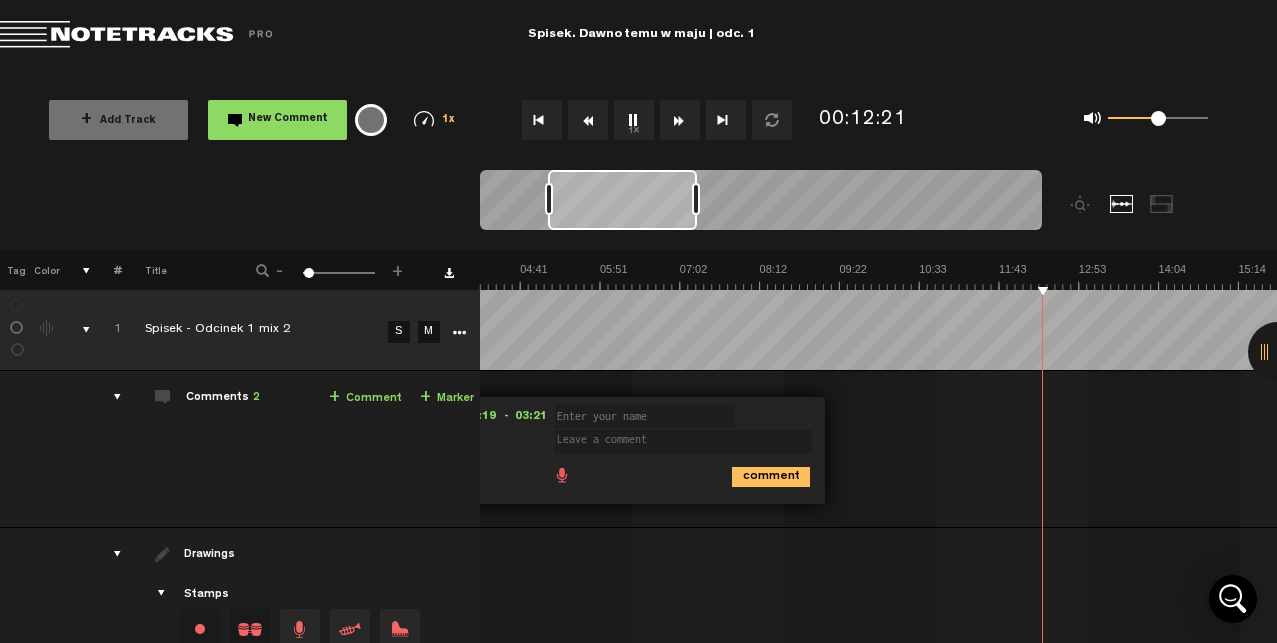 click at bounding box center (680, 120) 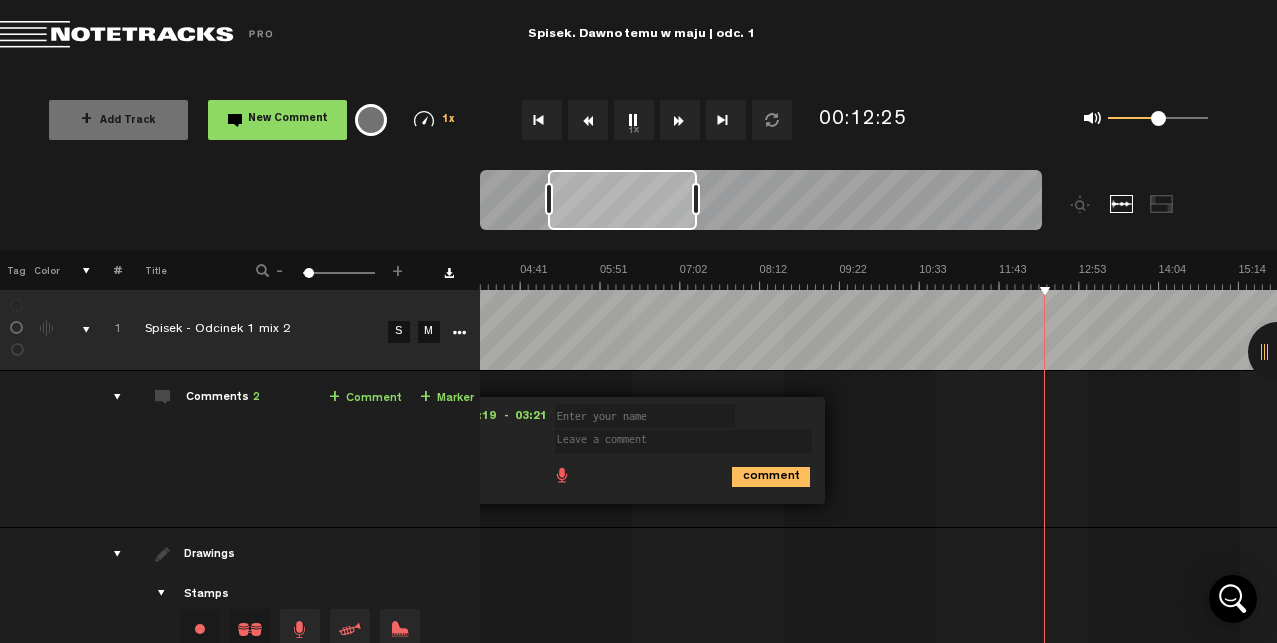 click at bounding box center [680, 120] 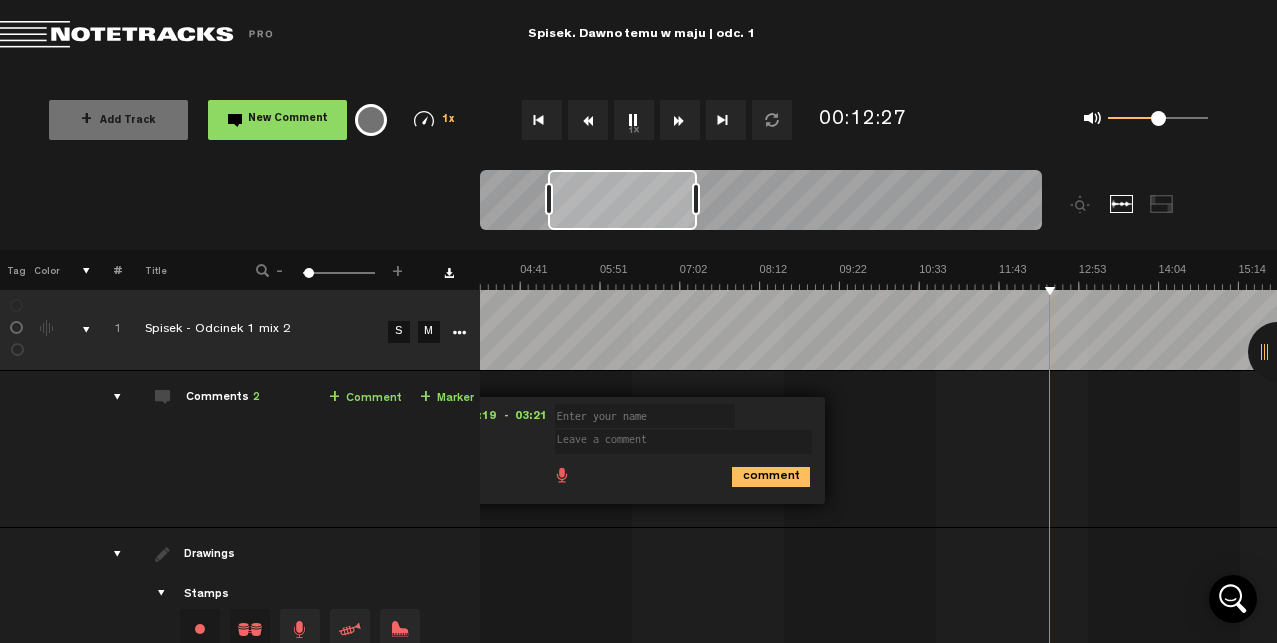 click at bounding box center (680, 120) 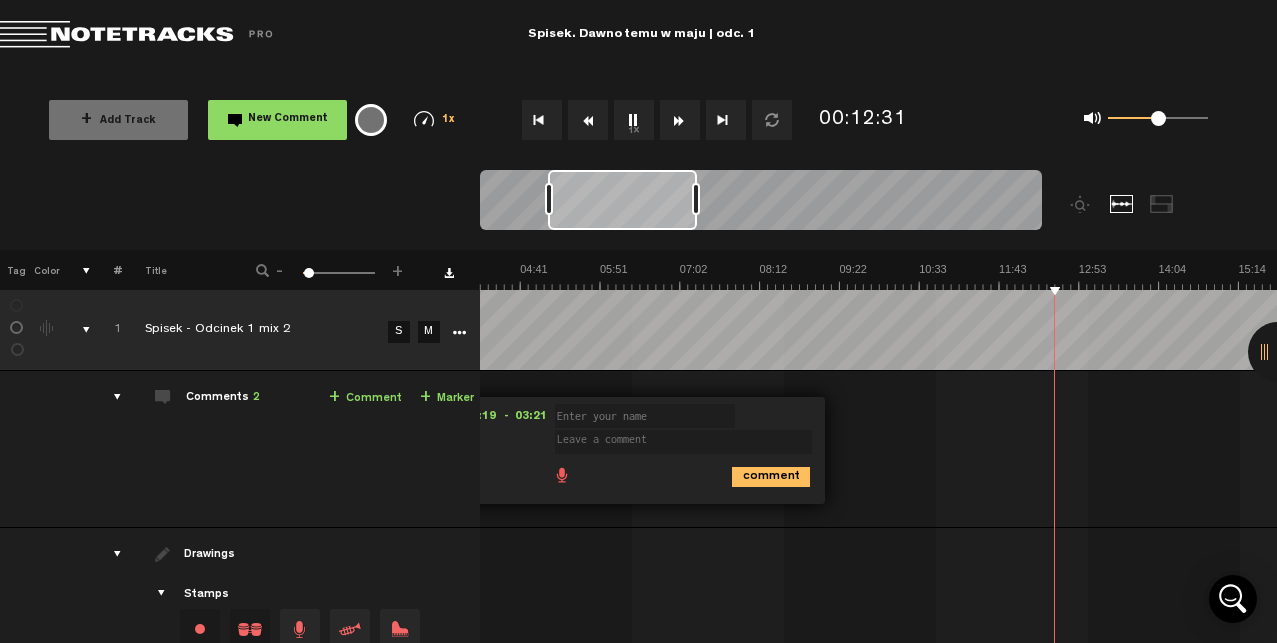 click at bounding box center [680, 120] 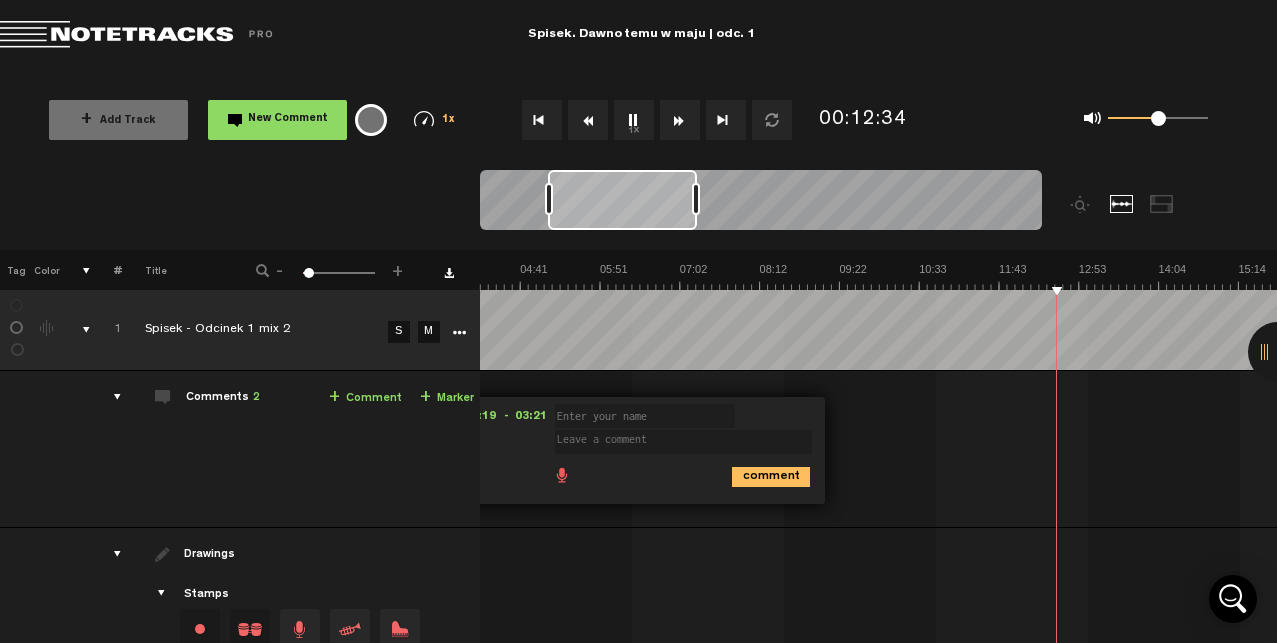 click at bounding box center [680, 120] 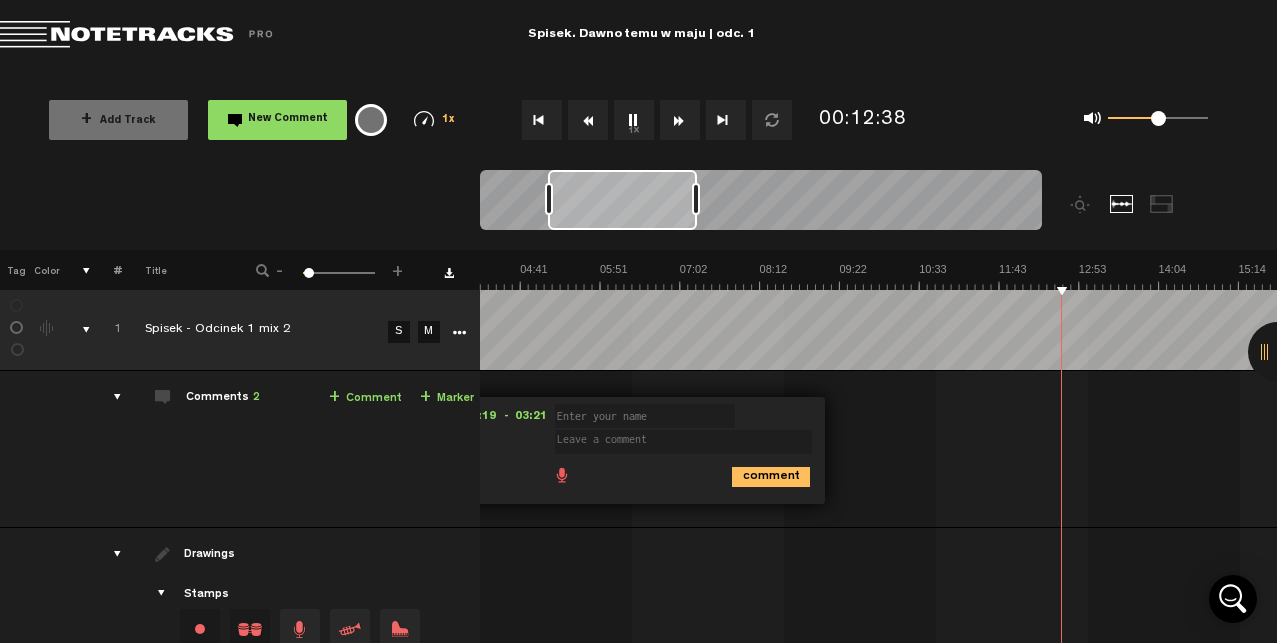 click at bounding box center [680, 120] 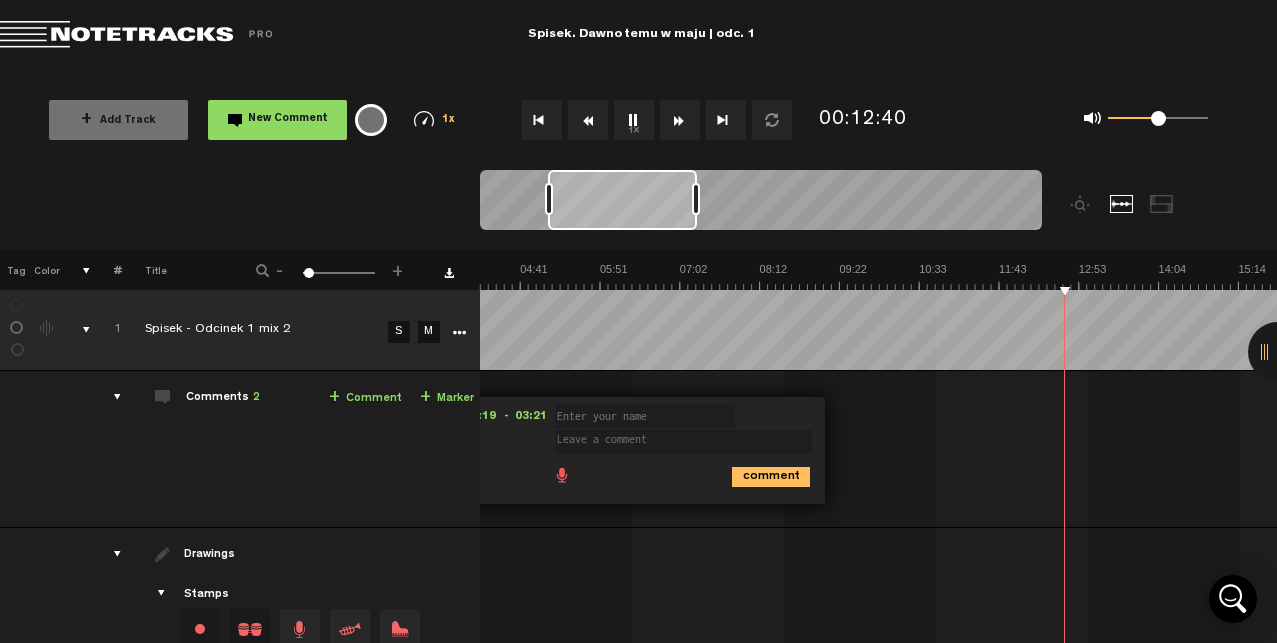 click at bounding box center (680, 120) 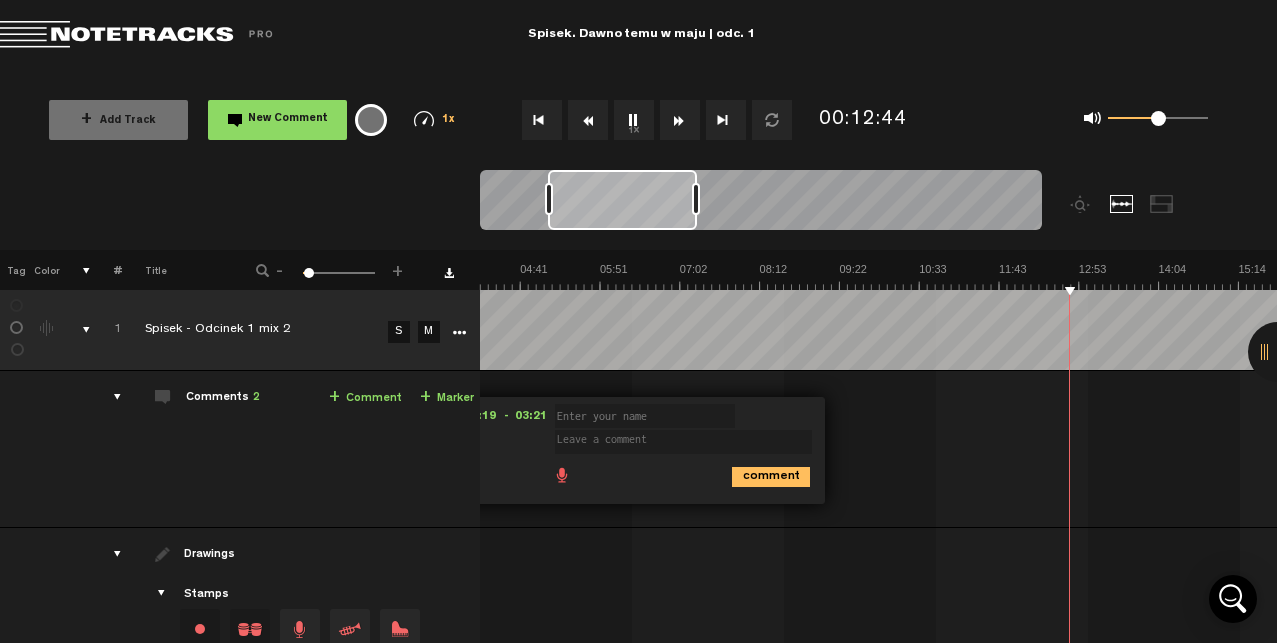 click at bounding box center [680, 120] 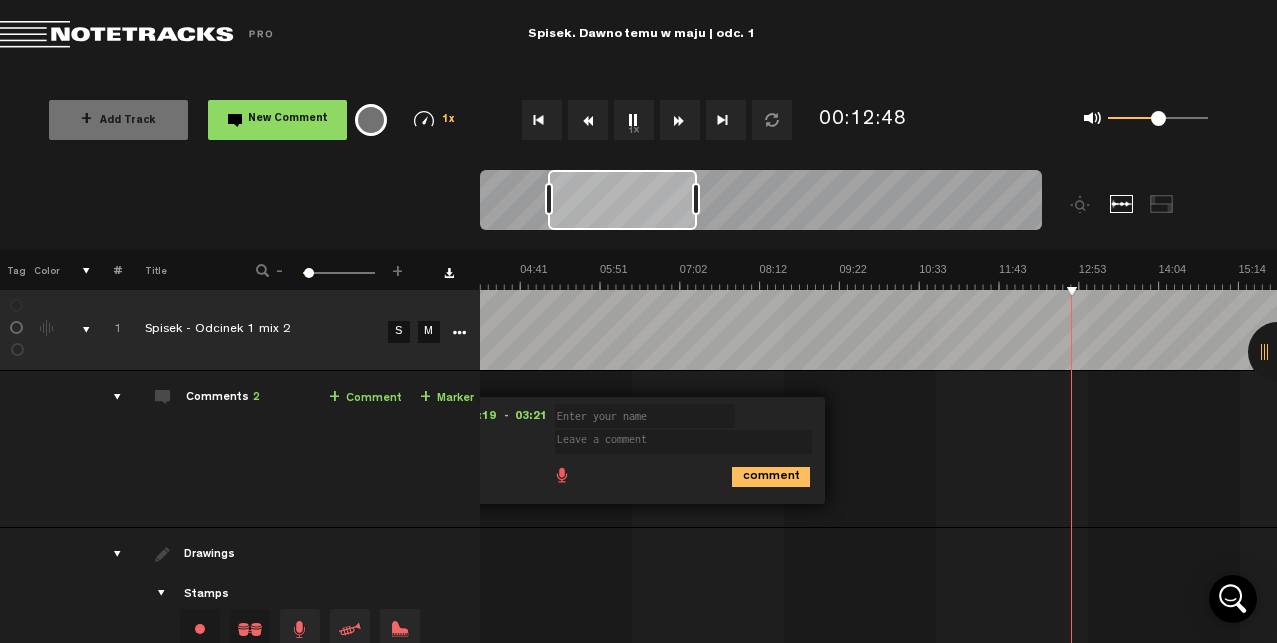 click at bounding box center [680, 120] 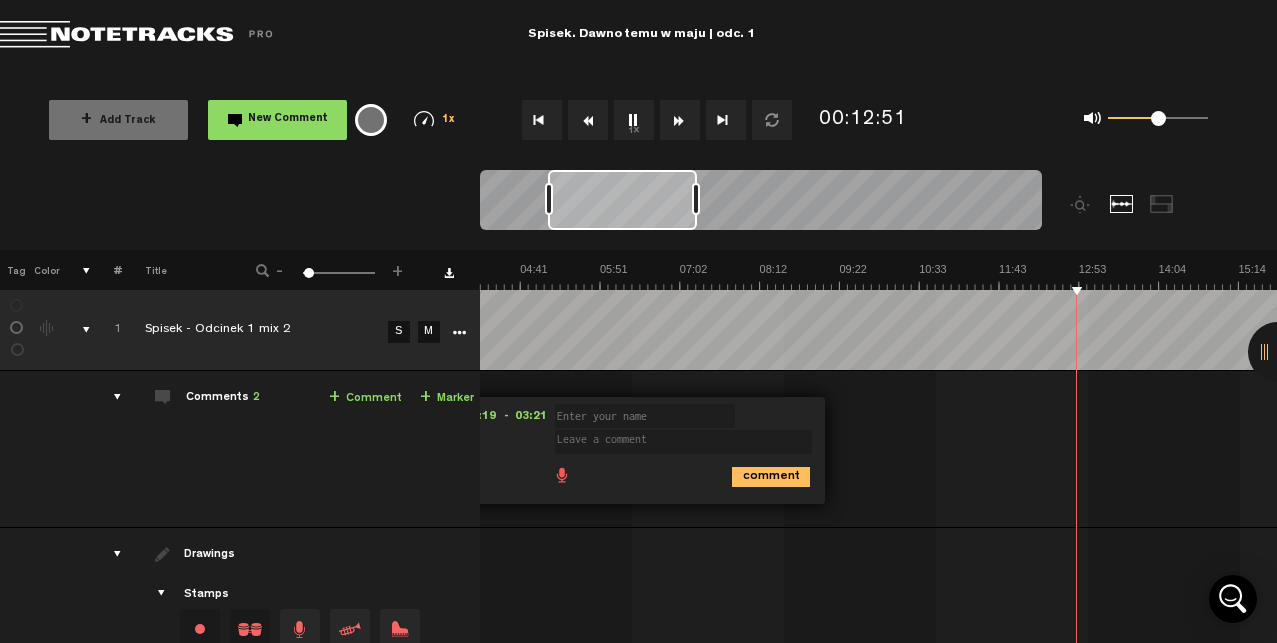 click at bounding box center (680, 120) 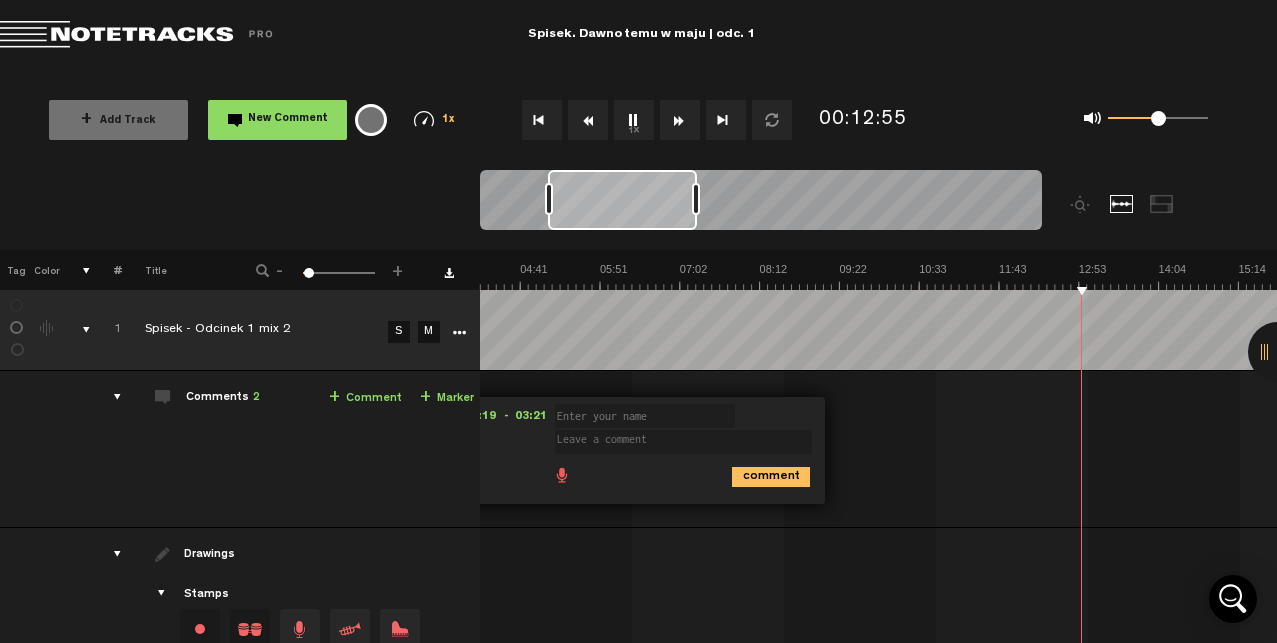 click at bounding box center [680, 120] 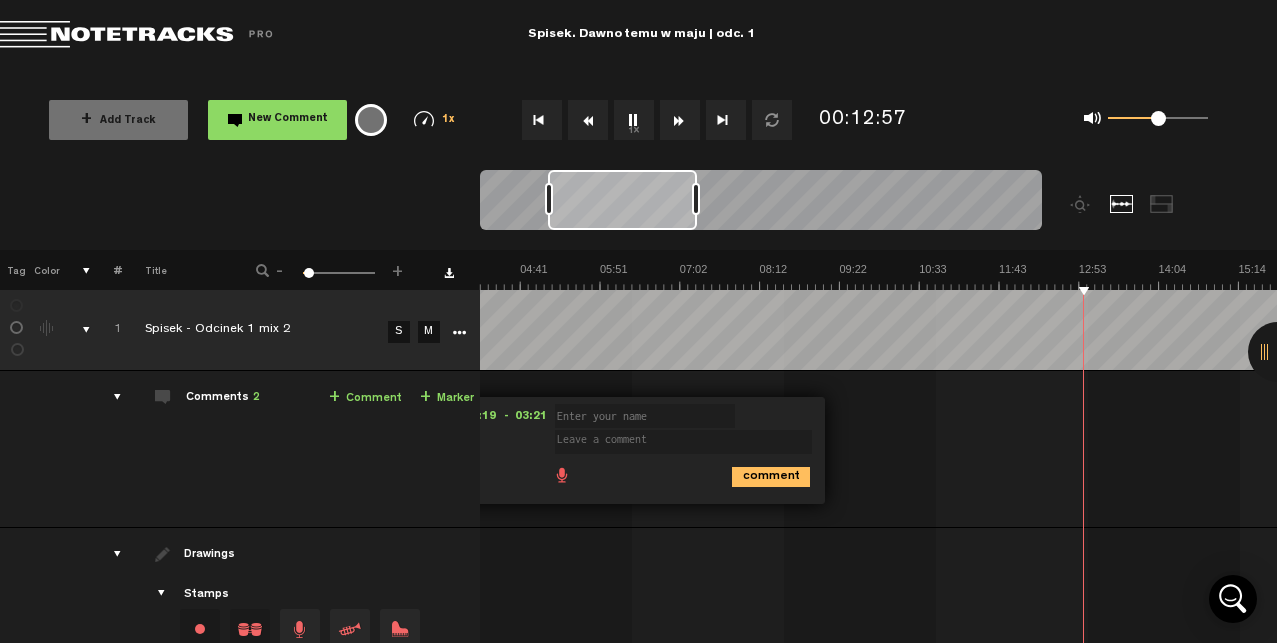 click at bounding box center [680, 120] 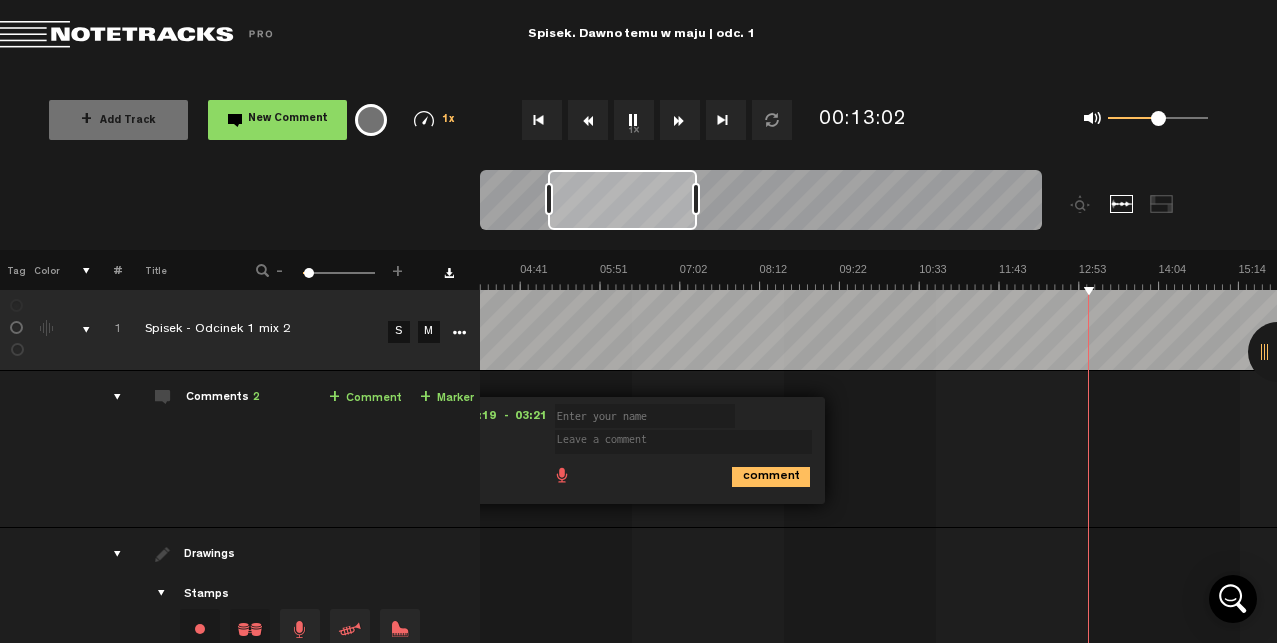 click at bounding box center (680, 120) 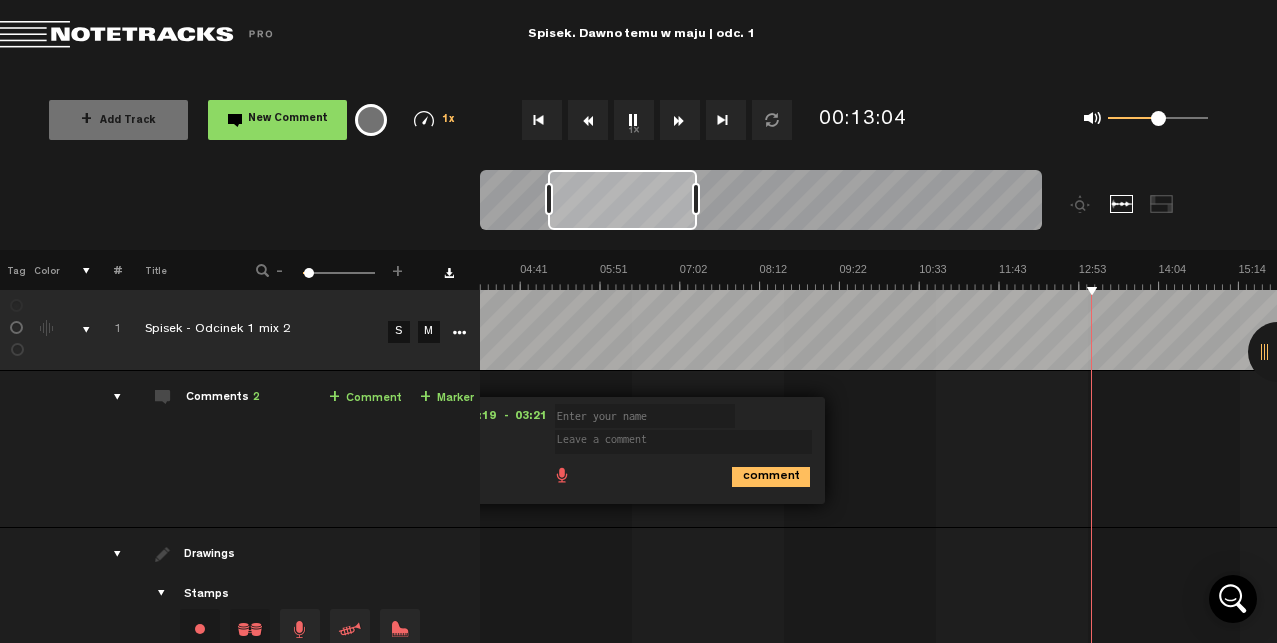 click at bounding box center [680, 120] 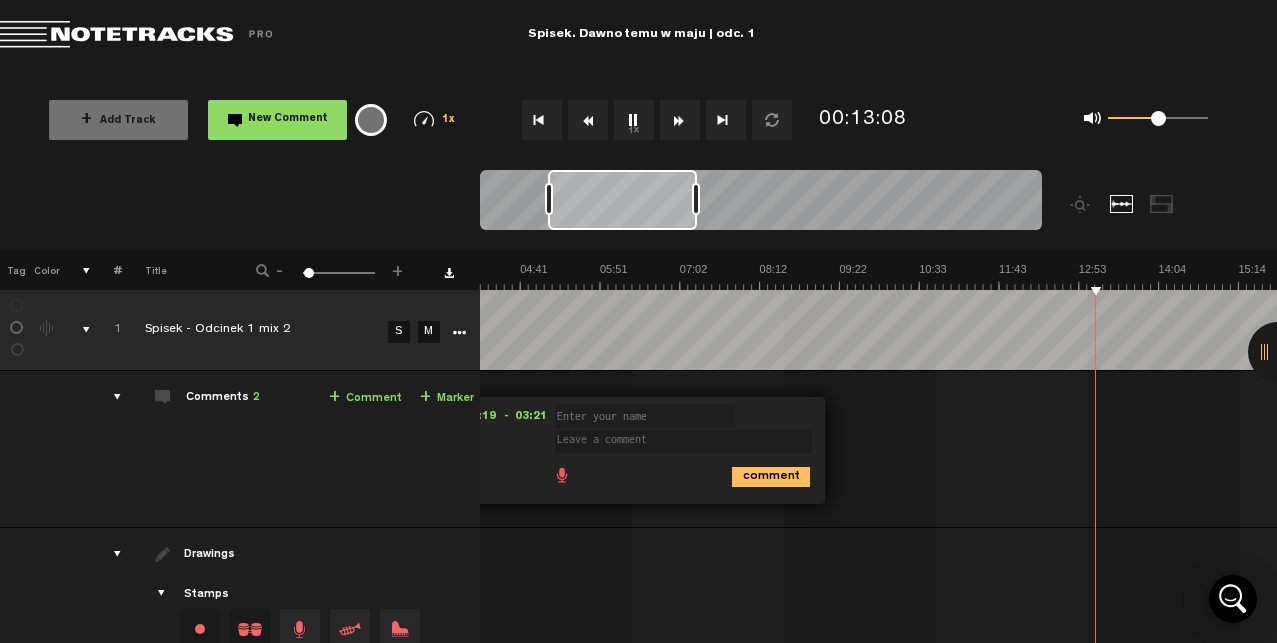 click at bounding box center [680, 120] 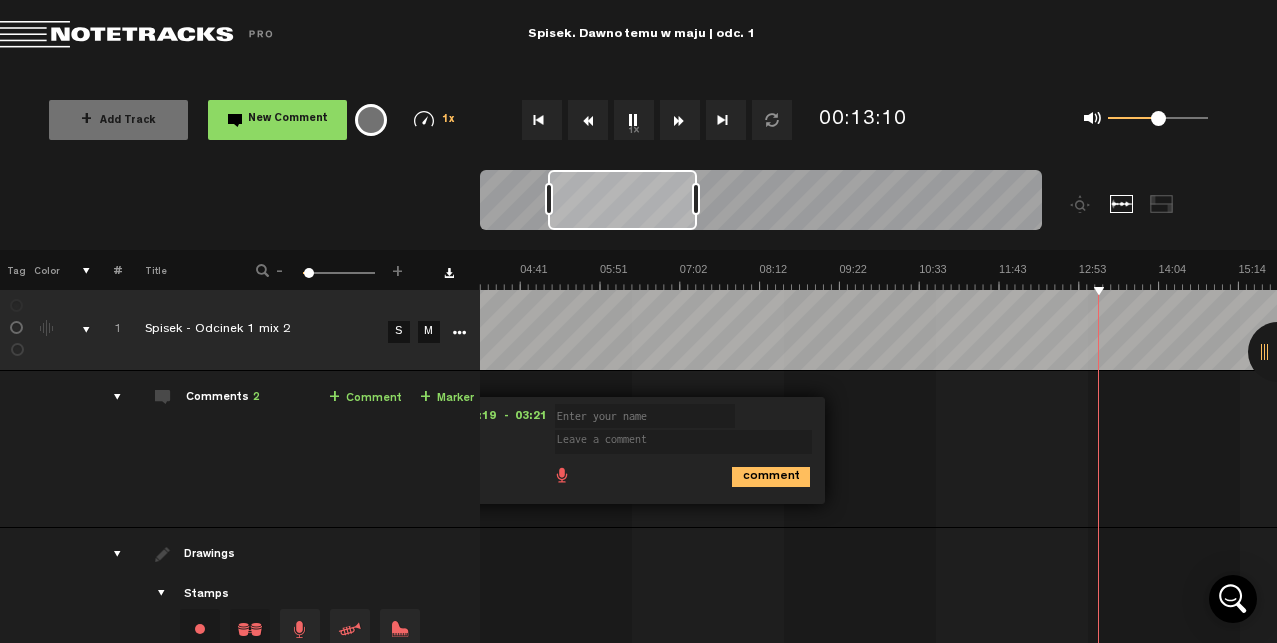 click at bounding box center (680, 120) 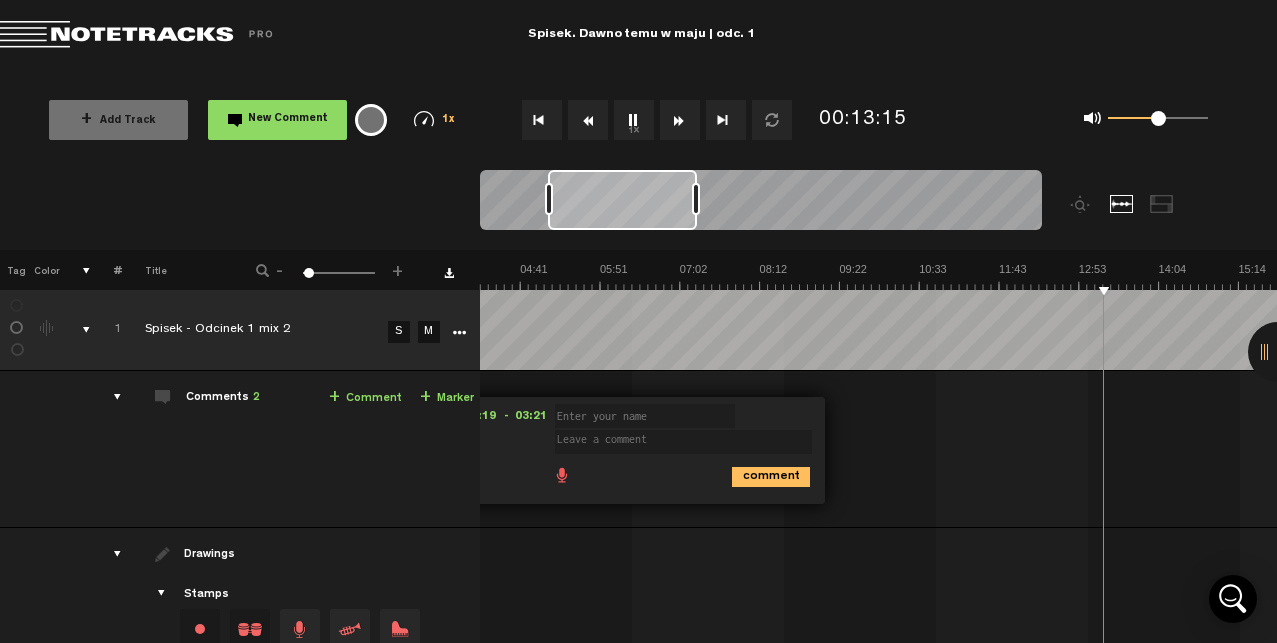 click at bounding box center (680, 120) 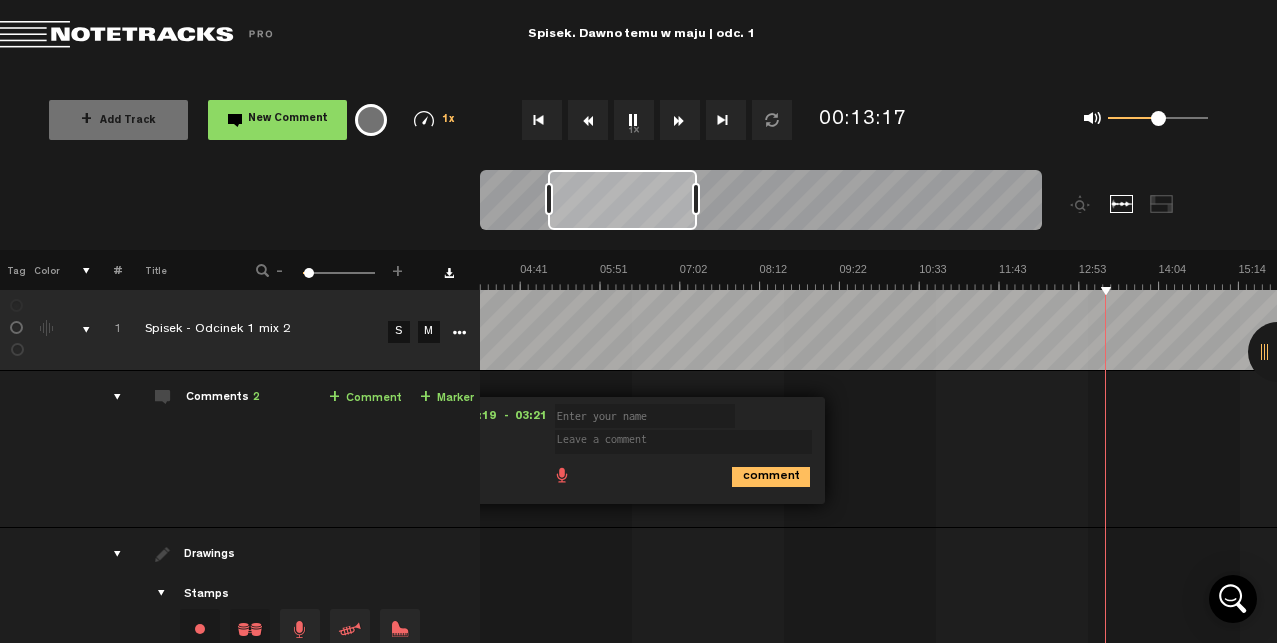 click at bounding box center (680, 120) 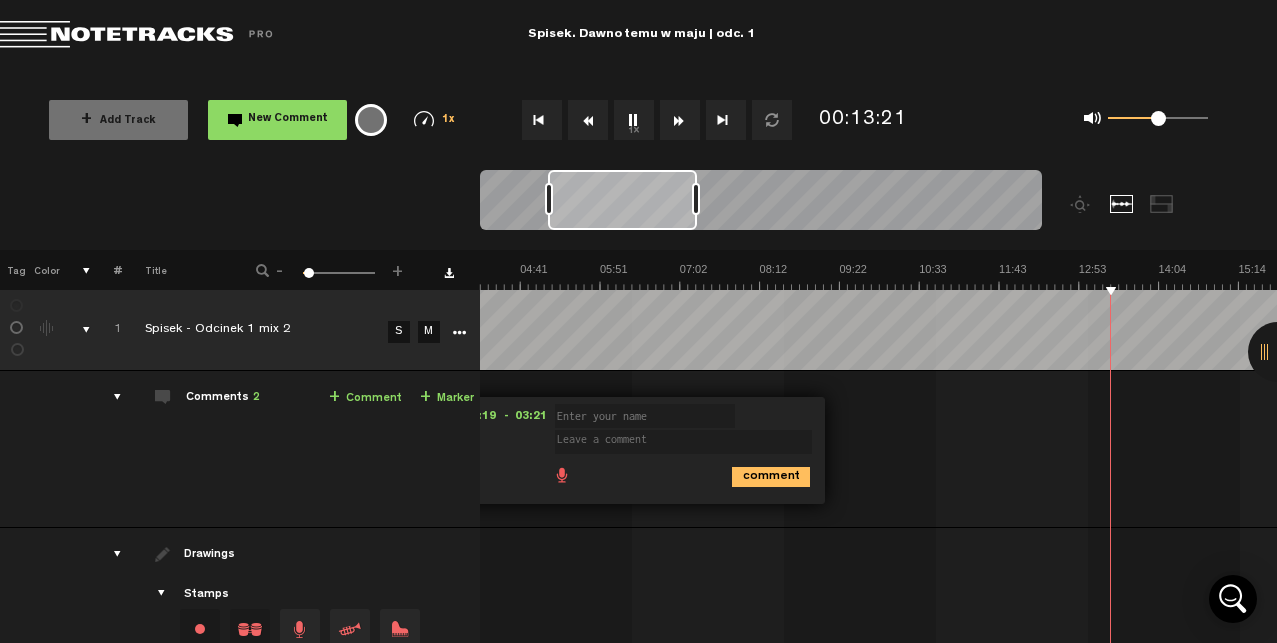 click at bounding box center (680, 120) 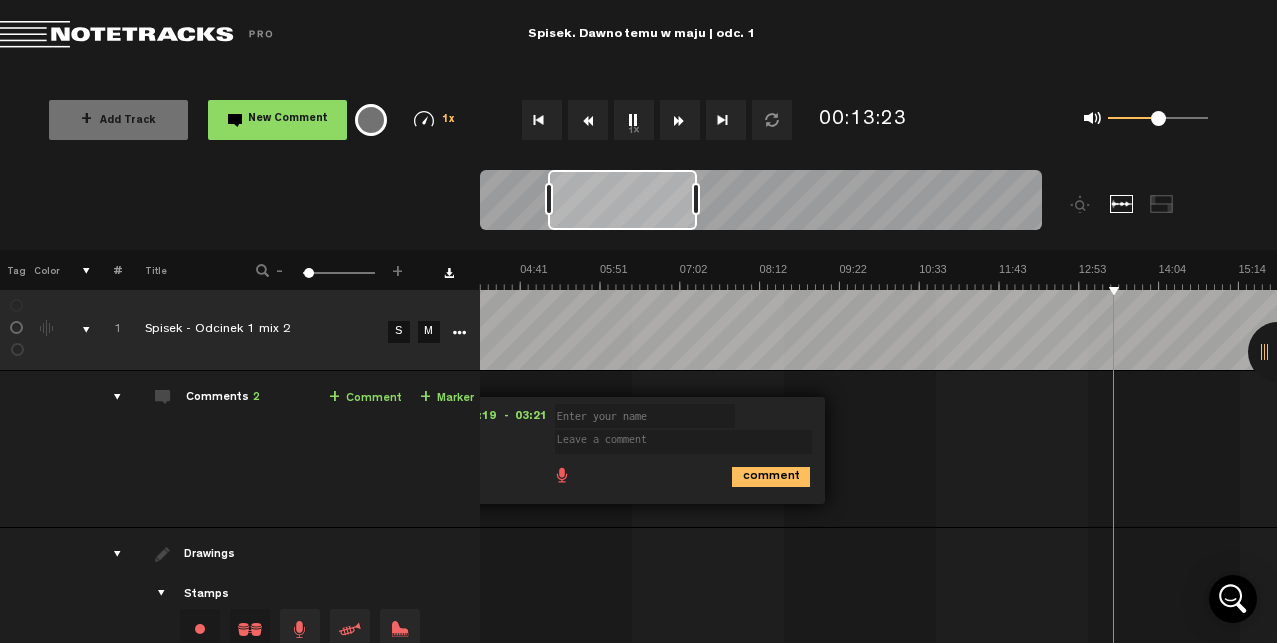 click at bounding box center [680, 120] 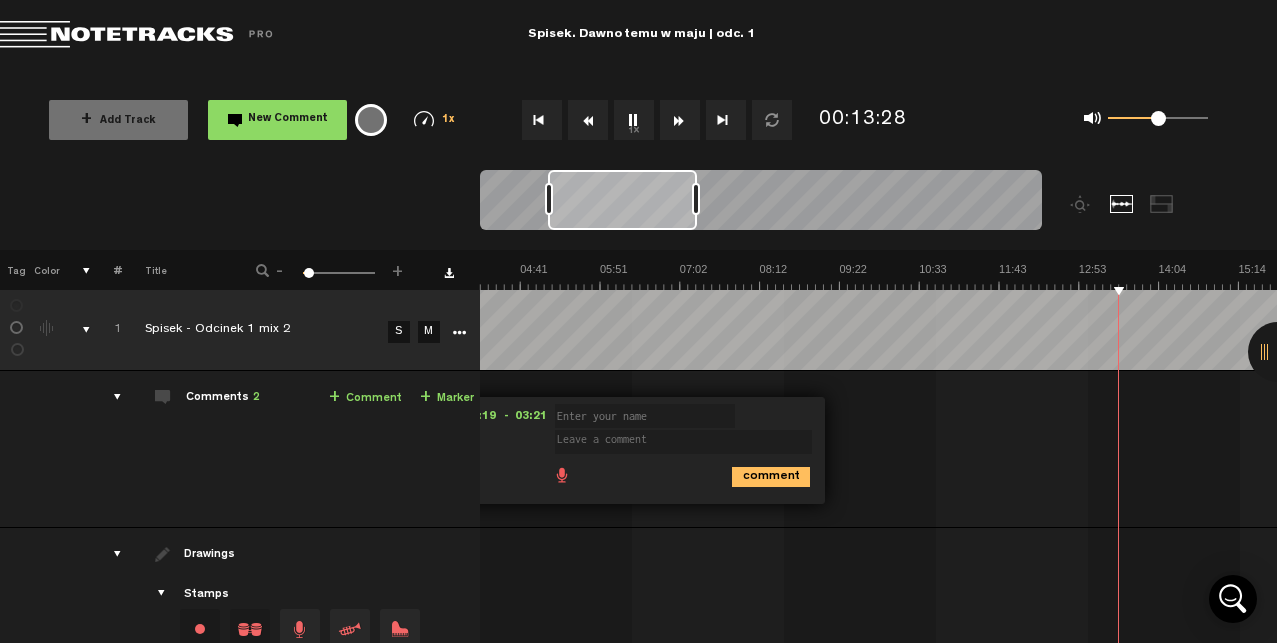 click at bounding box center (680, 120) 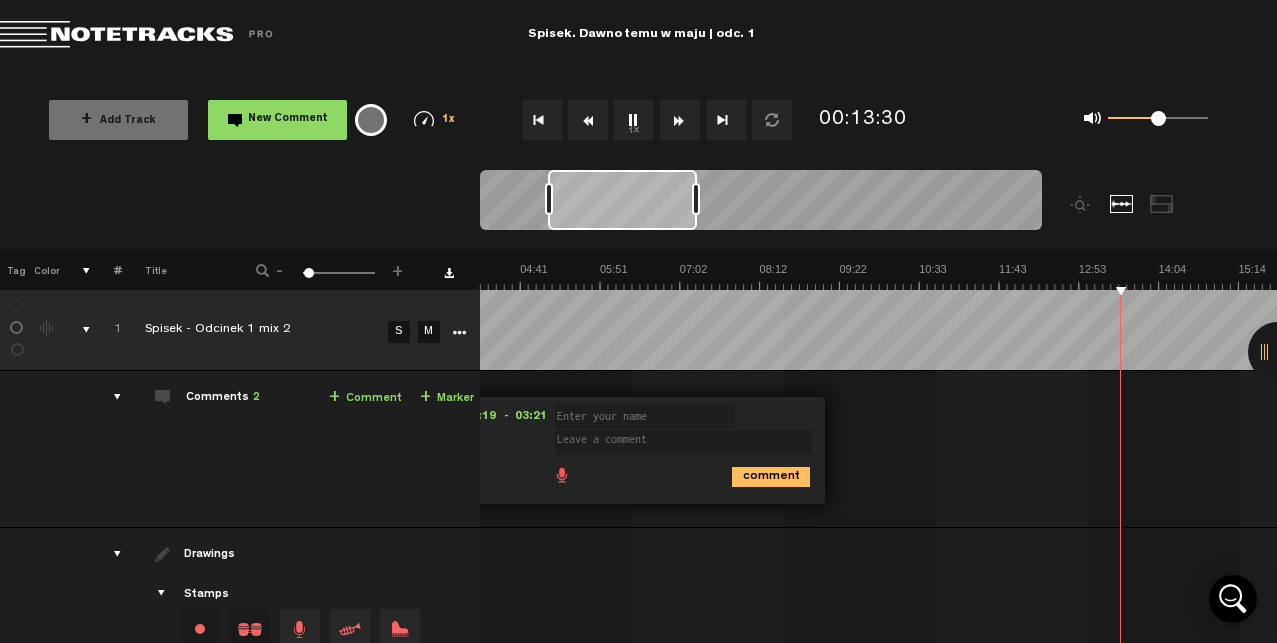 click at bounding box center [680, 120] 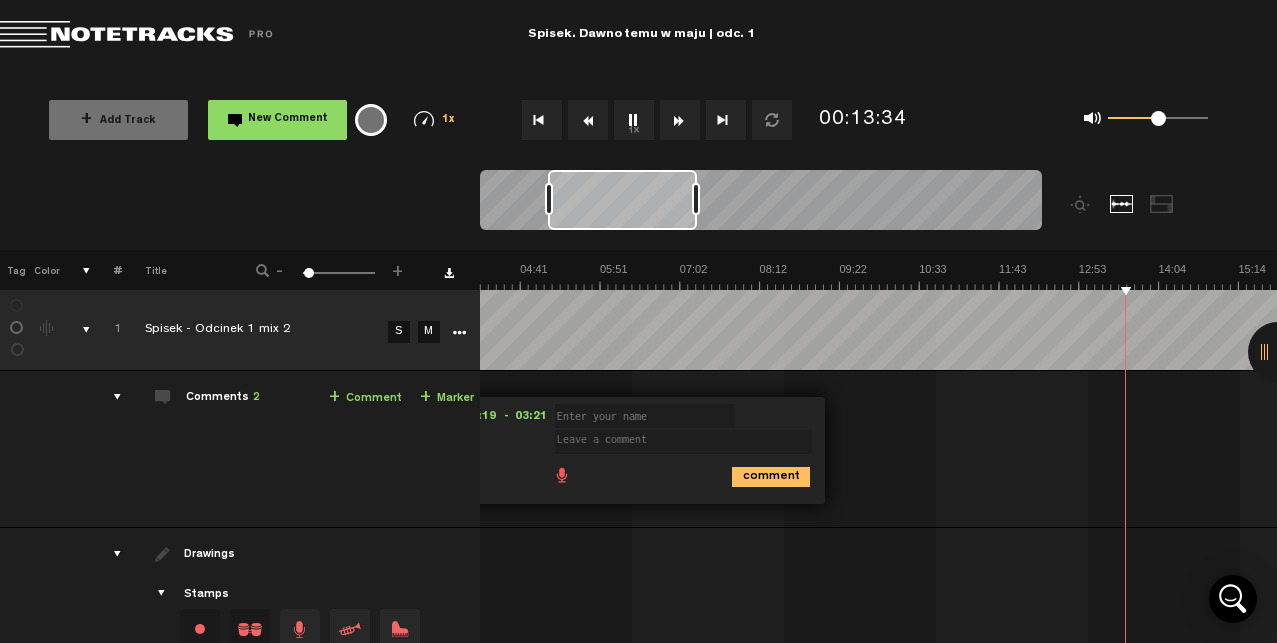 click at bounding box center [680, 120] 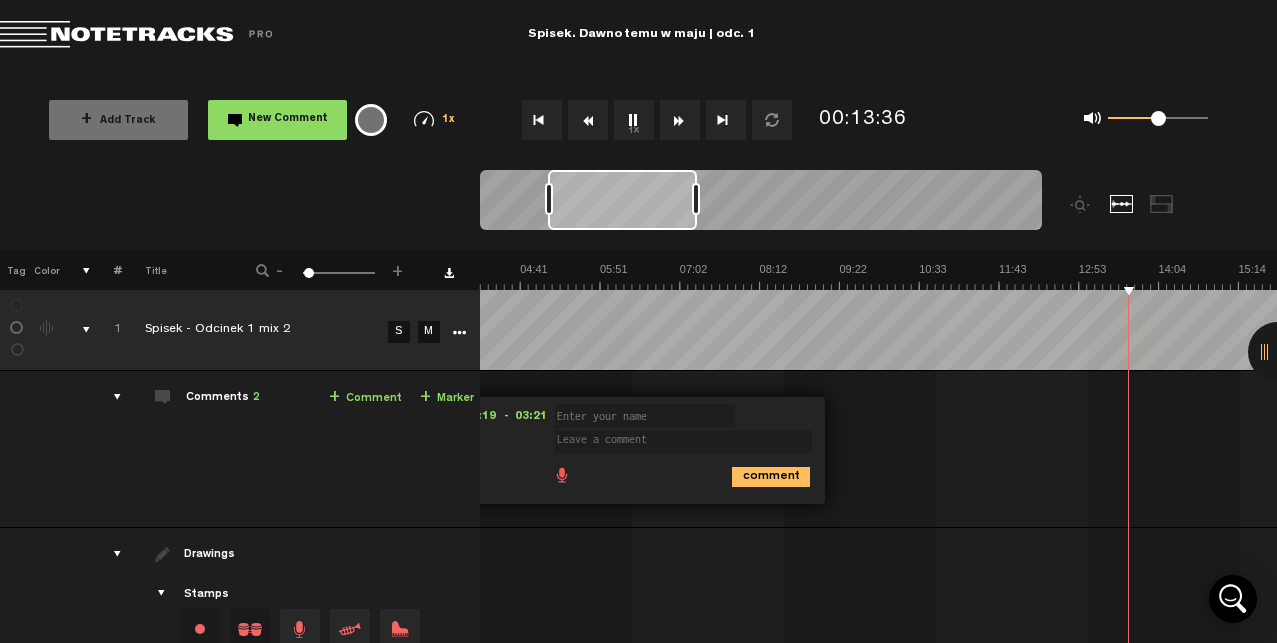 click at bounding box center [680, 120] 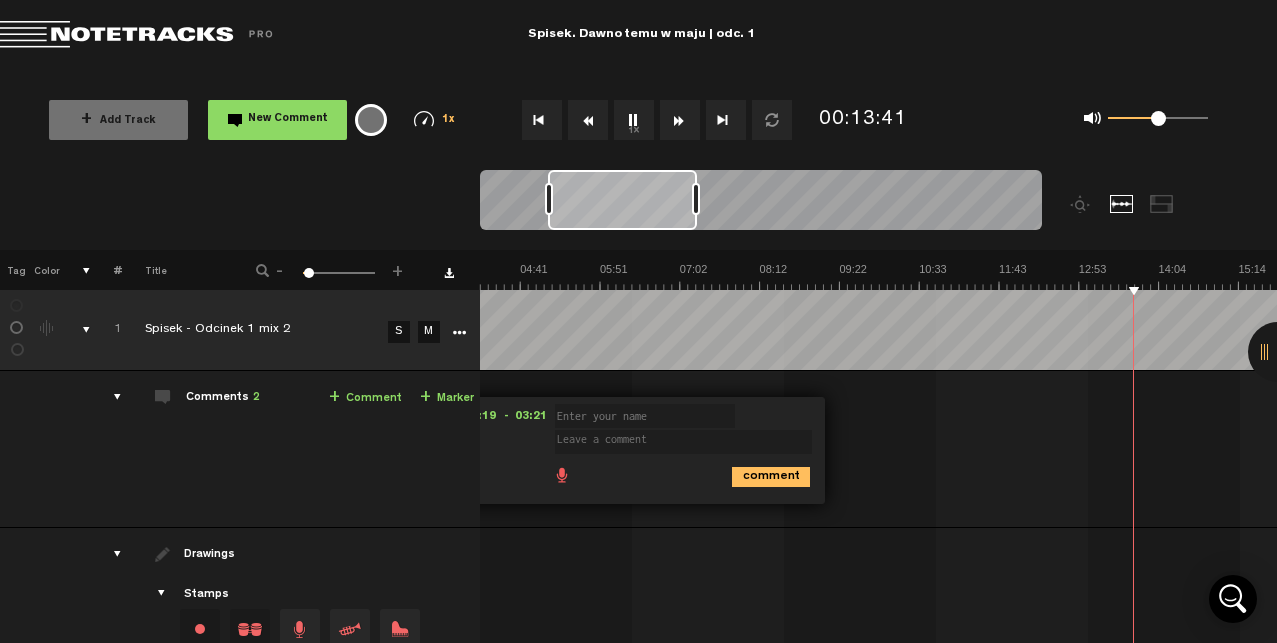 click at bounding box center [680, 120] 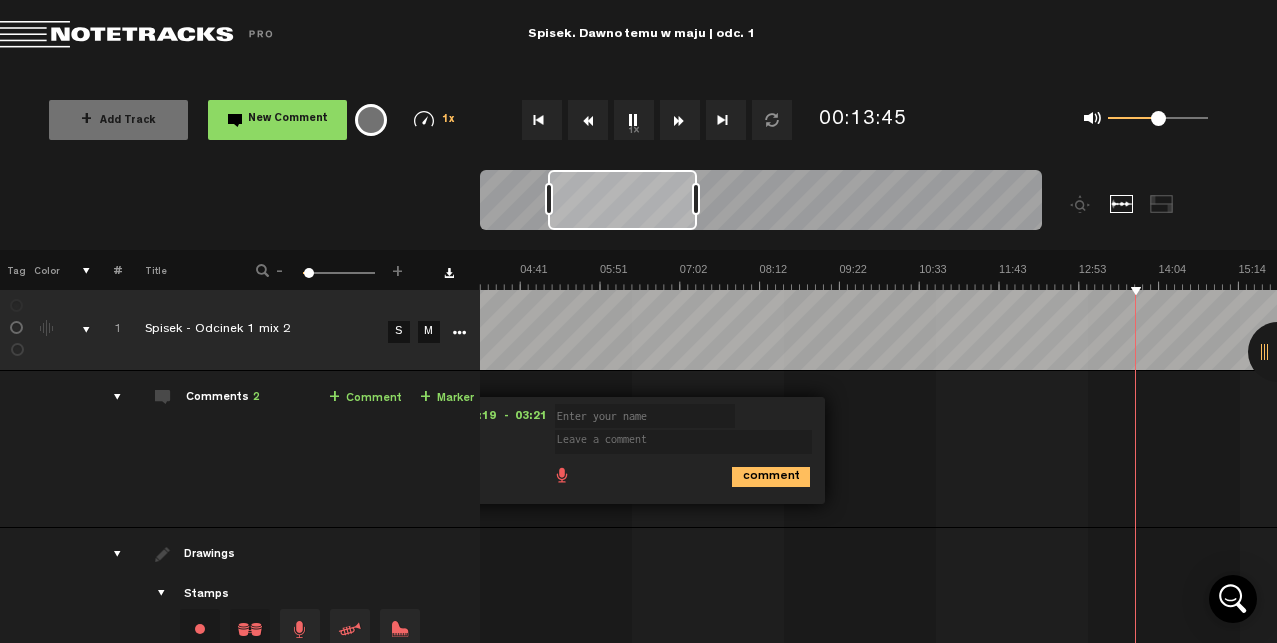 click at bounding box center (680, 120) 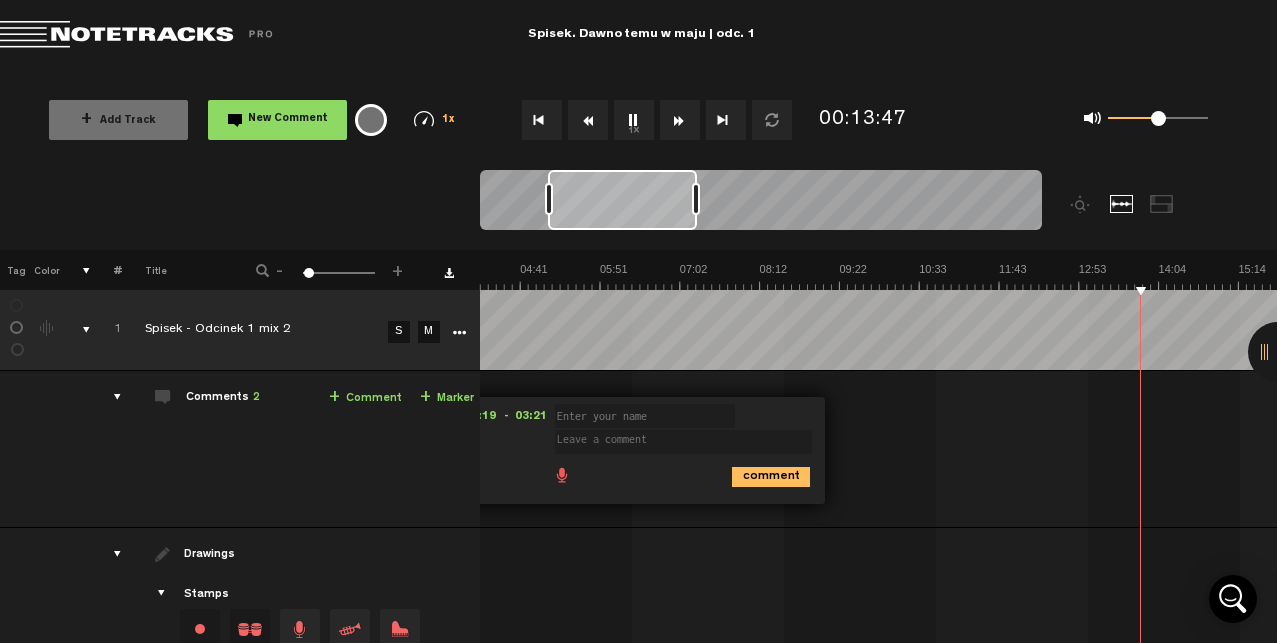 click at bounding box center (680, 120) 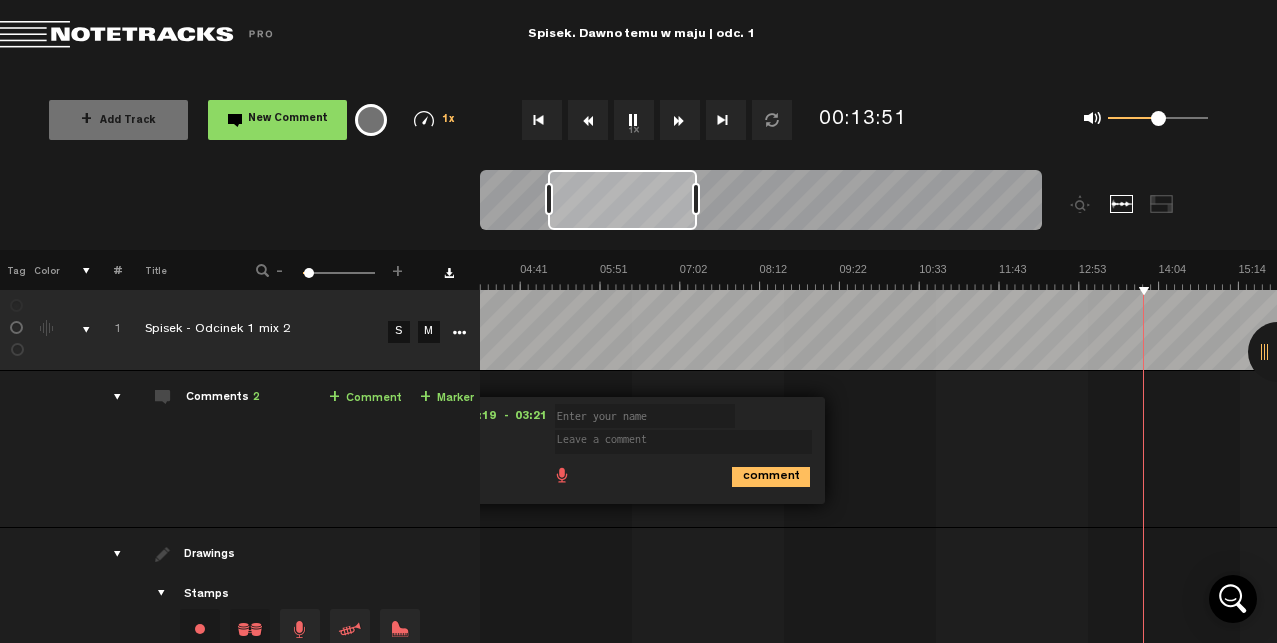 click at bounding box center (680, 120) 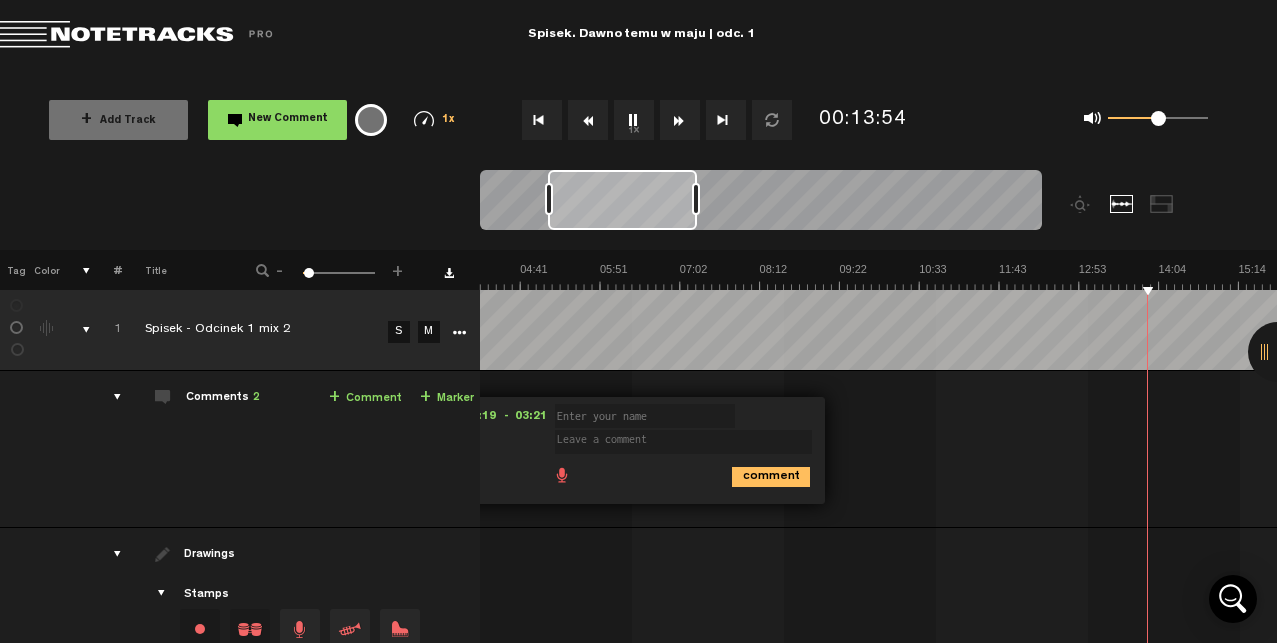 click at bounding box center (680, 120) 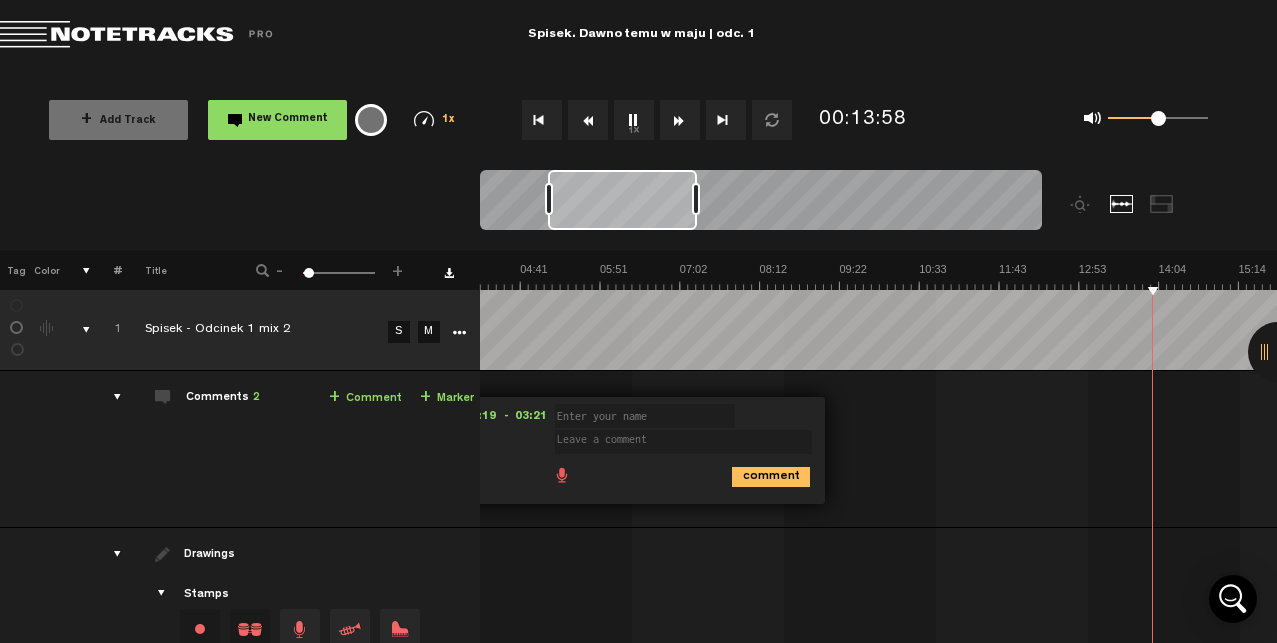 click at bounding box center [680, 120] 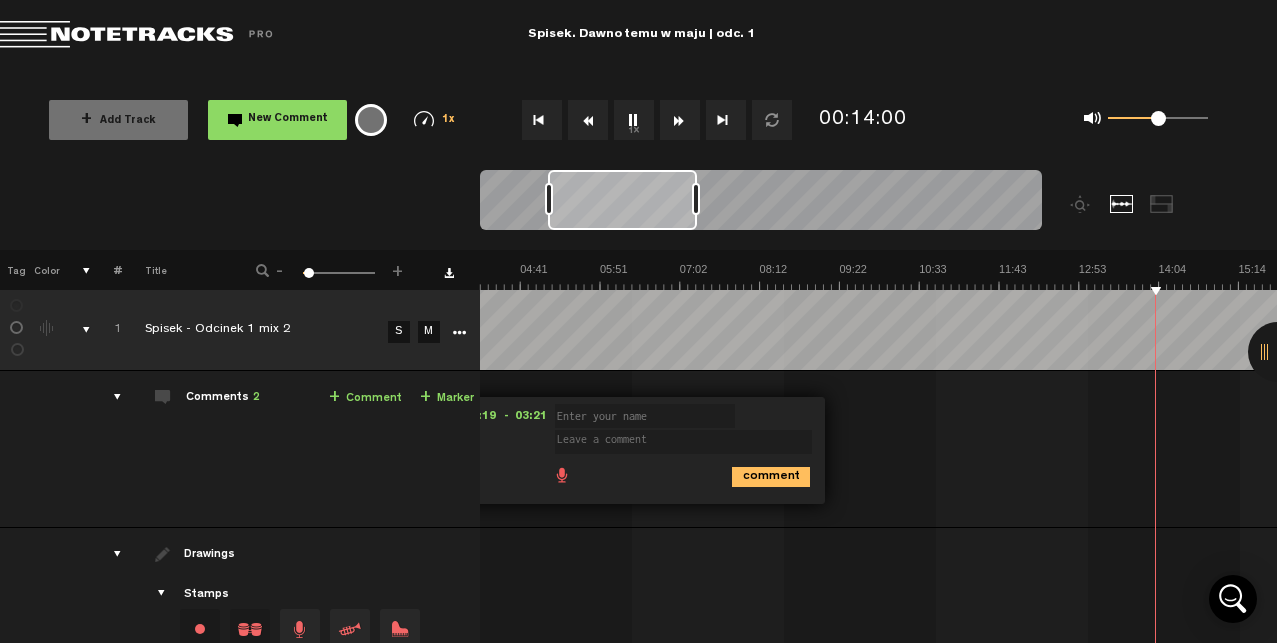 click at bounding box center (680, 120) 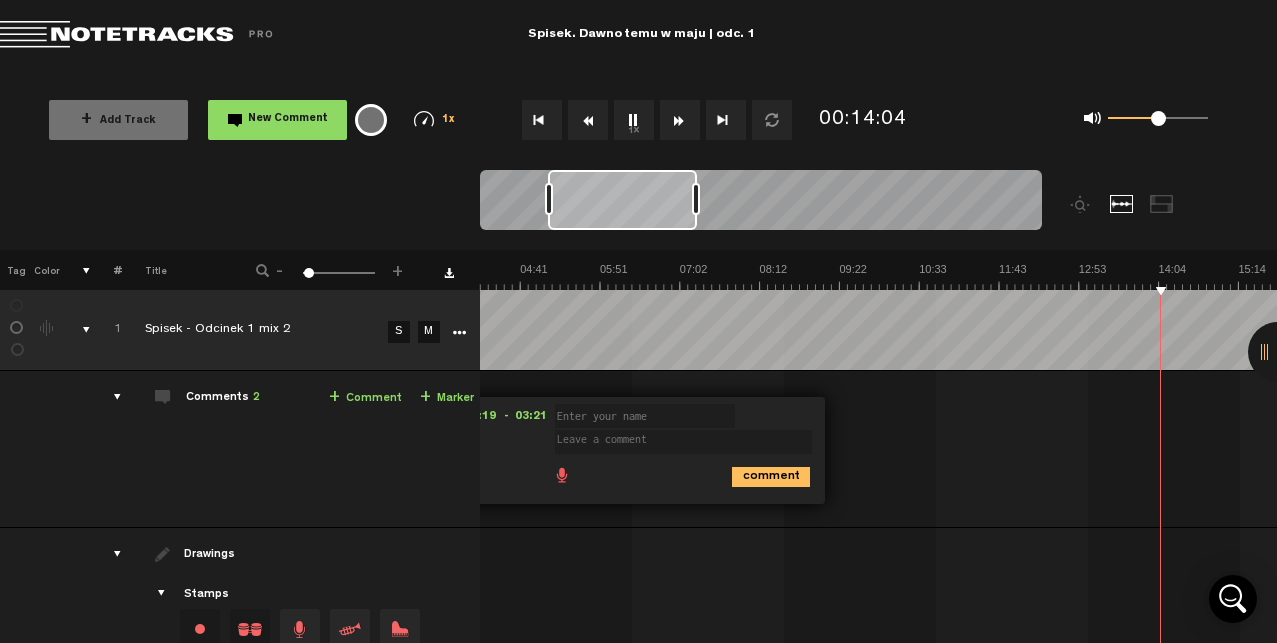 click at bounding box center [680, 120] 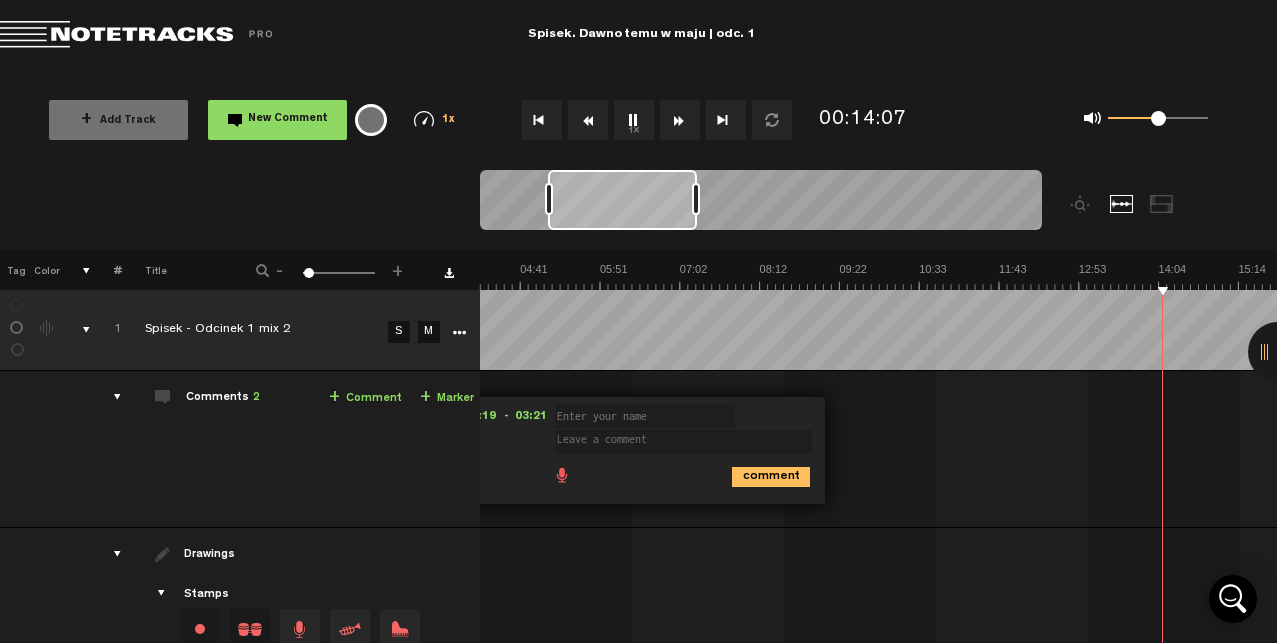click at bounding box center [680, 120] 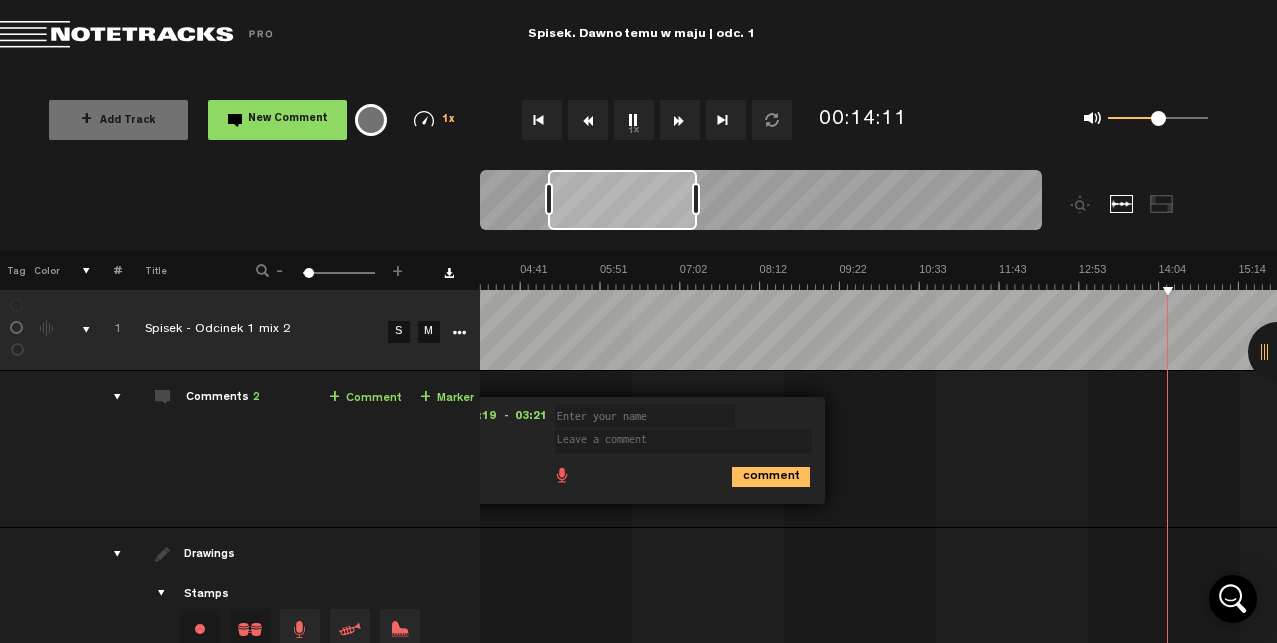 click at bounding box center (680, 120) 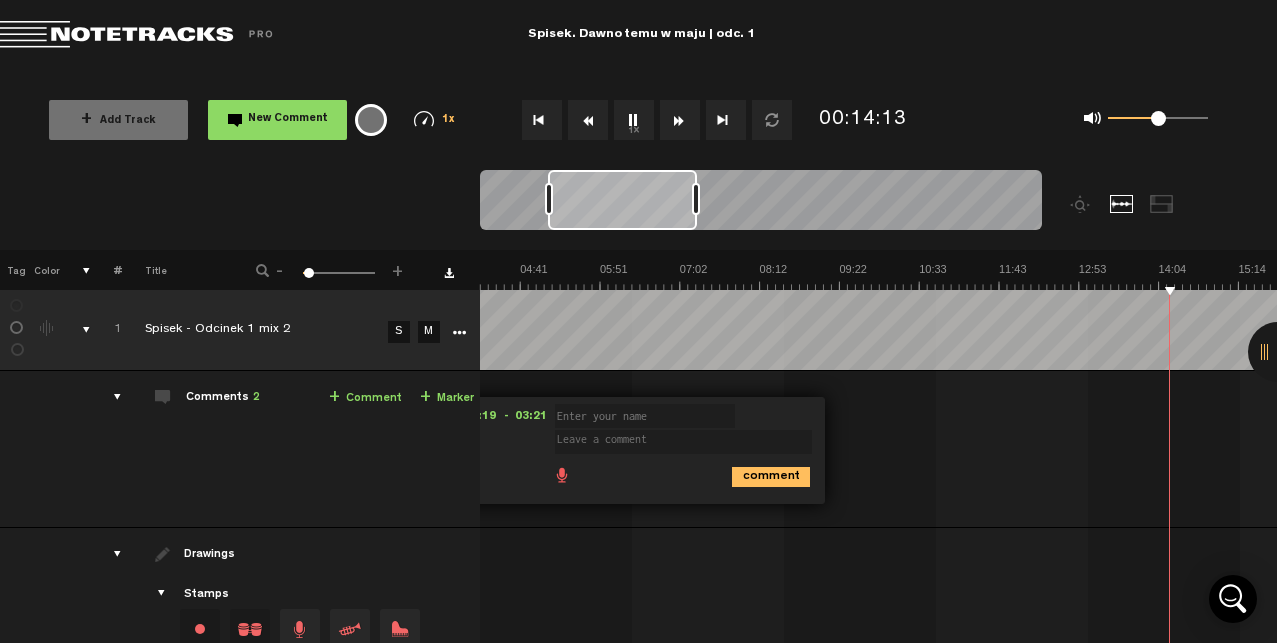 click at bounding box center (680, 120) 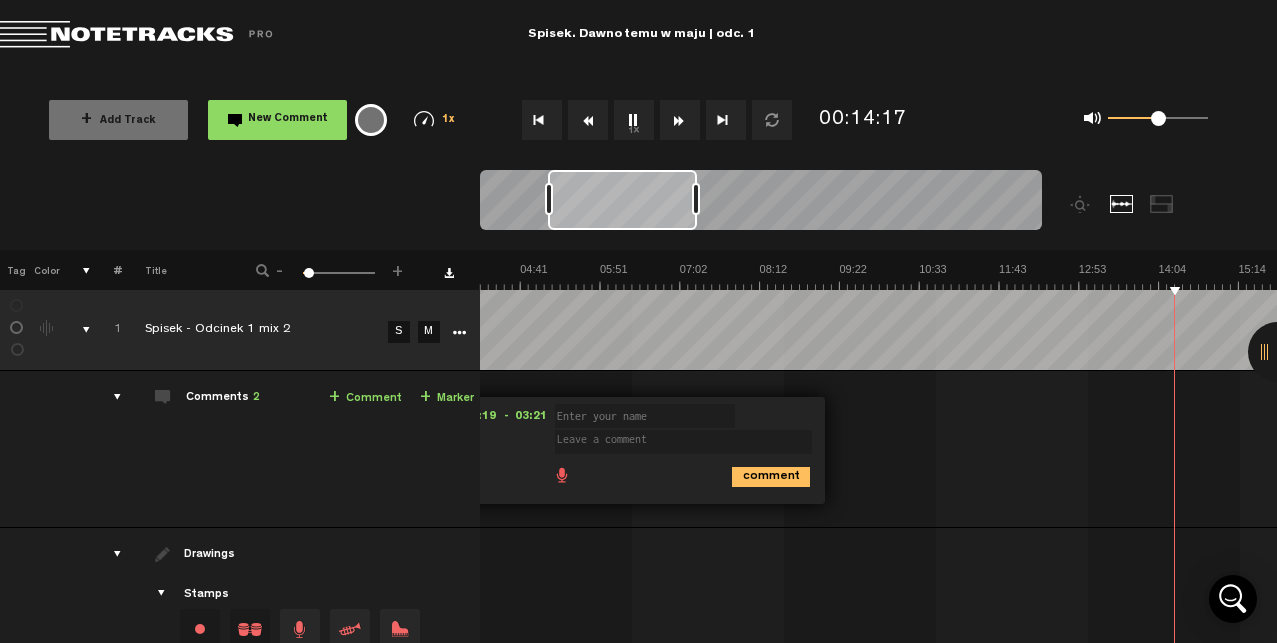 click at bounding box center [680, 120] 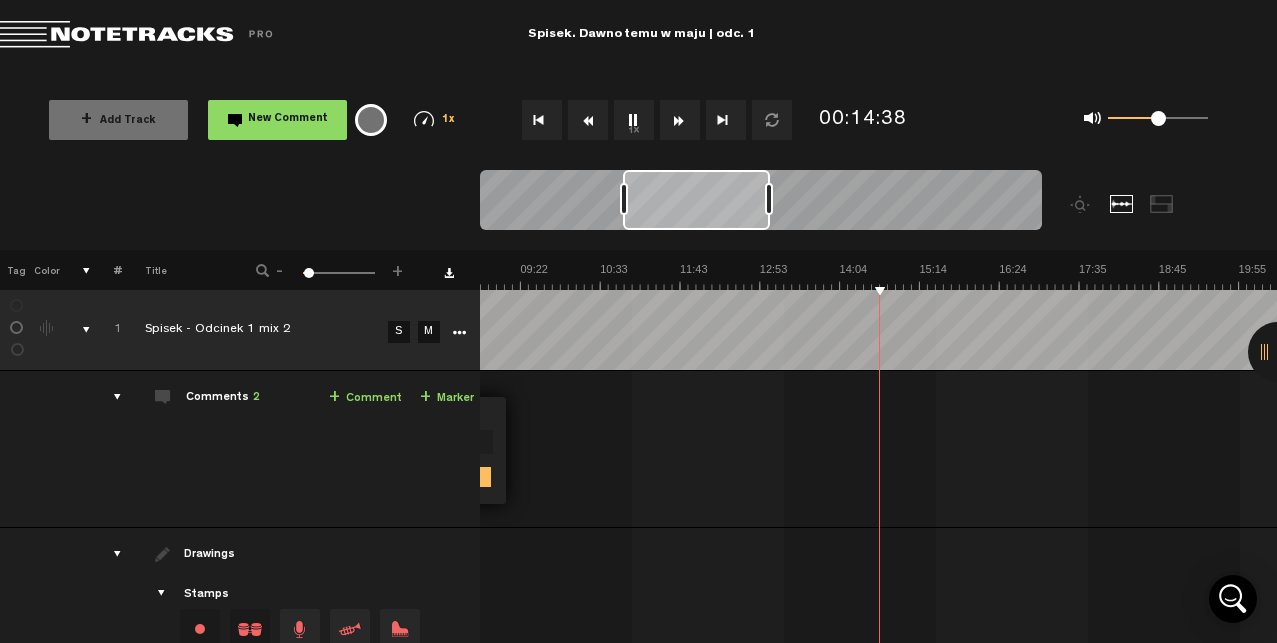 scroll, scrollTop: 0, scrollLeft: 597, axis: horizontal 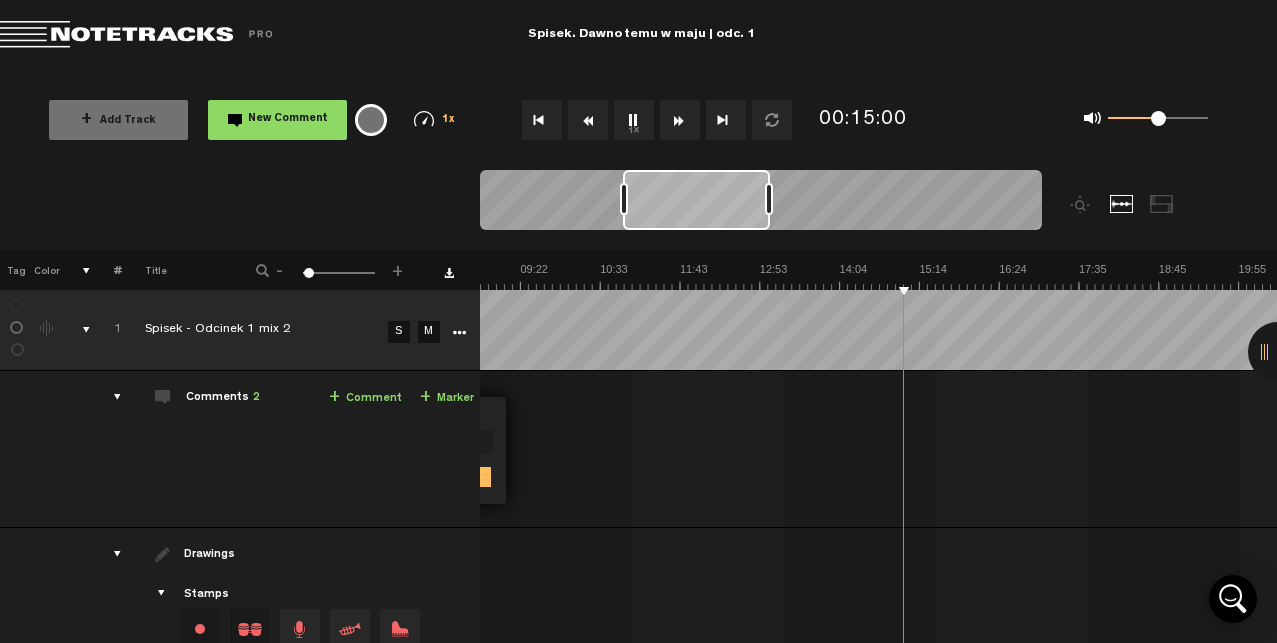 click at bounding box center (680, 120) 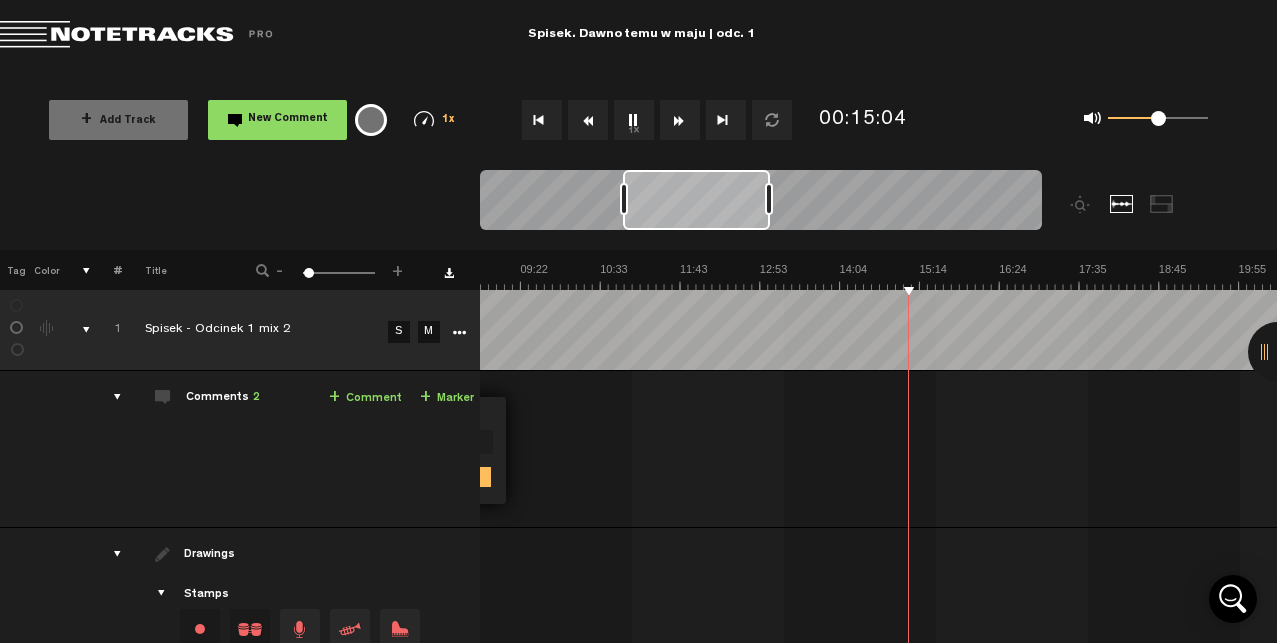 click at bounding box center [680, 120] 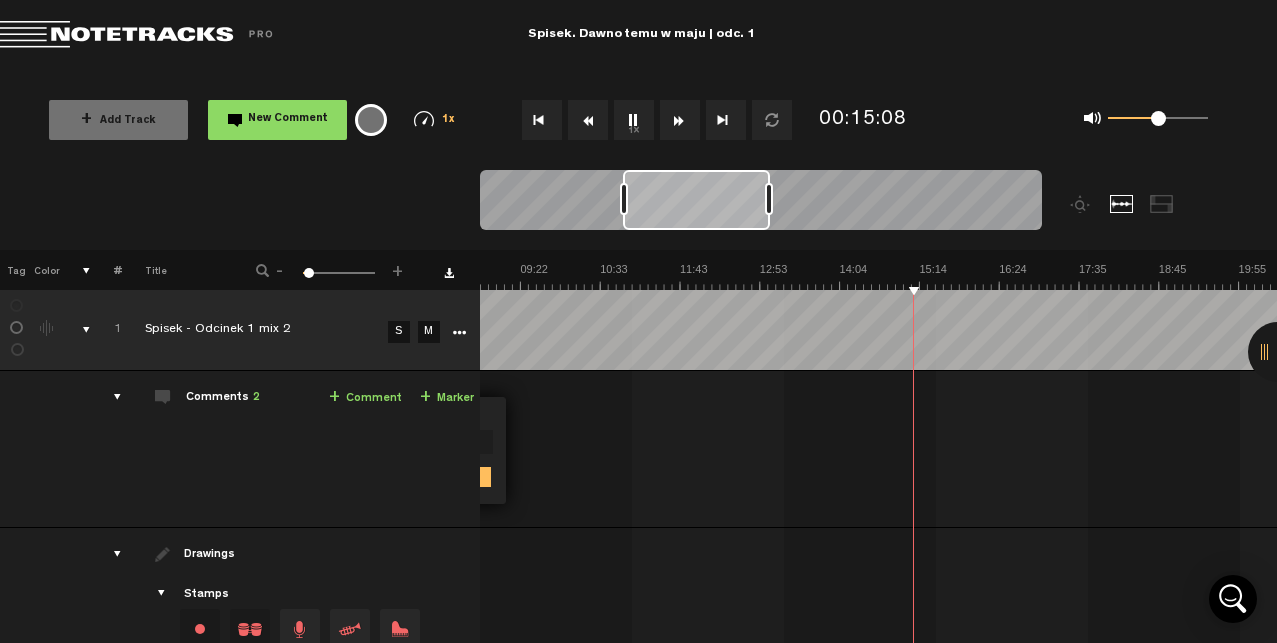 click at bounding box center (680, 120) 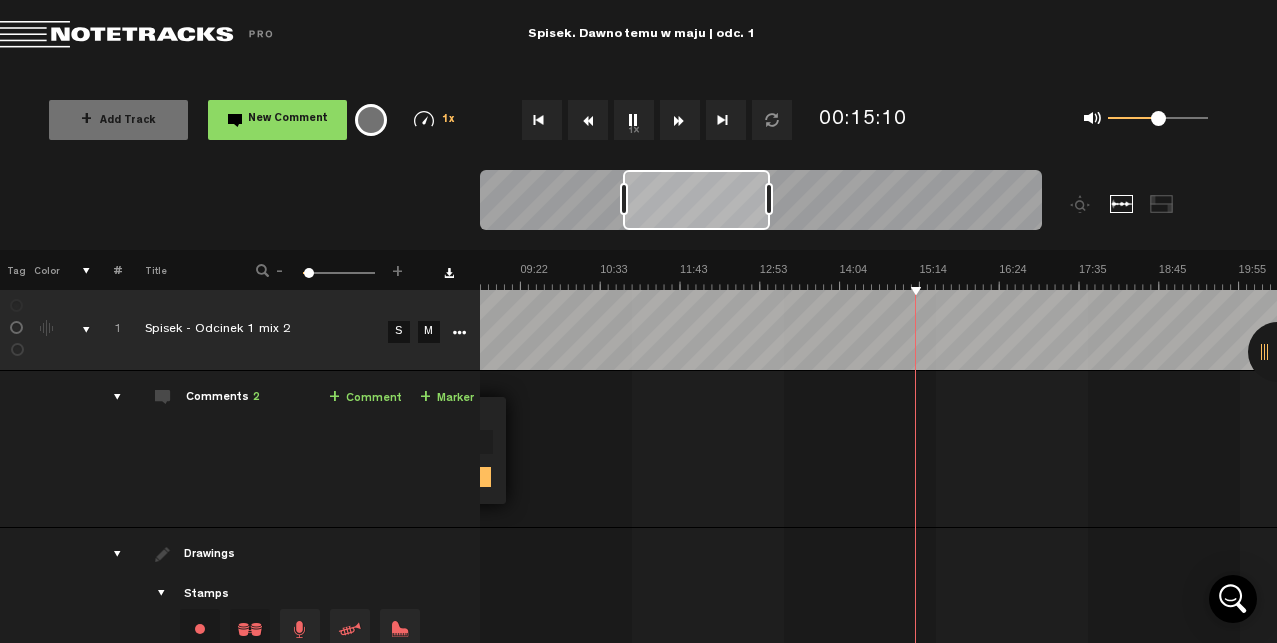 click at bounding box center [680, 120] 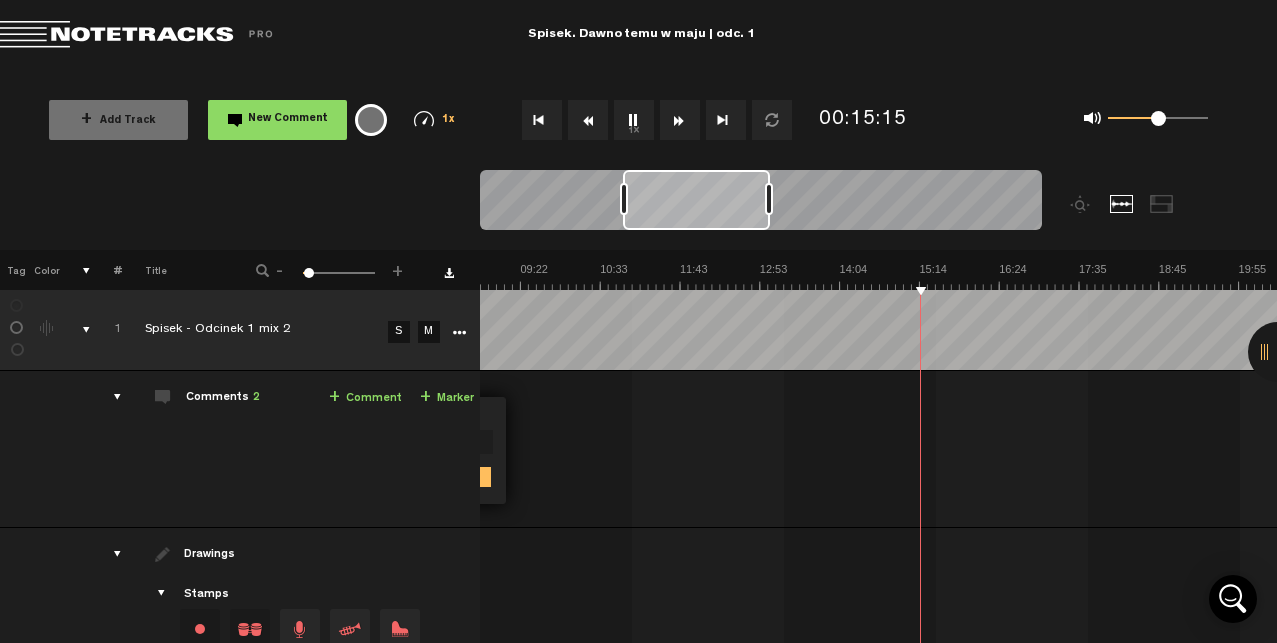 click at bounding box center (680, 120) 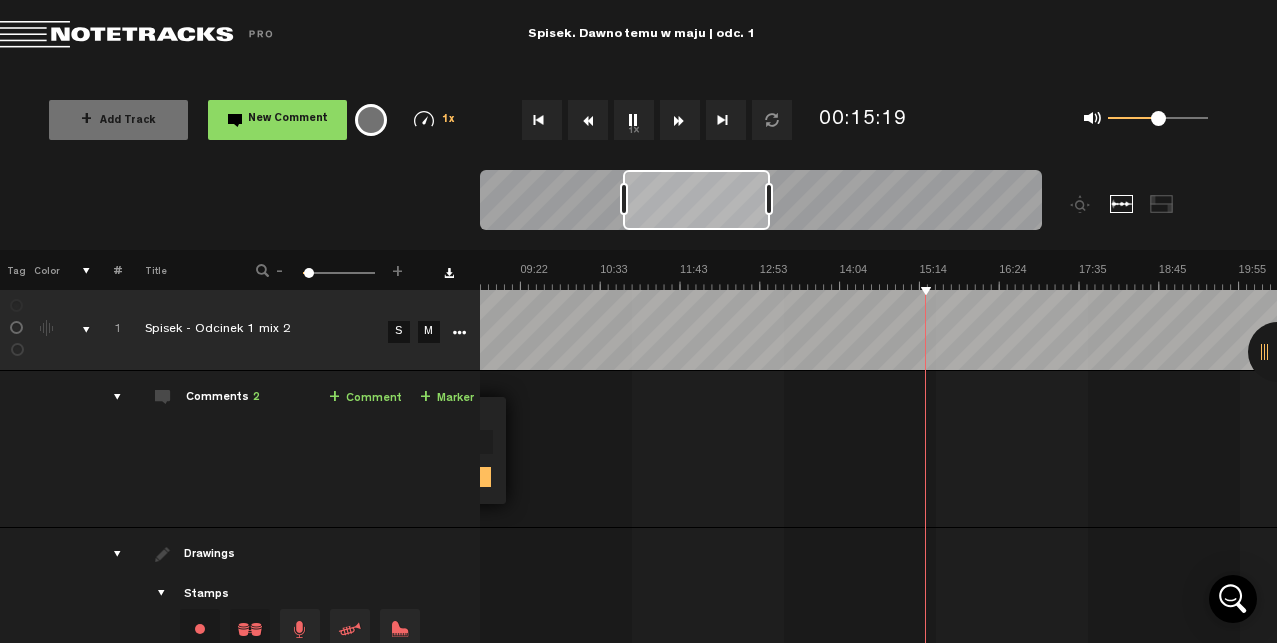 click at bounding box center [680, 120] 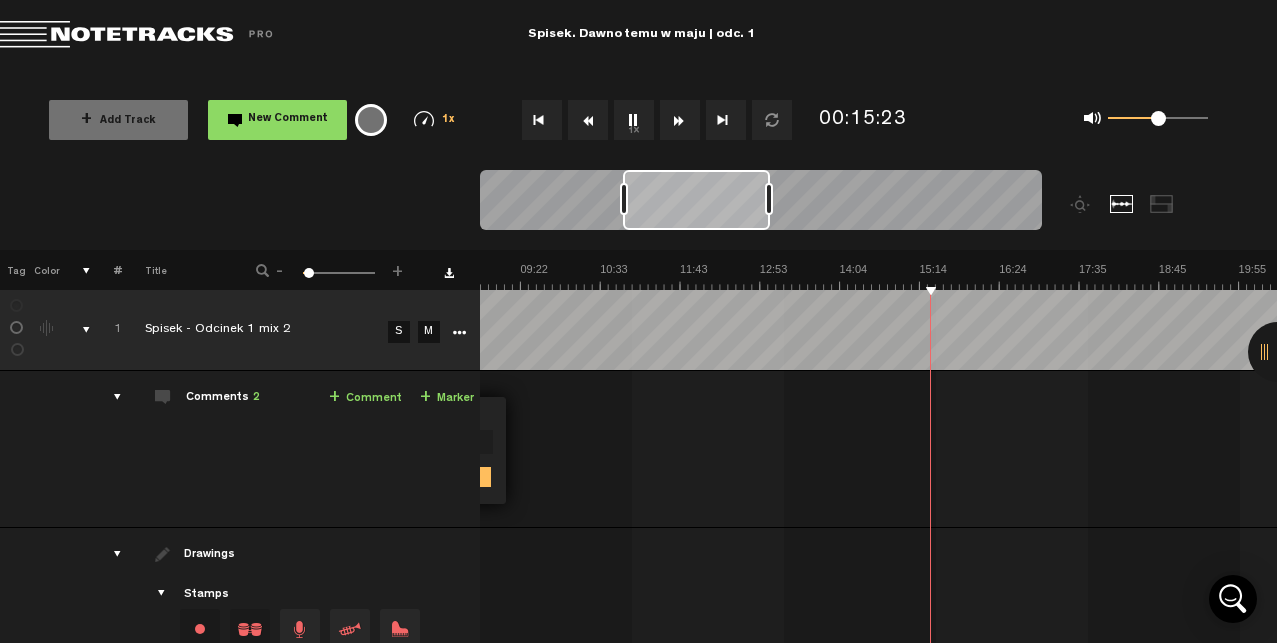 click at bounding box center [680, 120] 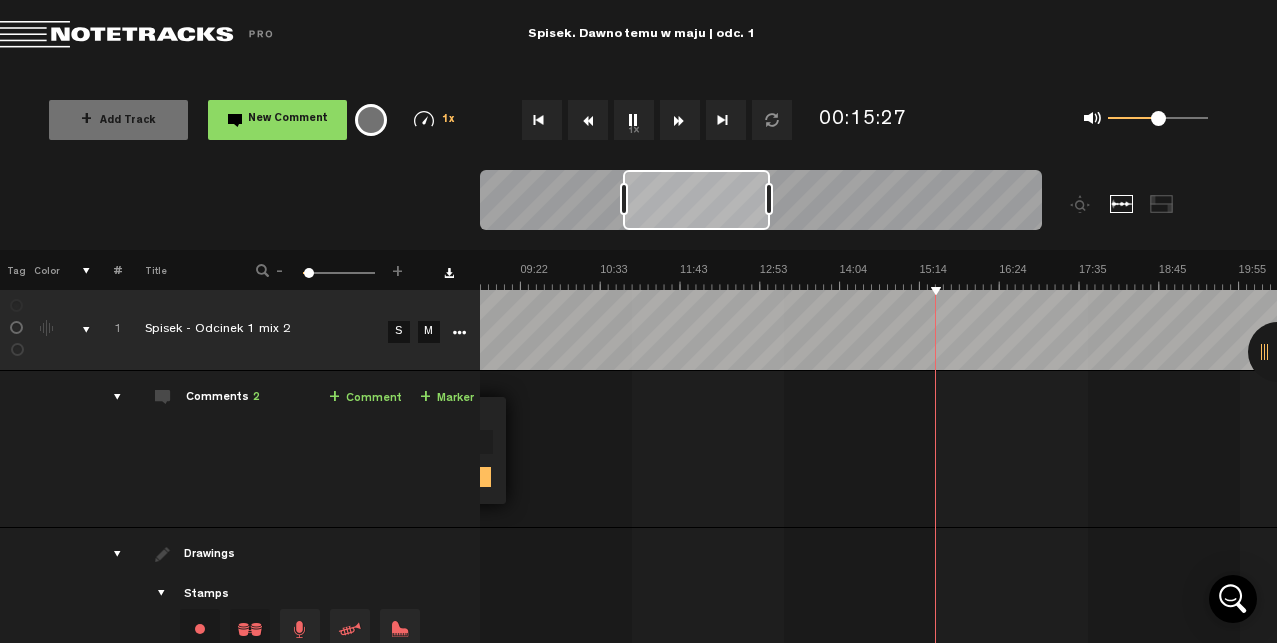 click at bounding box center (680, 120) 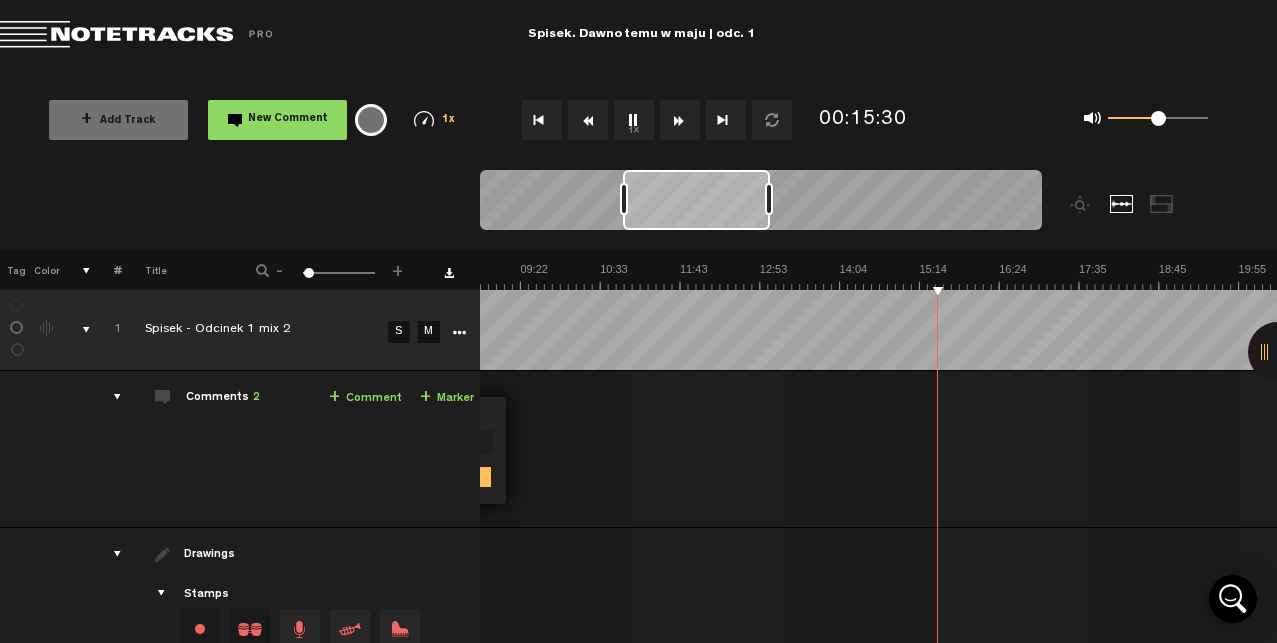 click at bounding box center [680, 120] 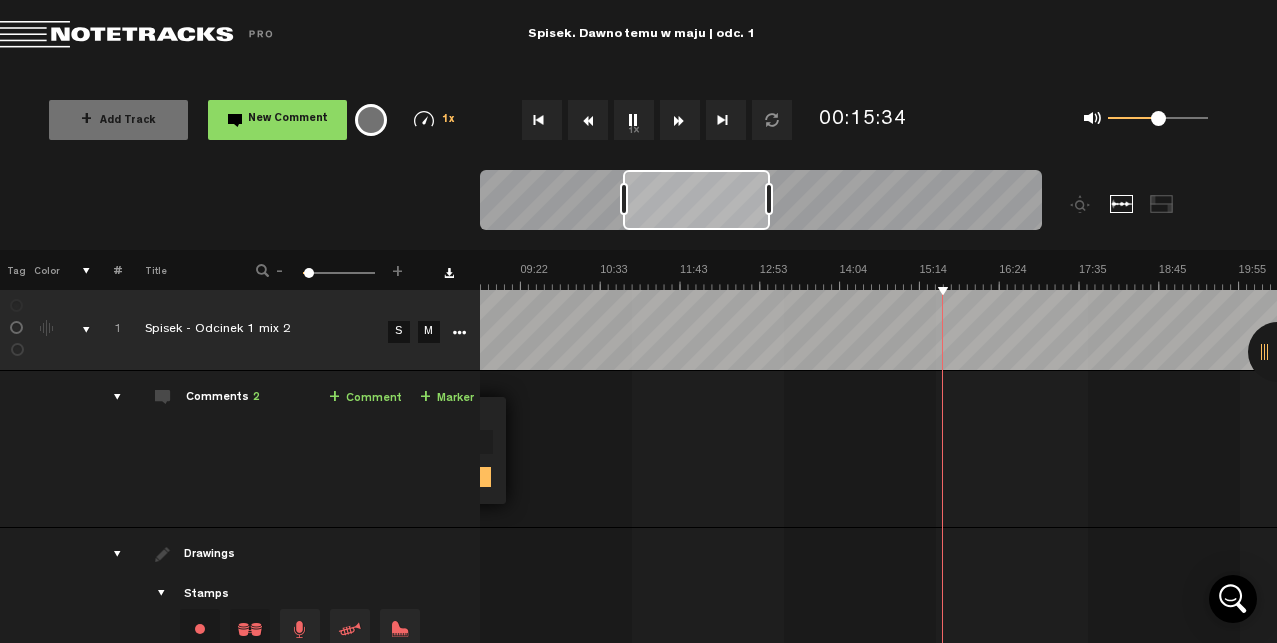 click at bounding box center [680, 120] 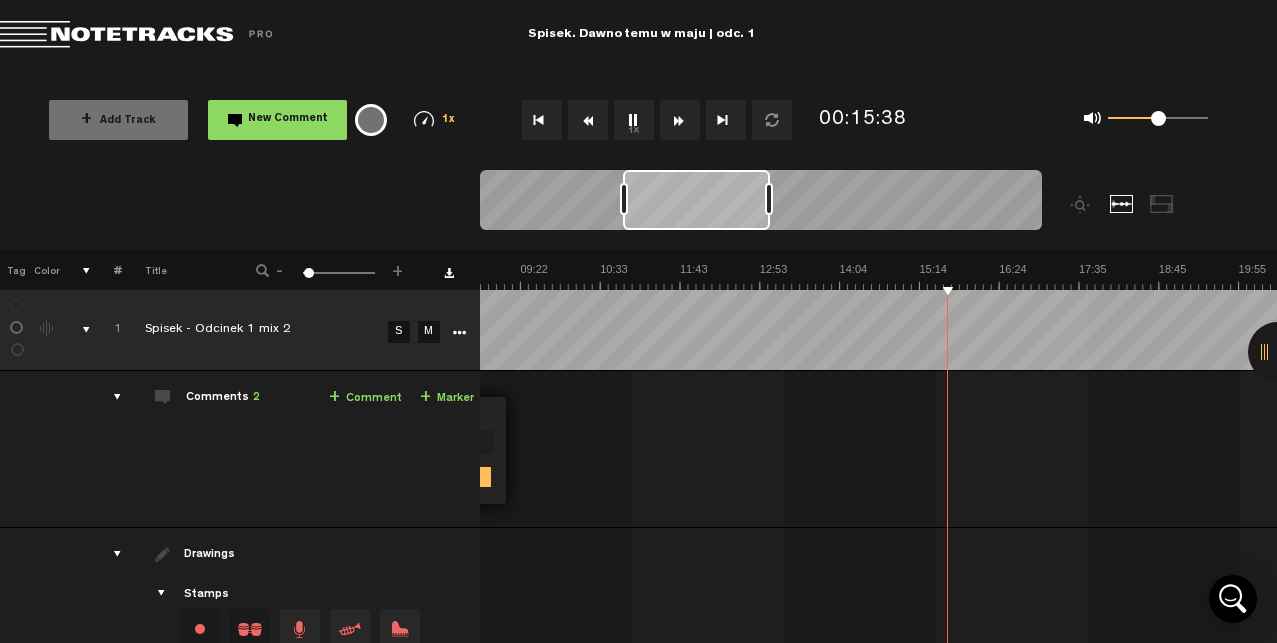 click at bounding box center (680, 120) 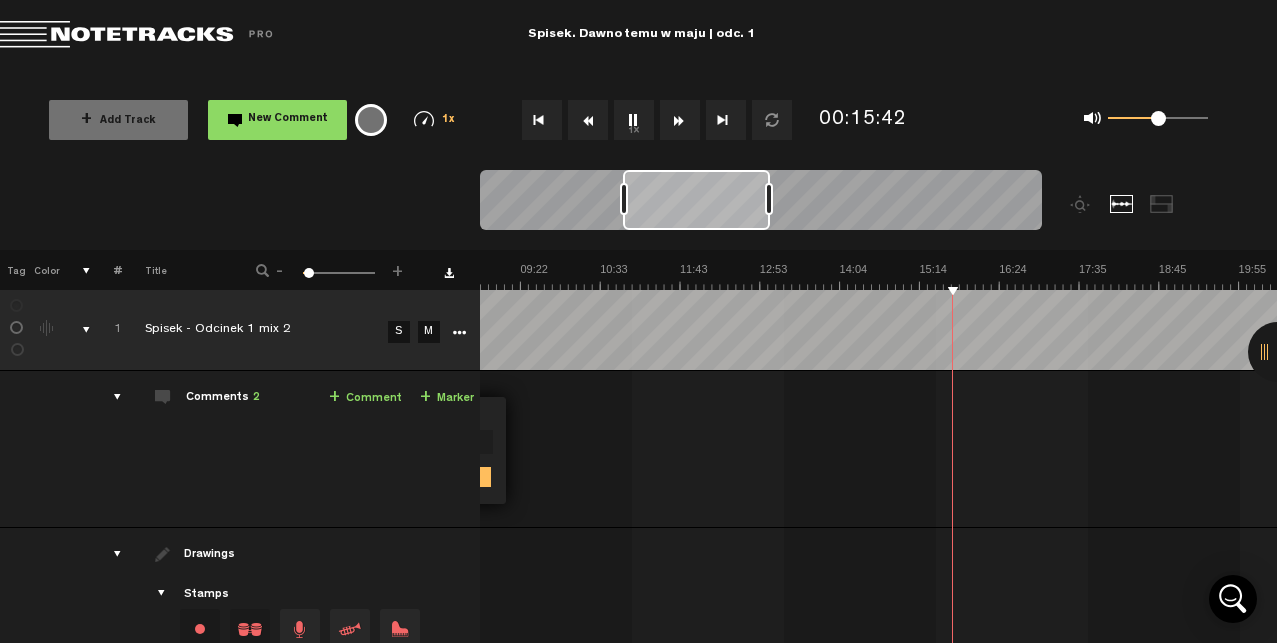 click at bounding box center [680, 120] 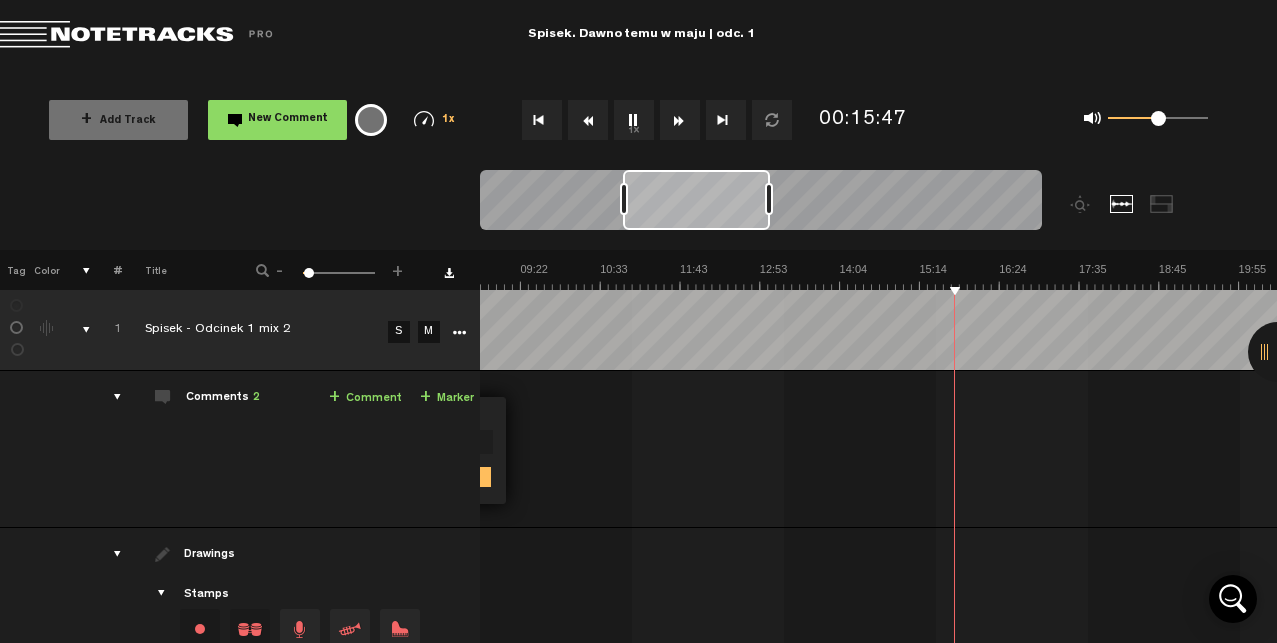 click at bounding box center (680, 120) 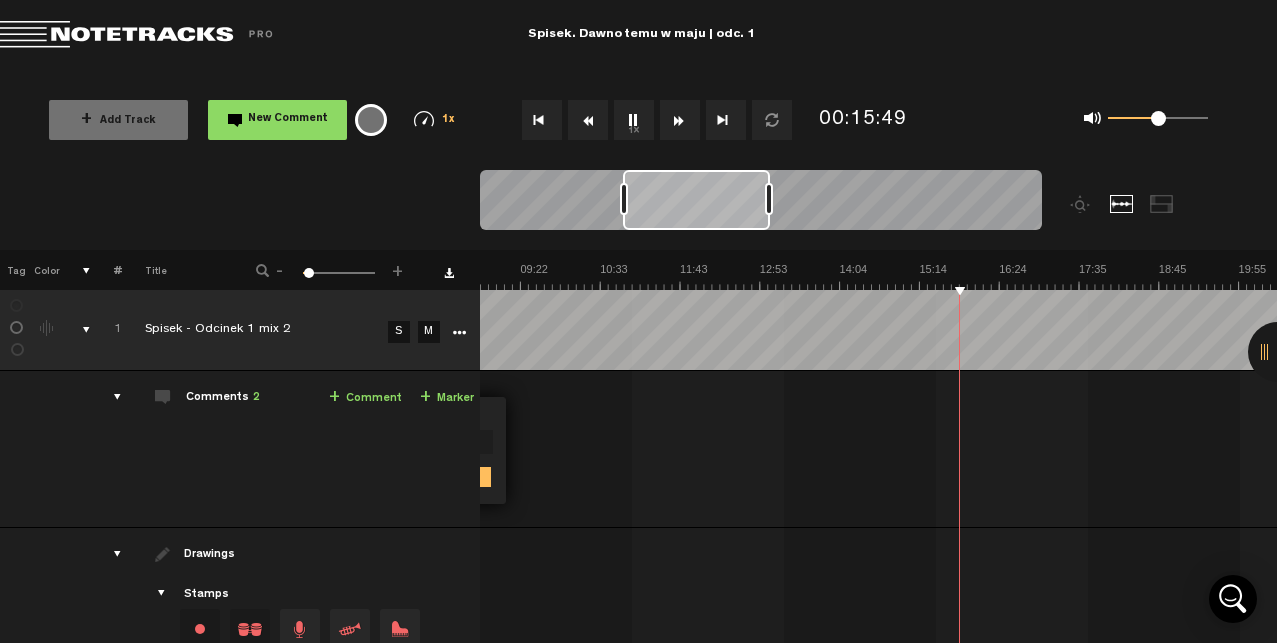 click at bounding box center (680, 120) 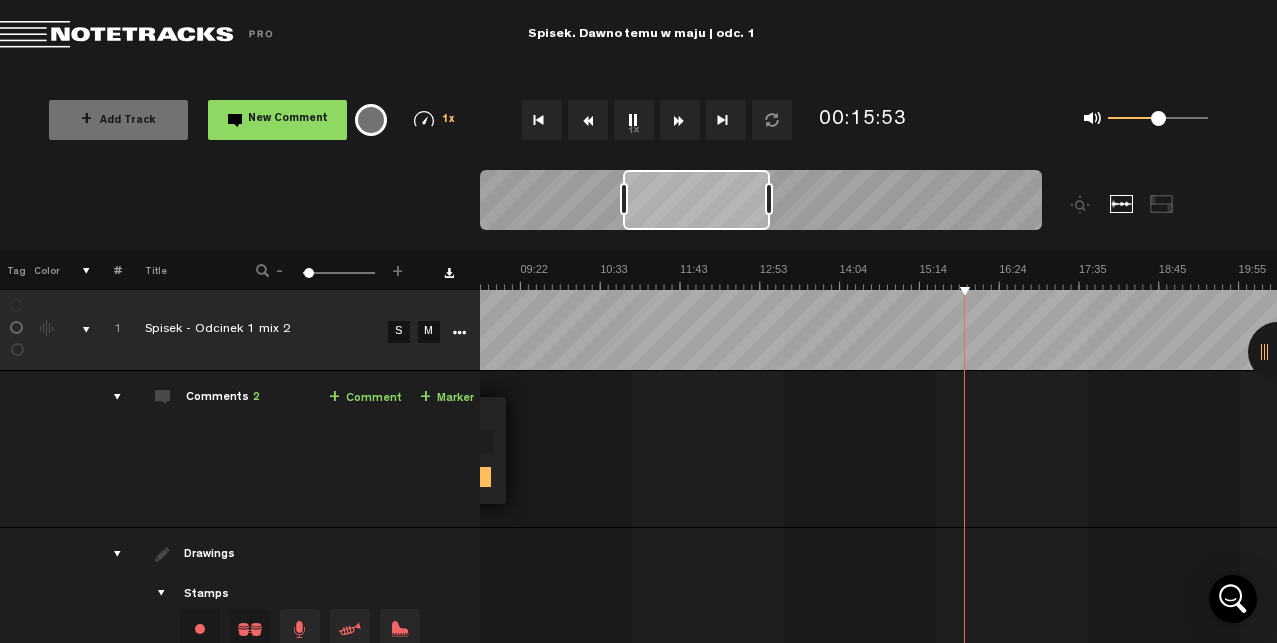 click at bounding box center (680, 120) 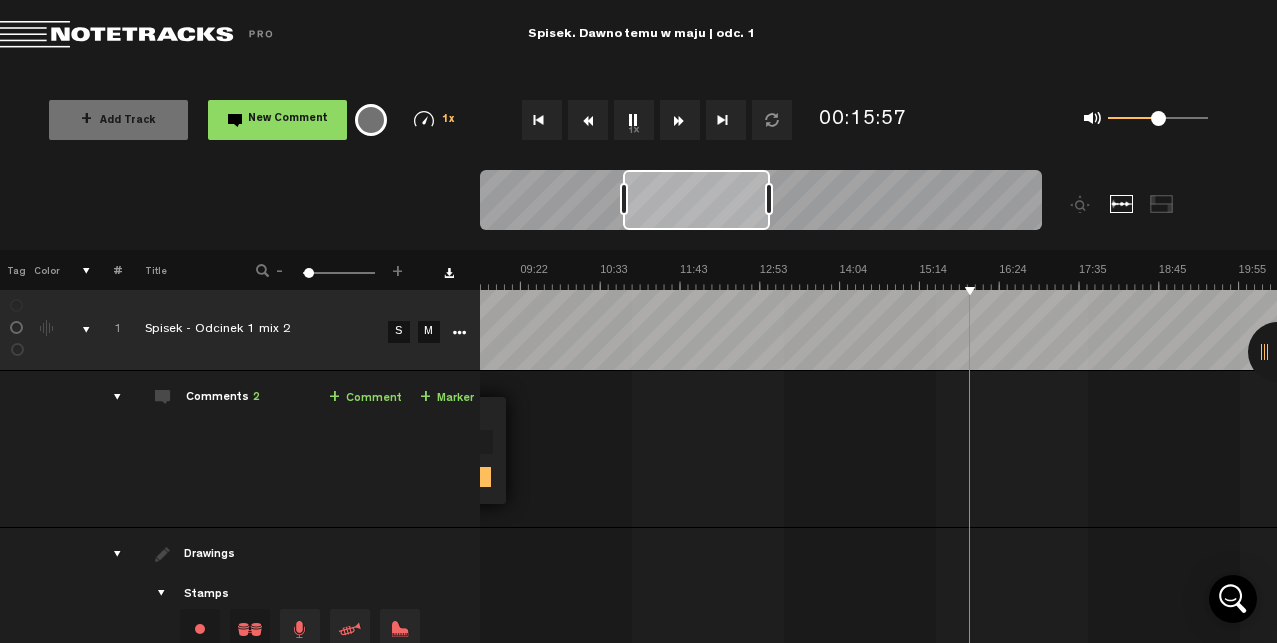 click at bounding box center [680, 120] 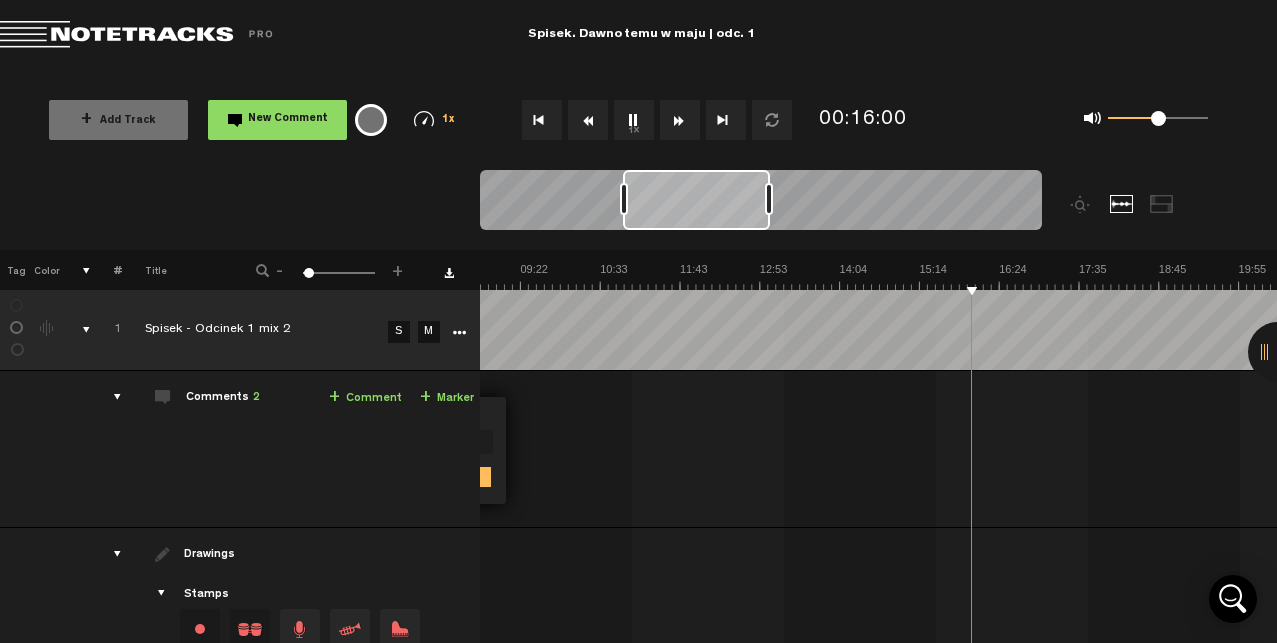 click at bounding box center (680, 120) 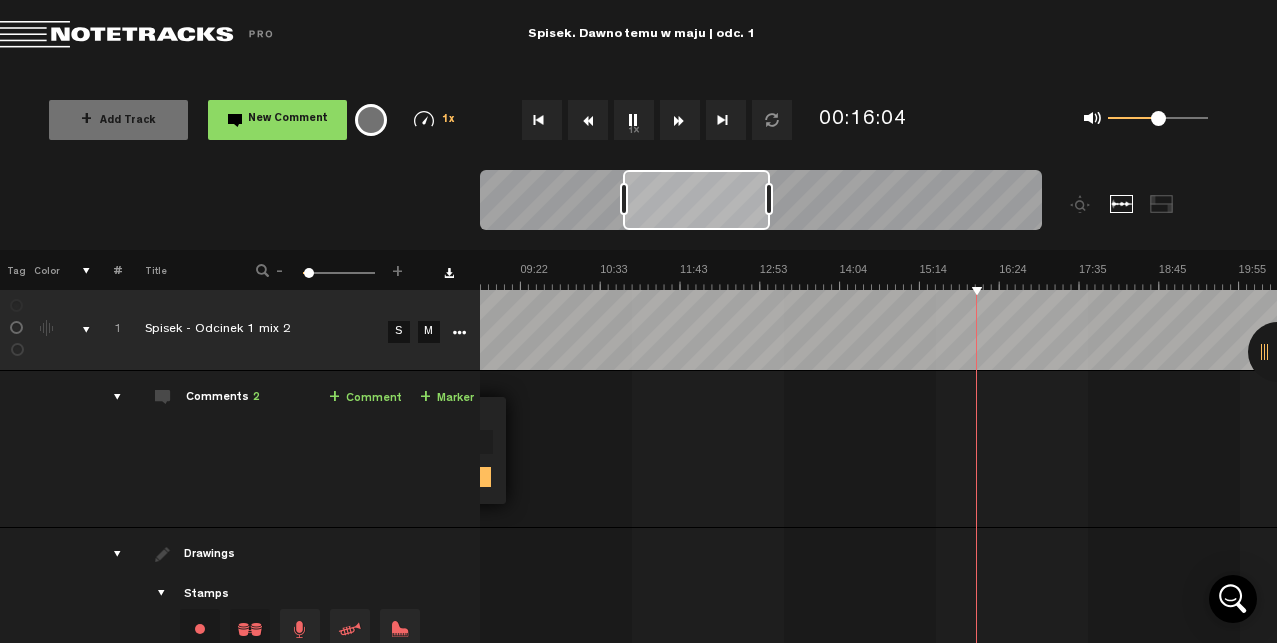 click at bounding box center [680, 120] 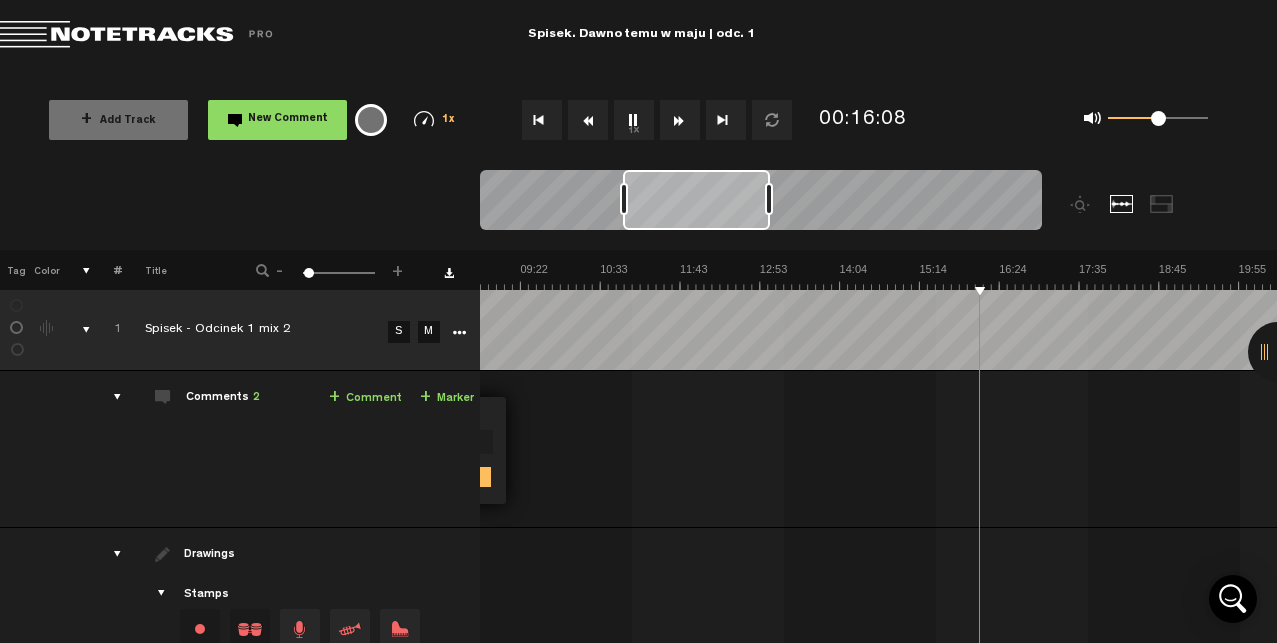 click at bounding box center (680, 120) 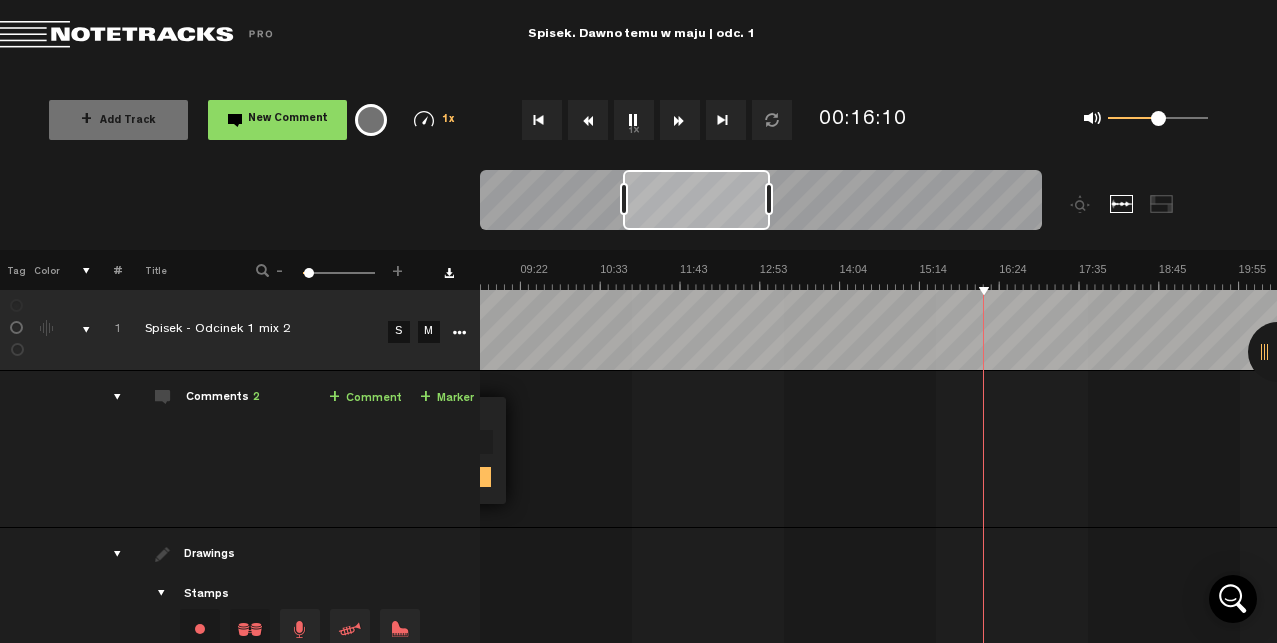 click at bounding box center (680, 120) 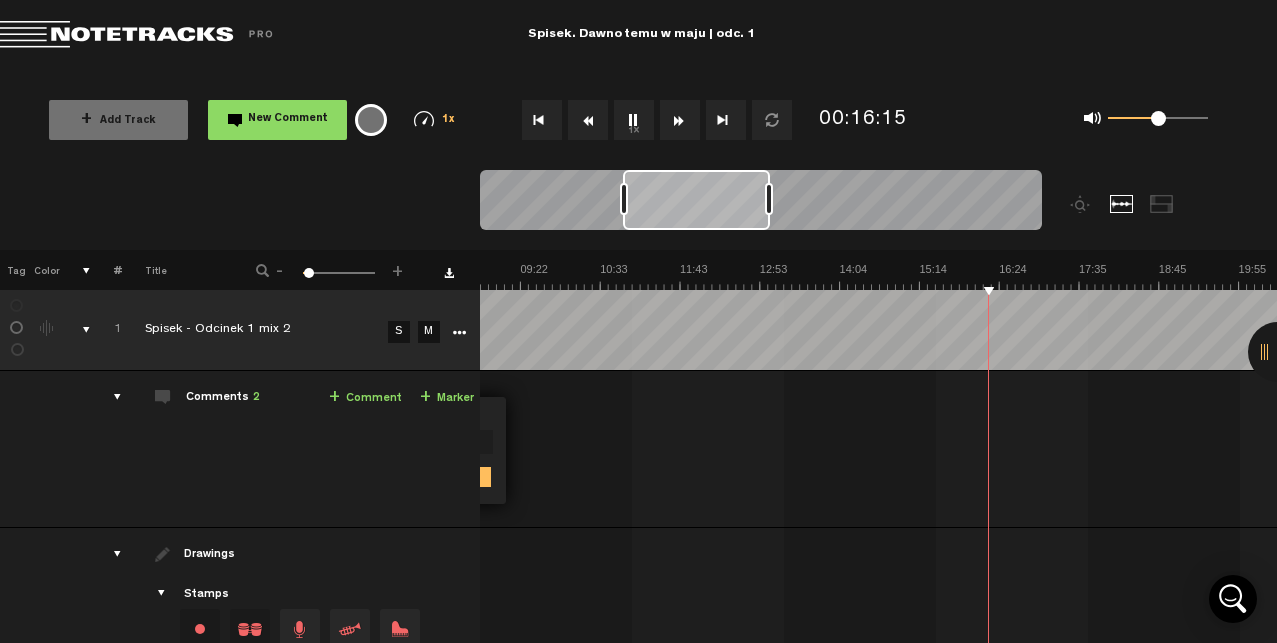 click at bounding box center (680, 120) 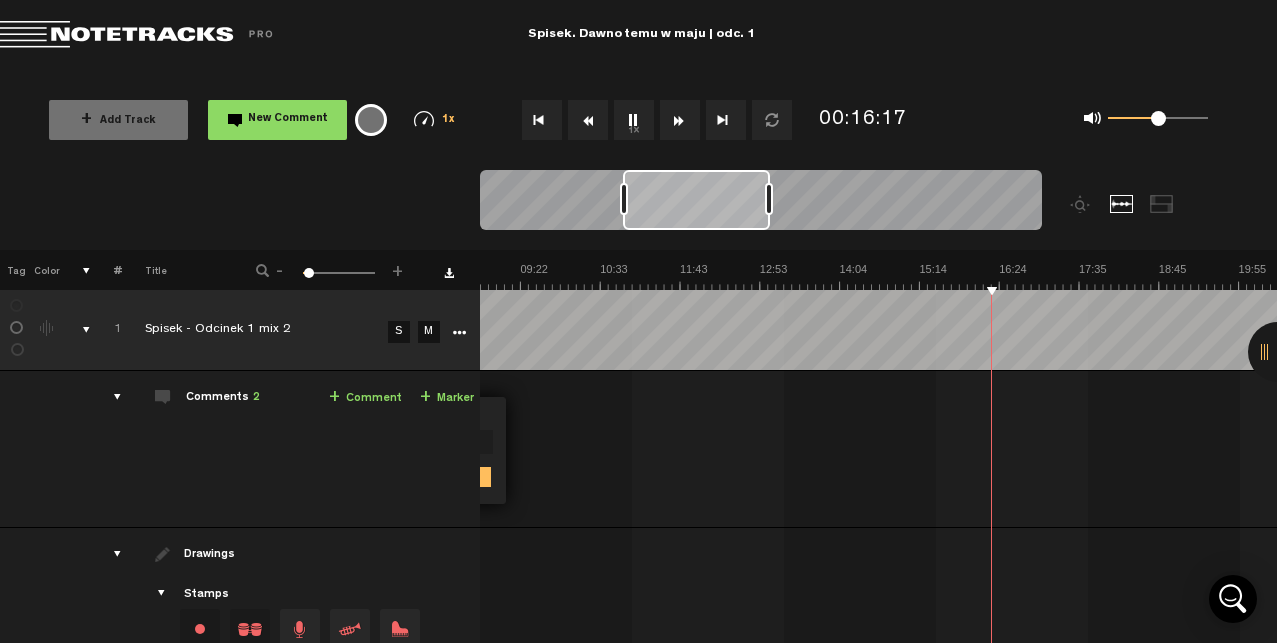 click at bounding box center [680, 120] 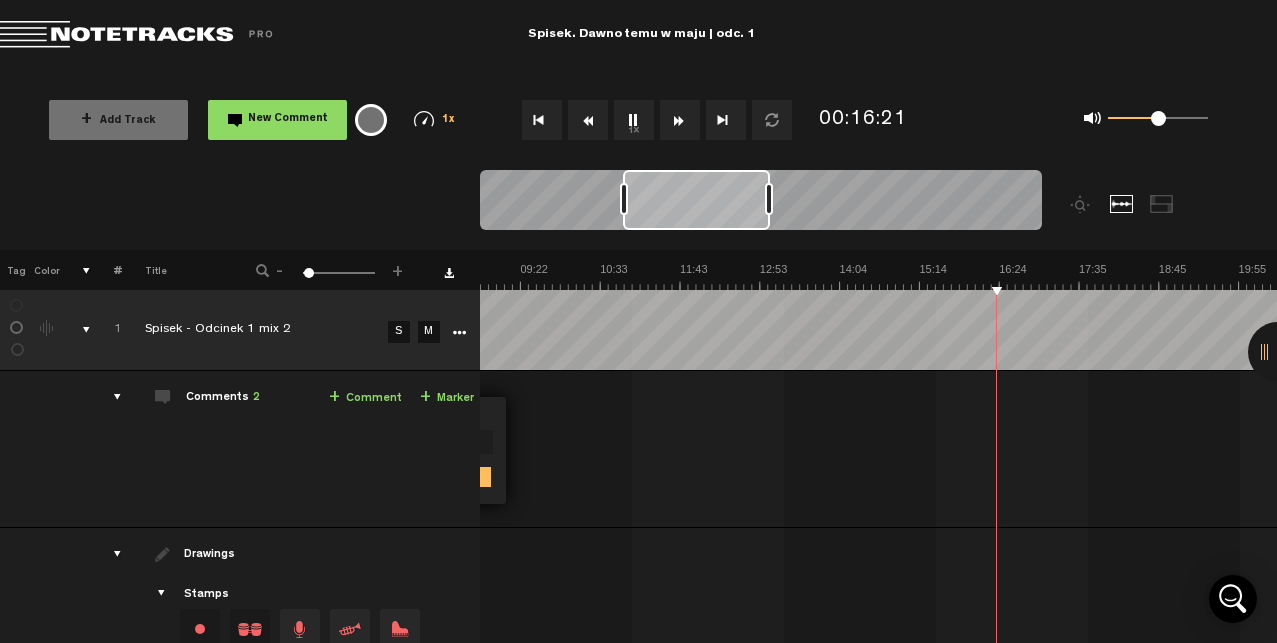 click at bounding box center [680, 120] 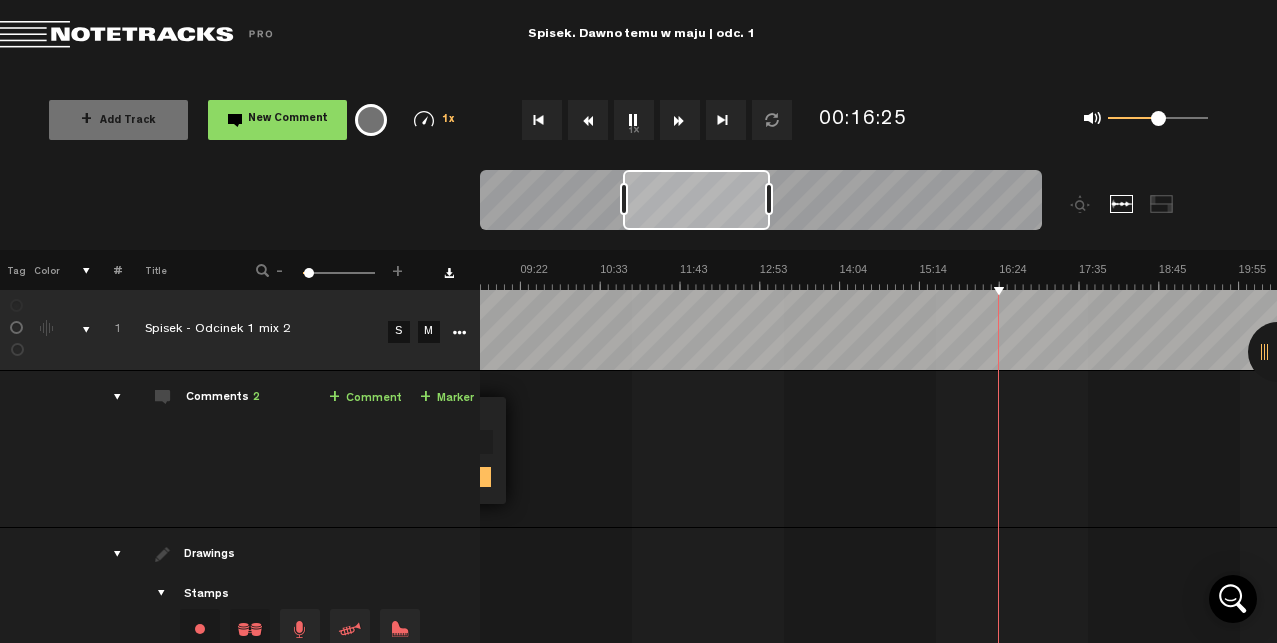 click at bounding box center [680, 120] 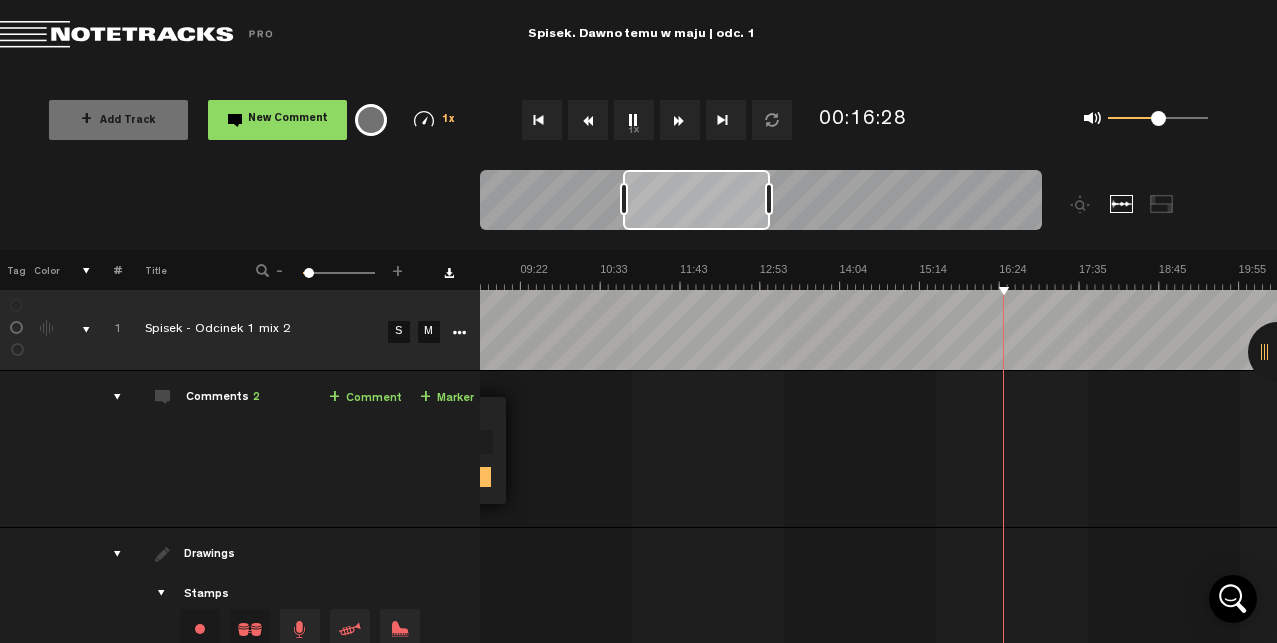 click at bounding box center [680, 120] 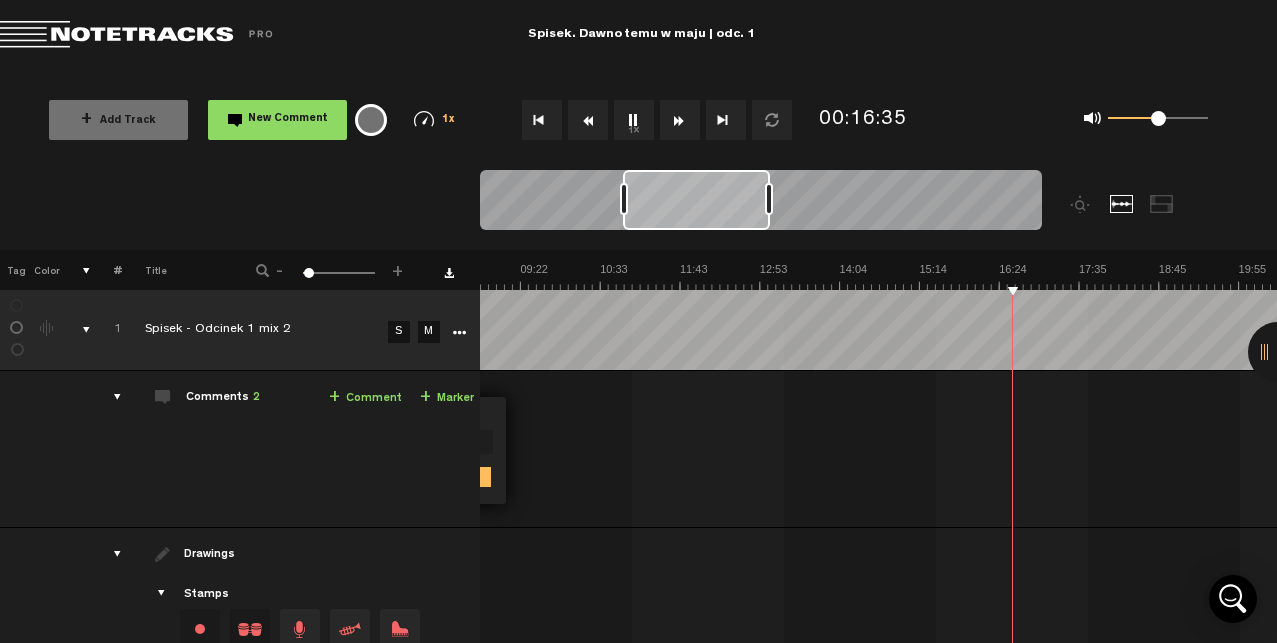 click at bounding box center (680, 120) 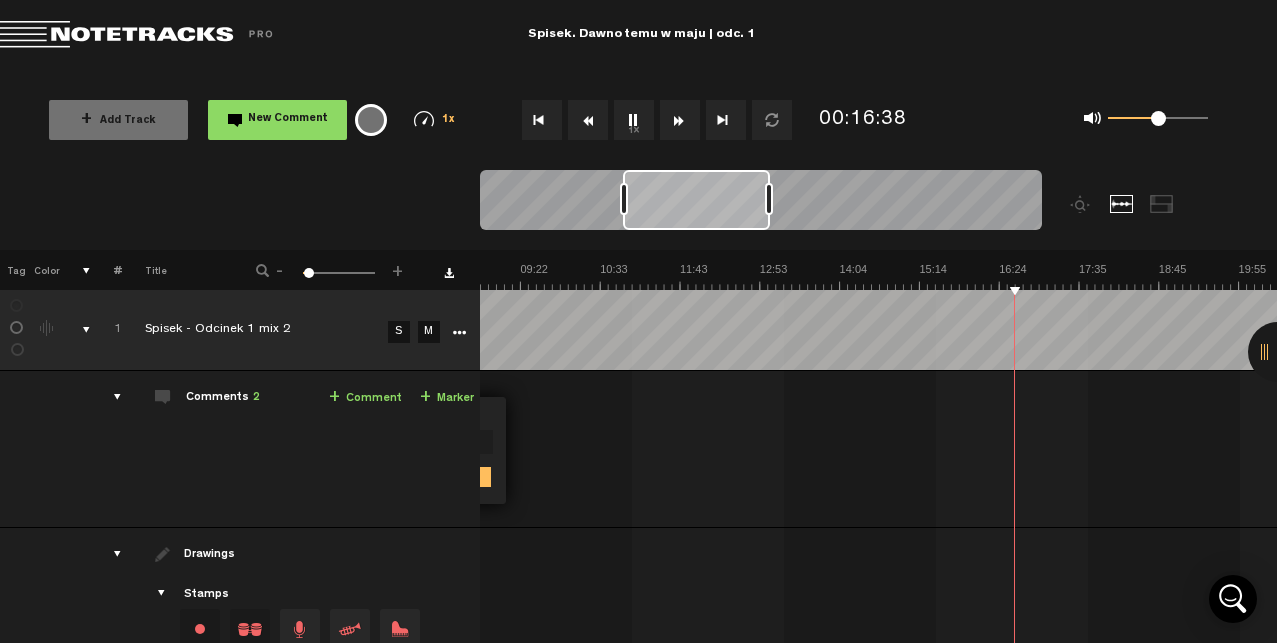 click at bounding box center (680, 120) 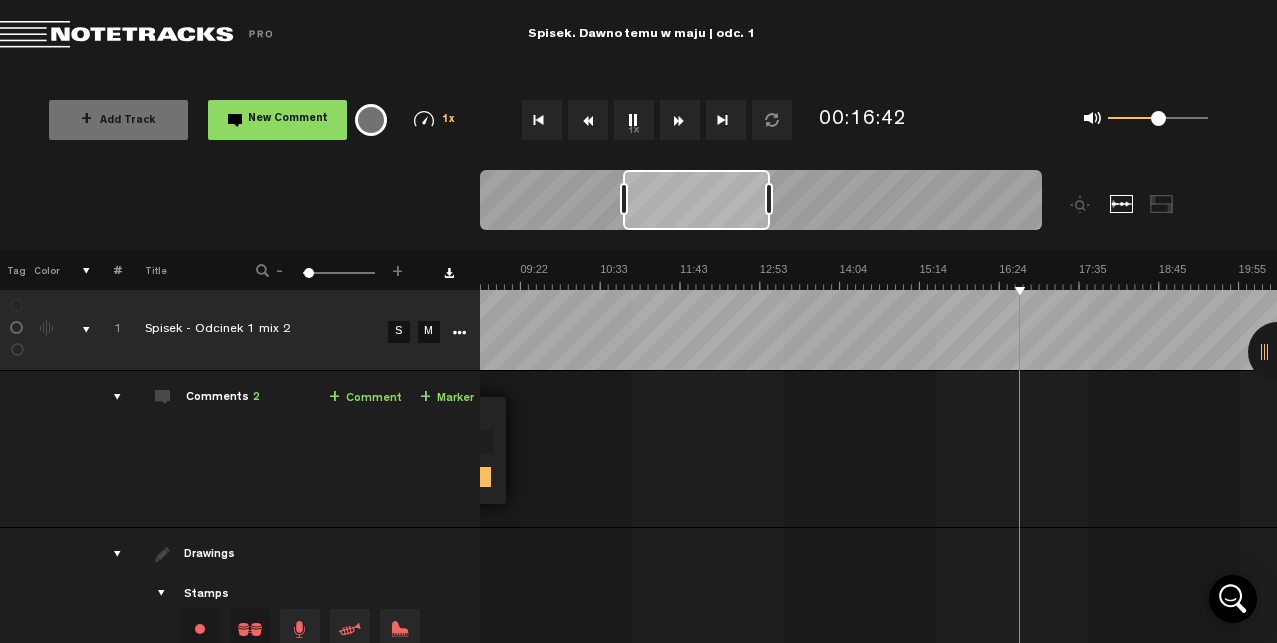 click at bounding box center (680, 120) 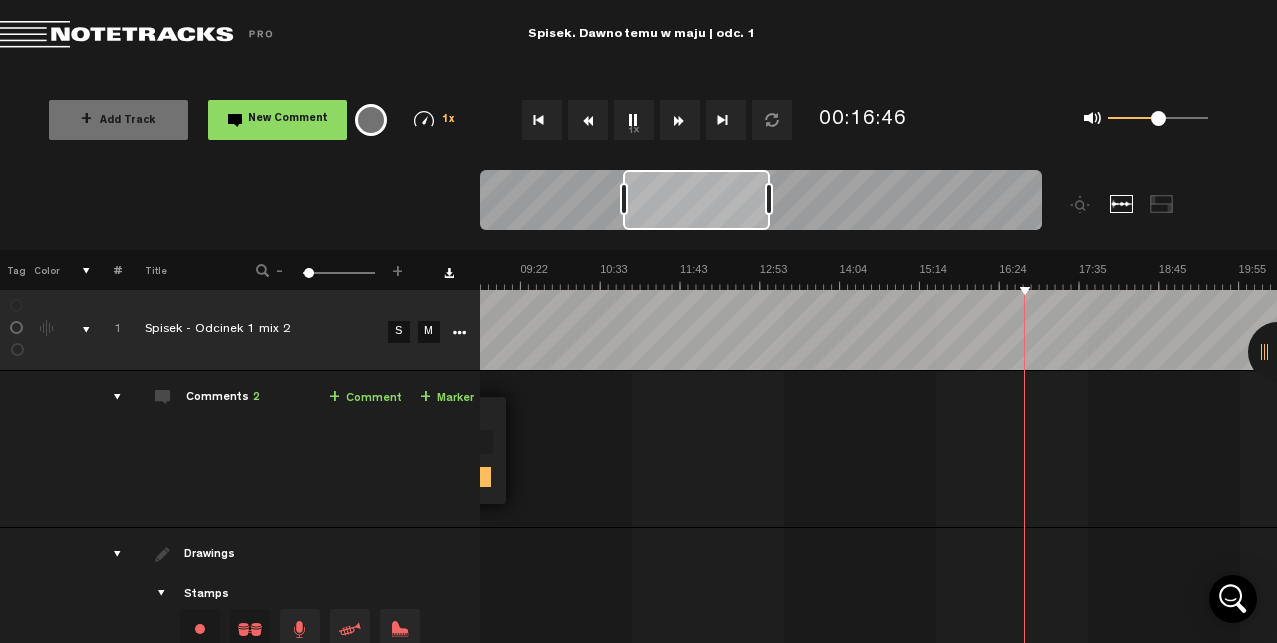 click at bounding box center (680, 120) 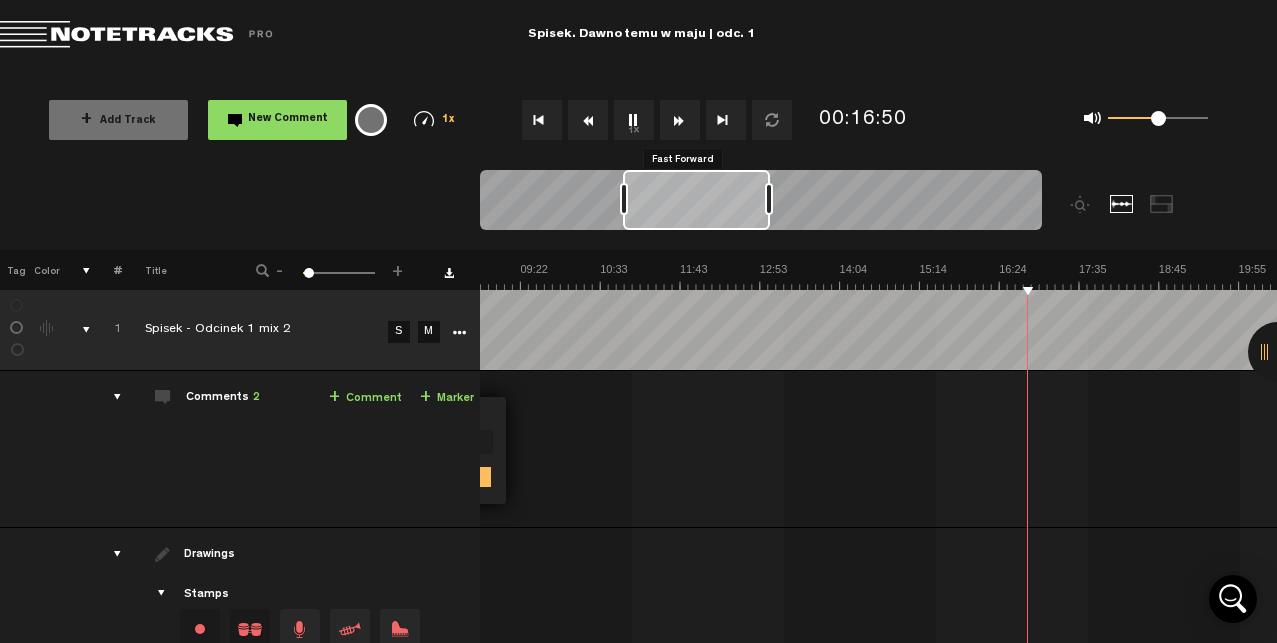 click at bounding box center (680, 120) 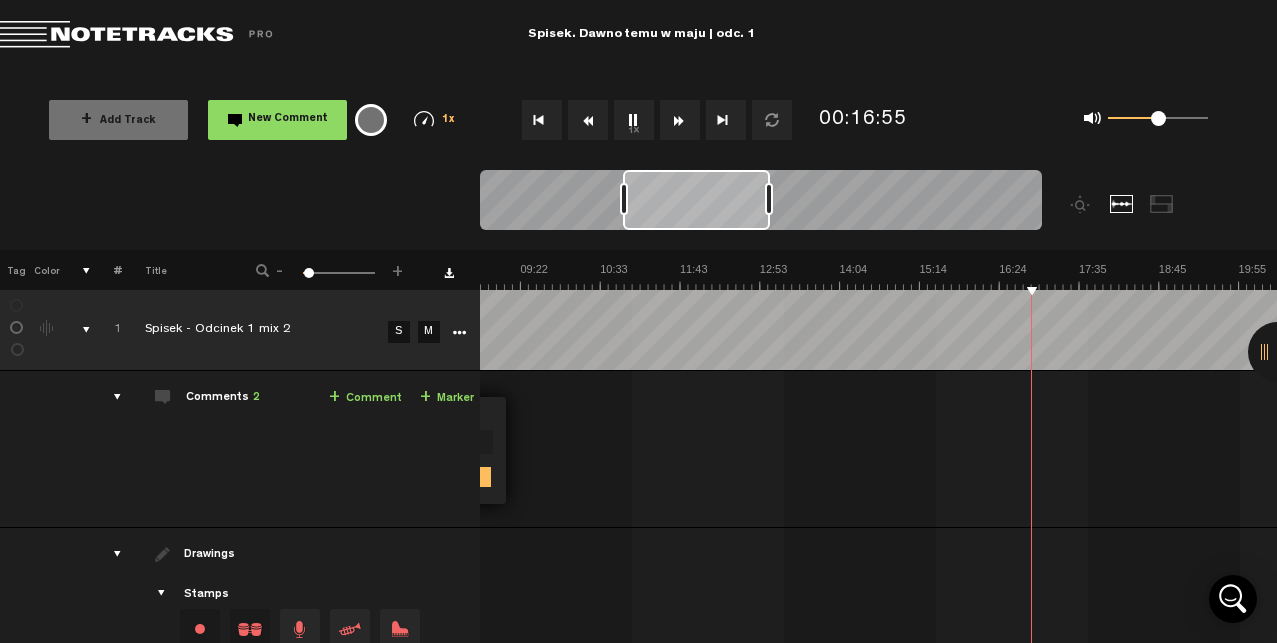 click at bounding box center (680, 120) 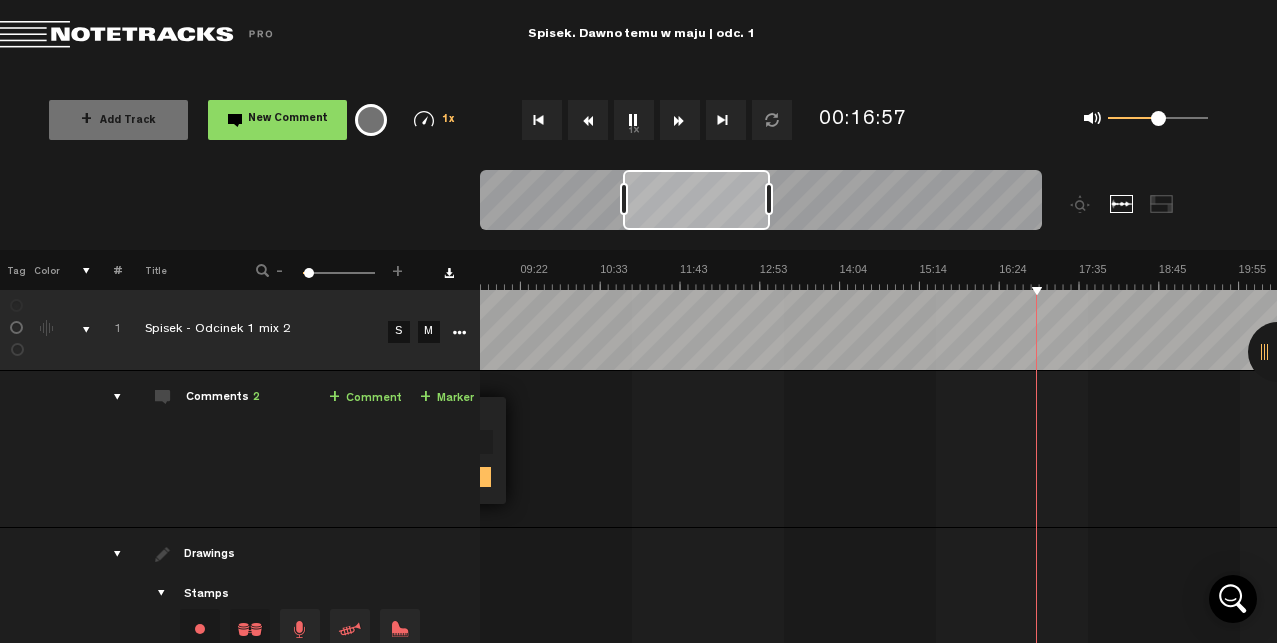 click at bounding box center (680, 120) 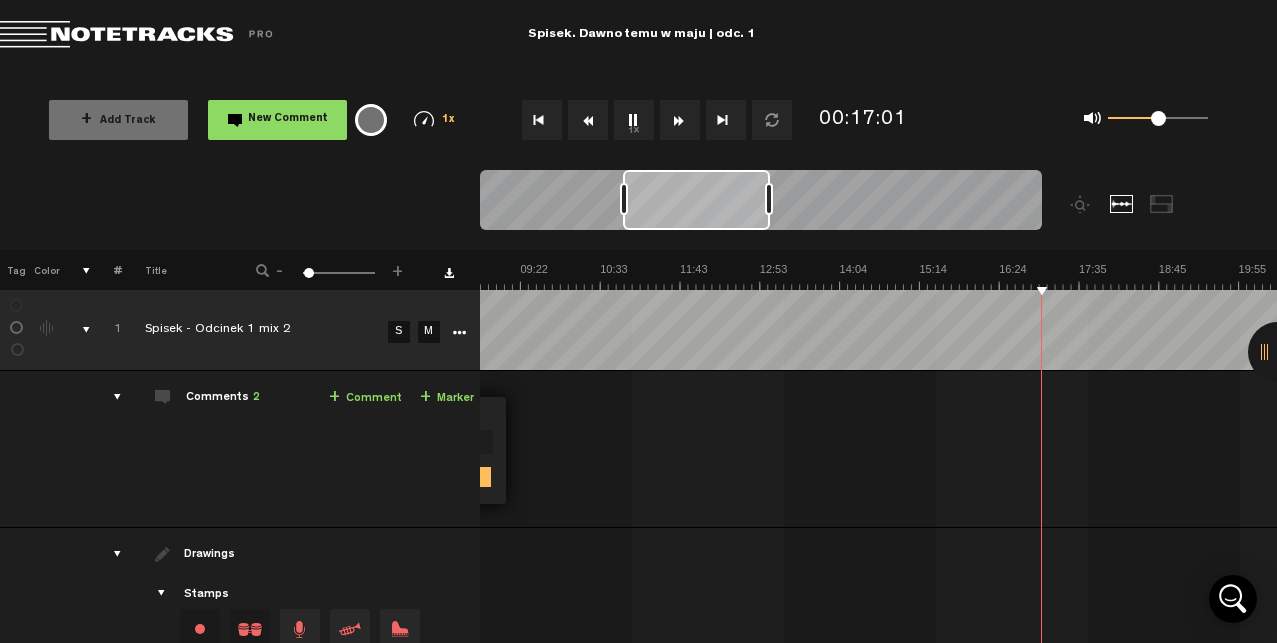 click at bounding box center (680, 120) 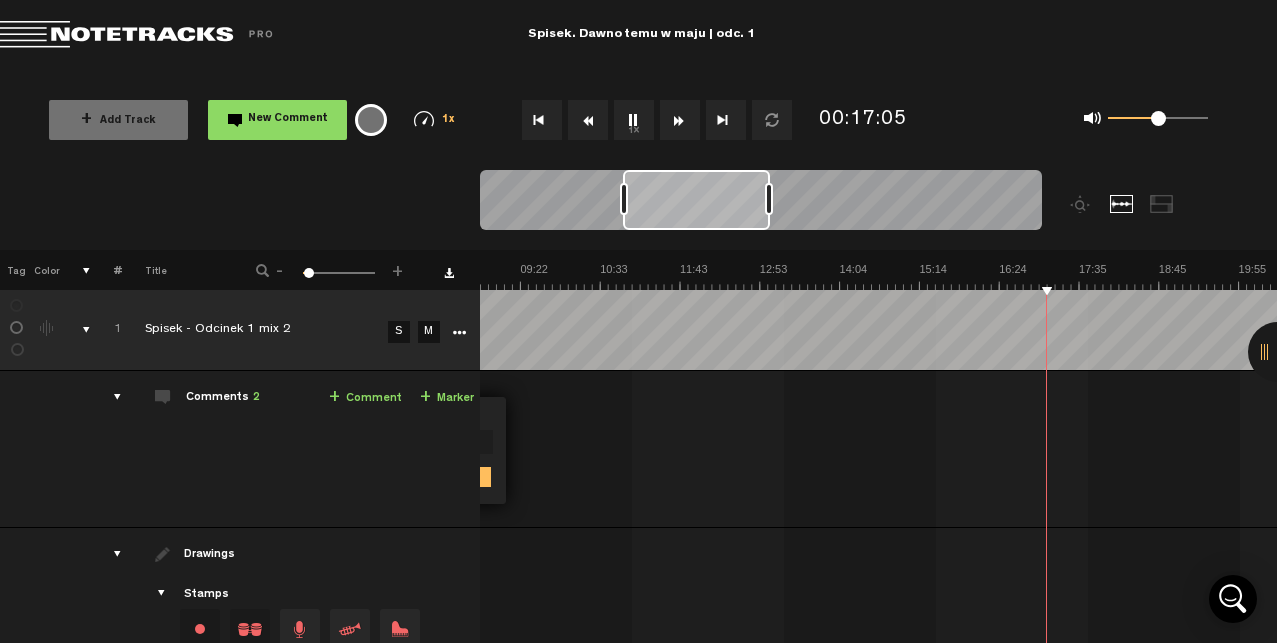 click at bounding box center [680, 120] 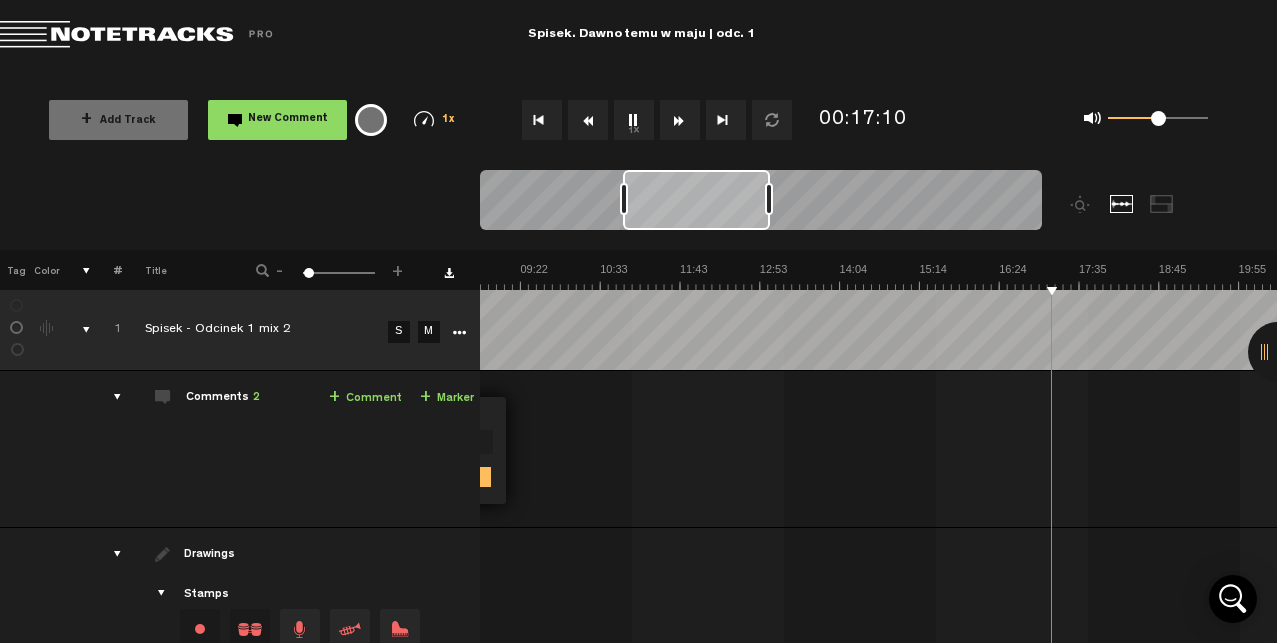 click at bounding box center [680, 120] 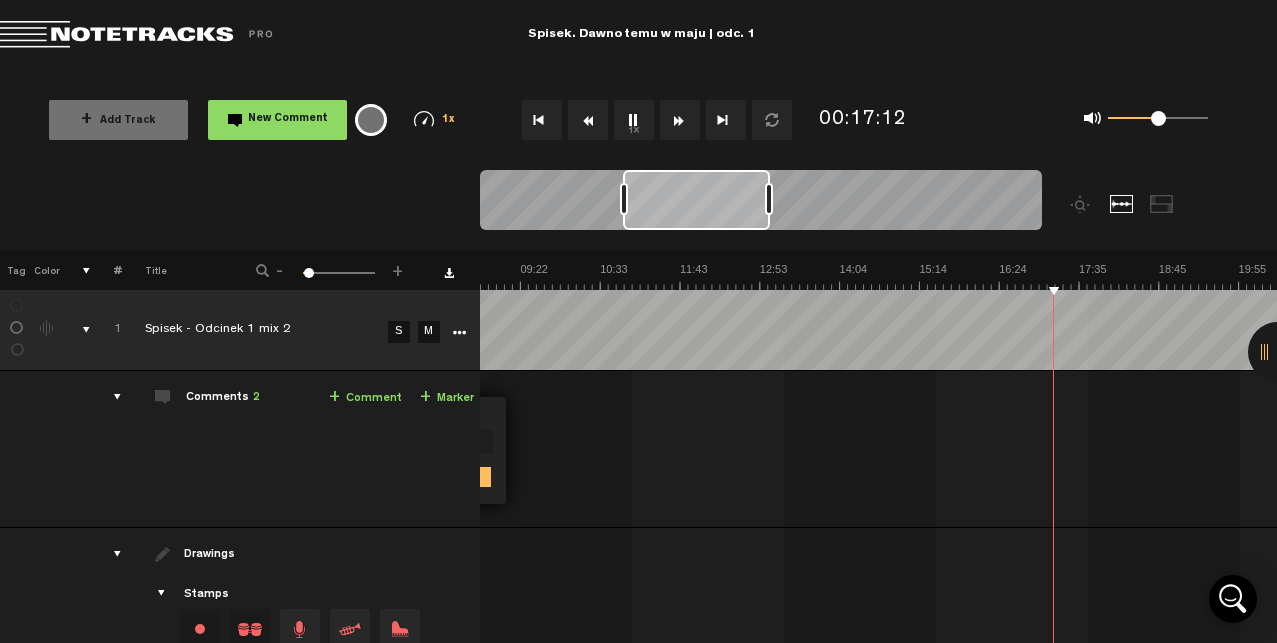 click at bounding box center (680, 120) 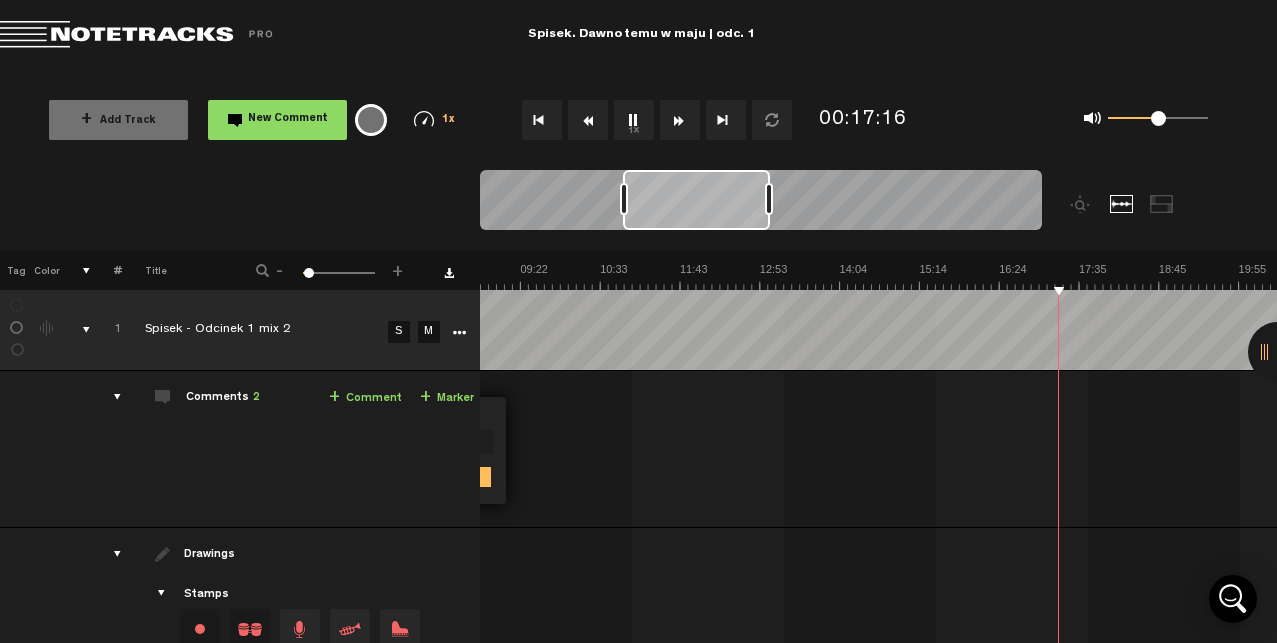 click at bounding box center [680, 120] 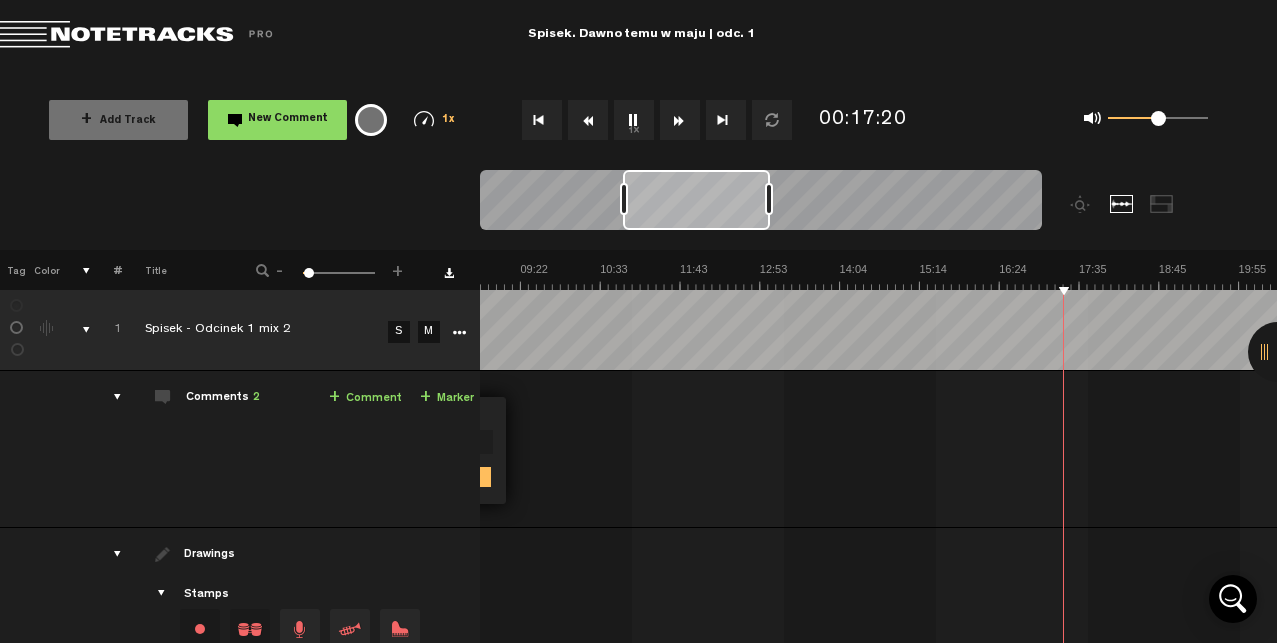 click at bounding box center [680, 120] 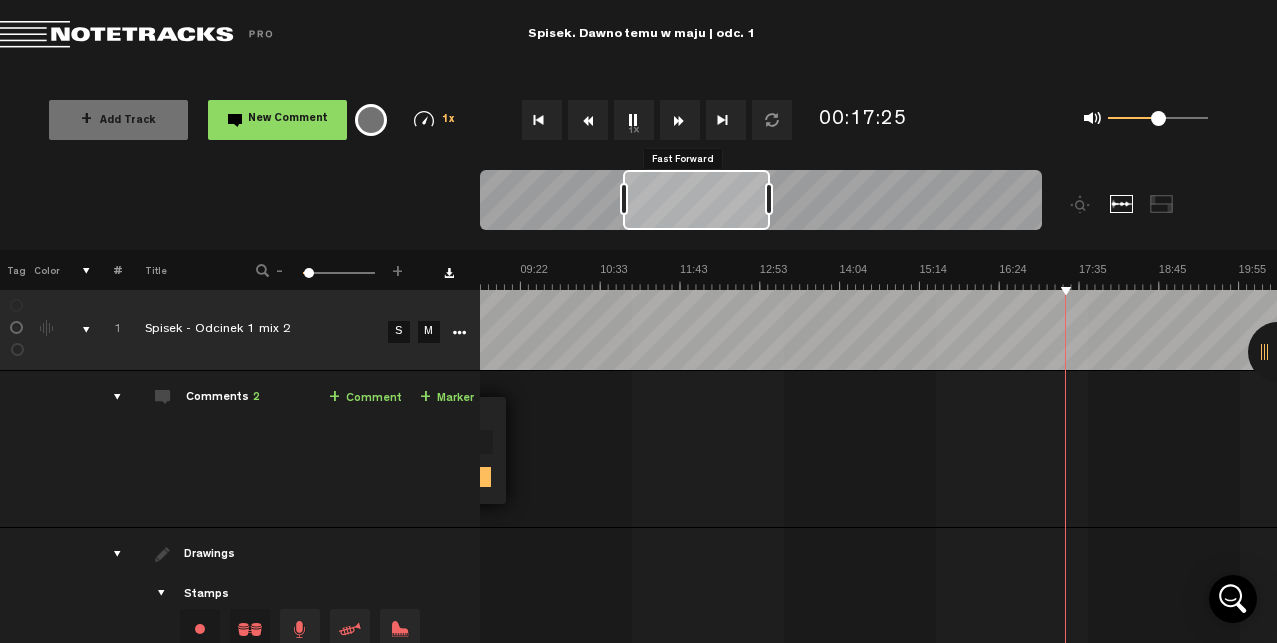 click at bounding box center (680, 120) 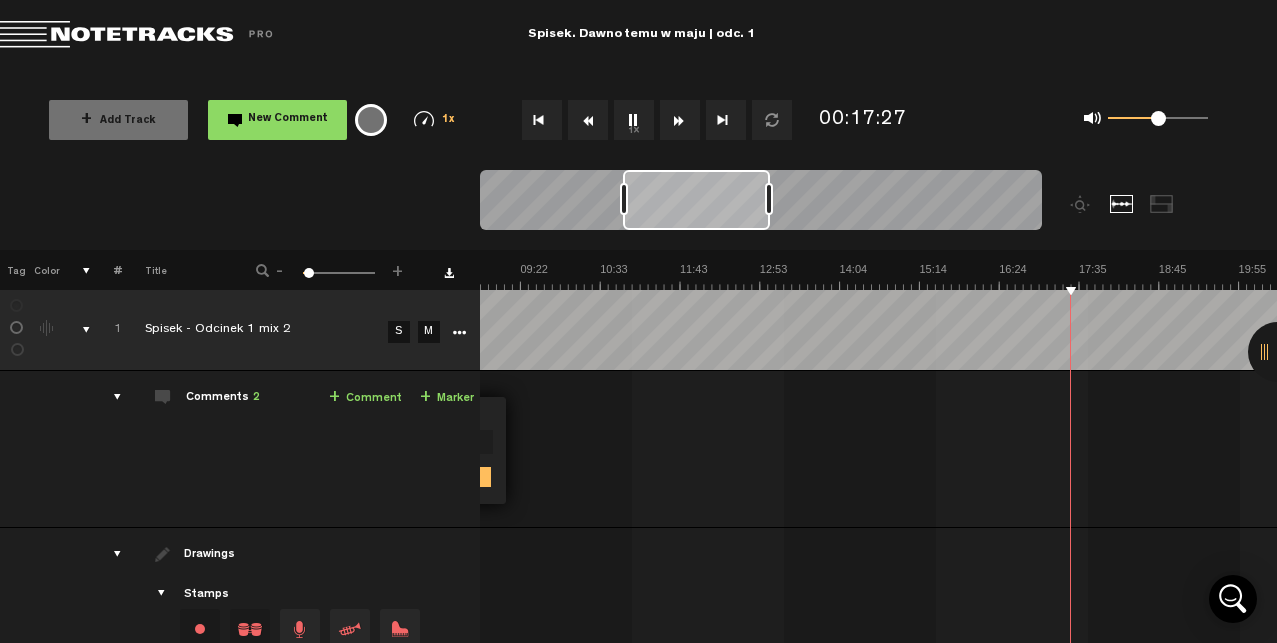 click at bounding box center [680, 120] 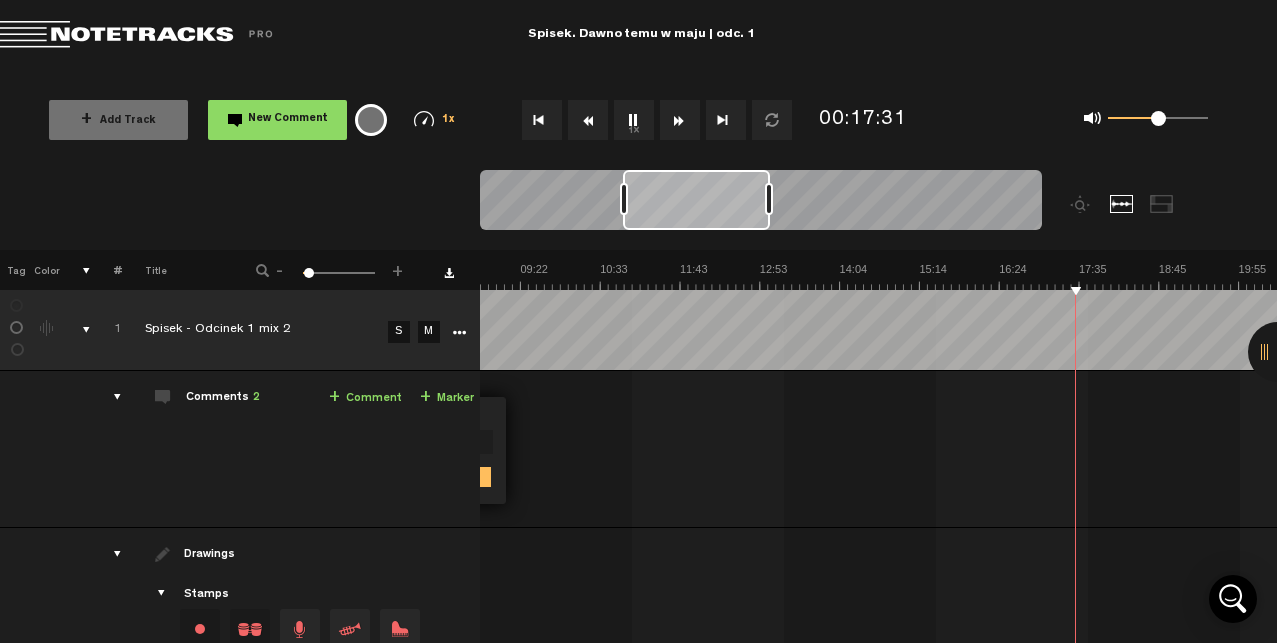 click at bounding box center [680, 120] 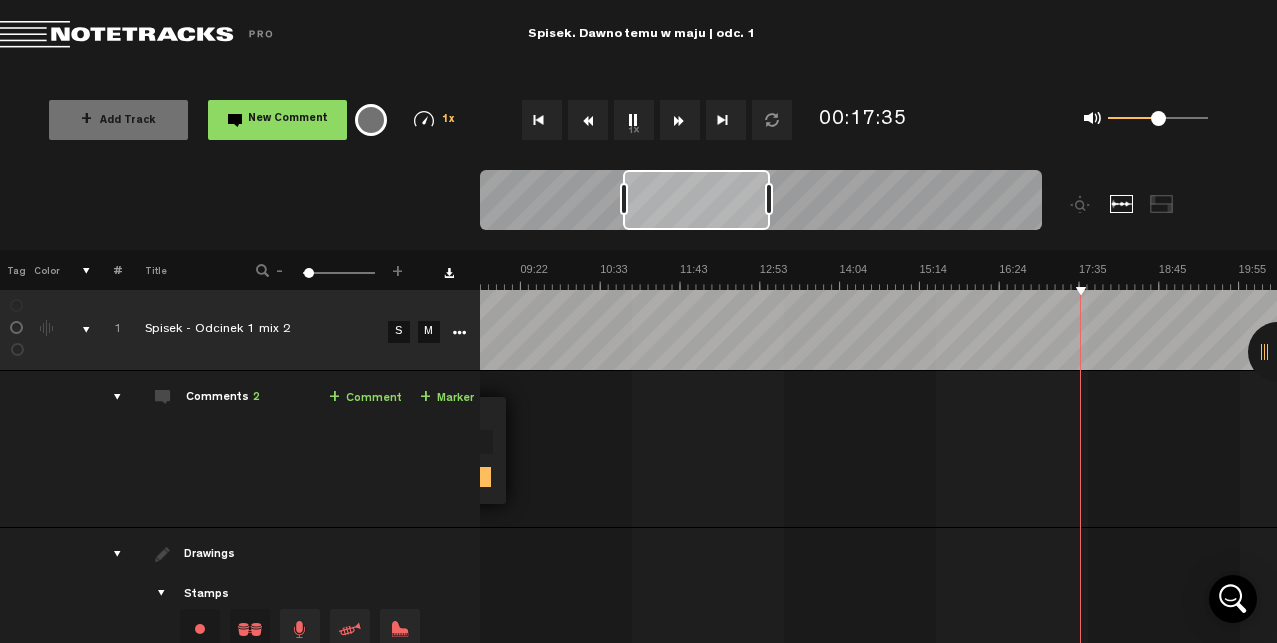 click at bounding box center [680, 120] 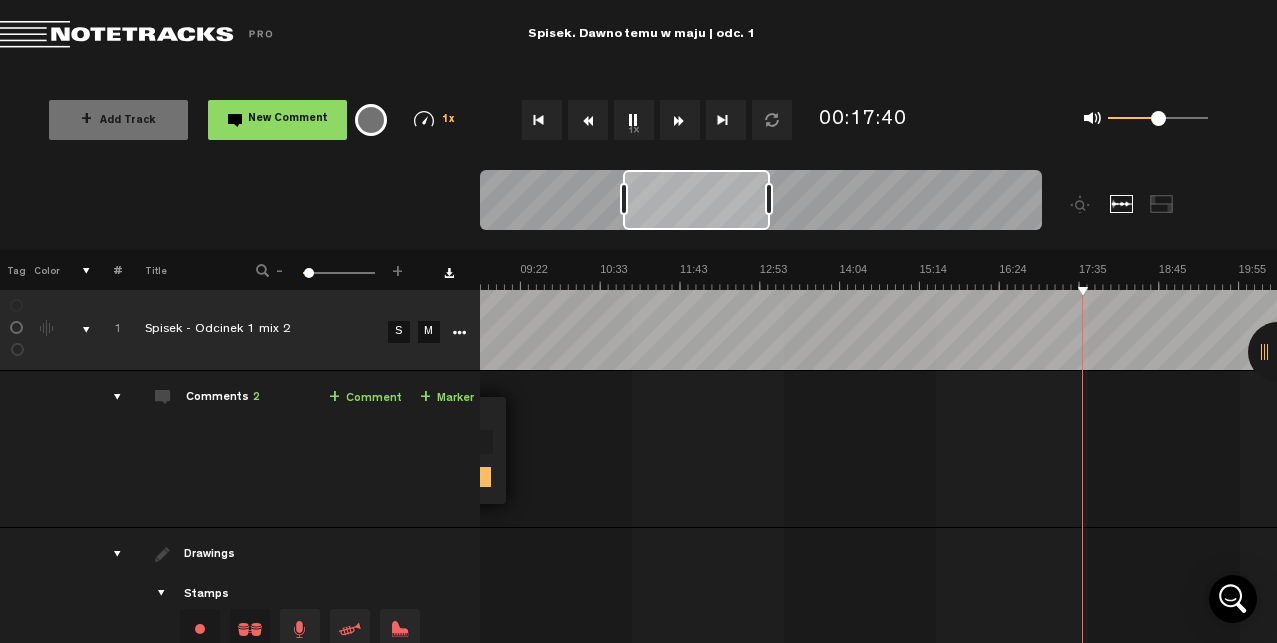 click at bounding box center (680, 120) 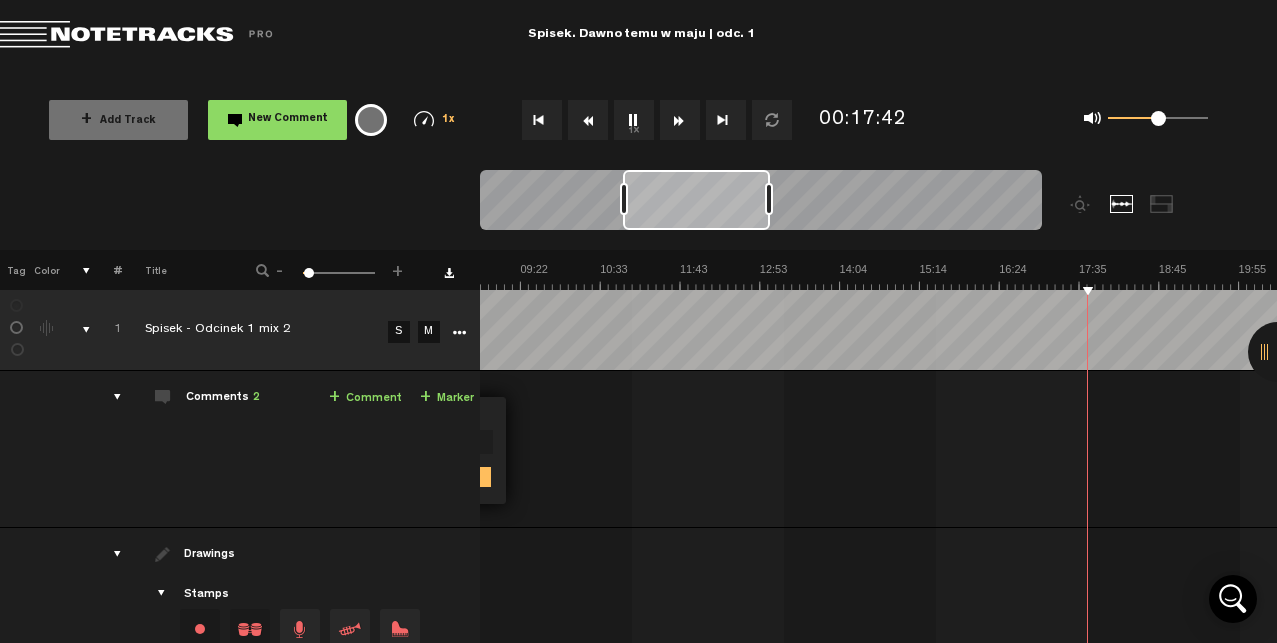 click at bounding box center [680, 120] 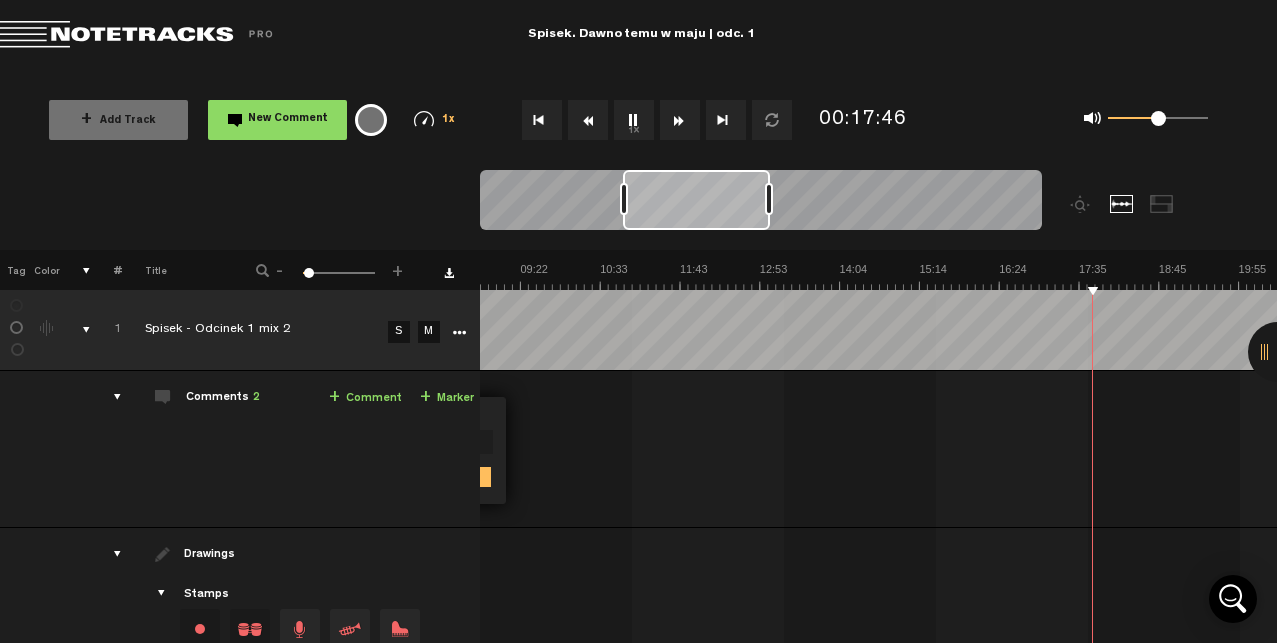 click at bounding box center [680, 120] 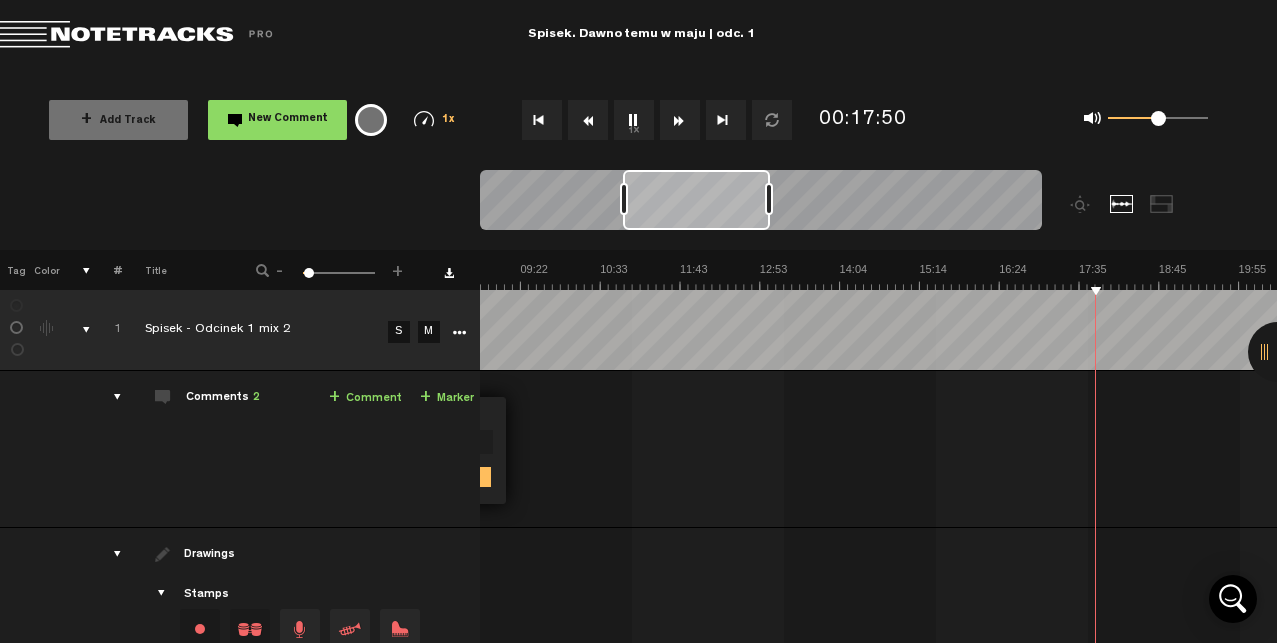 click at bounding box center (680, 120) 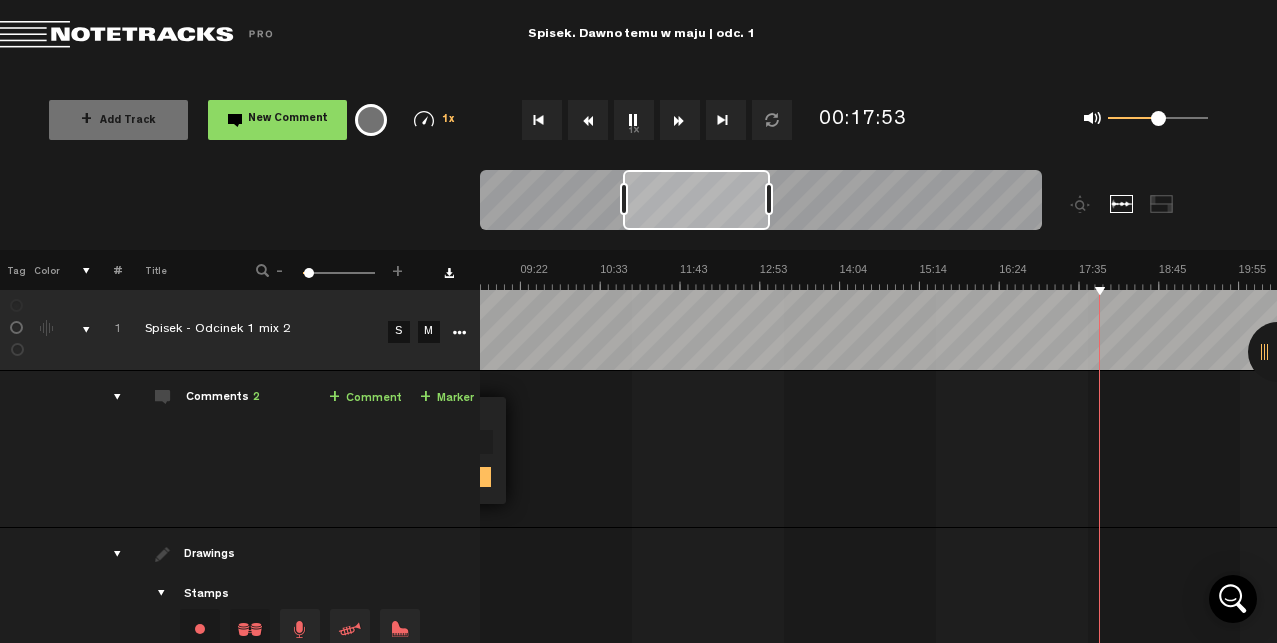 click at bounding box center [680, 120] 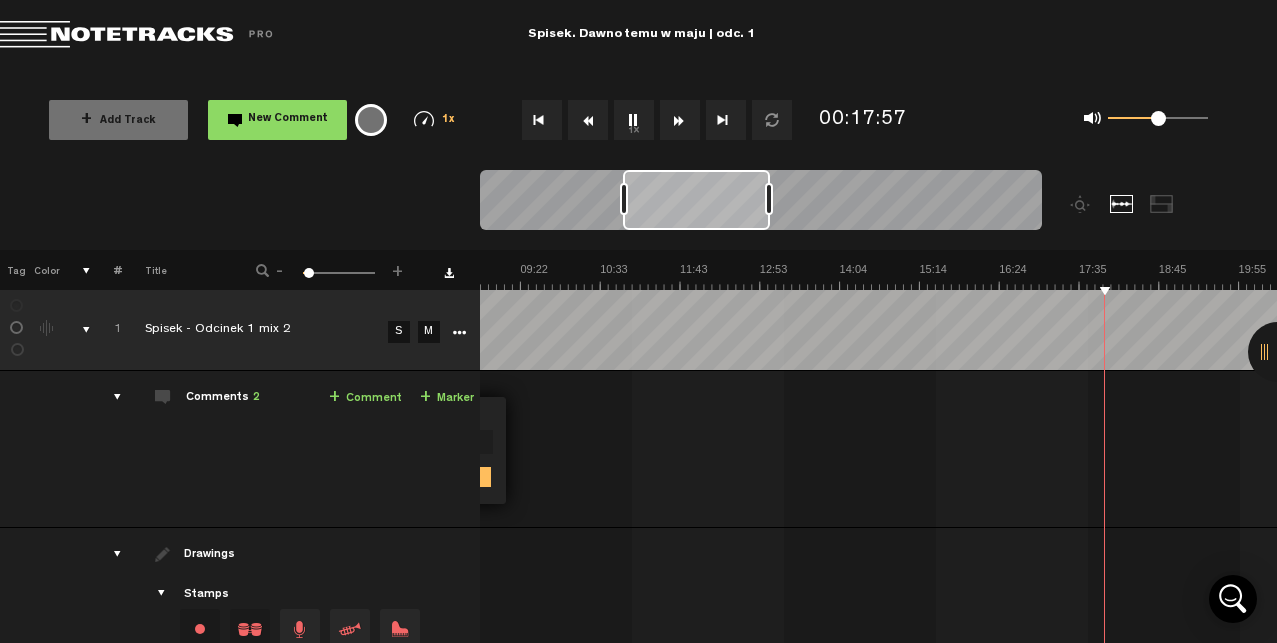 click at bounding box center (680, 120) 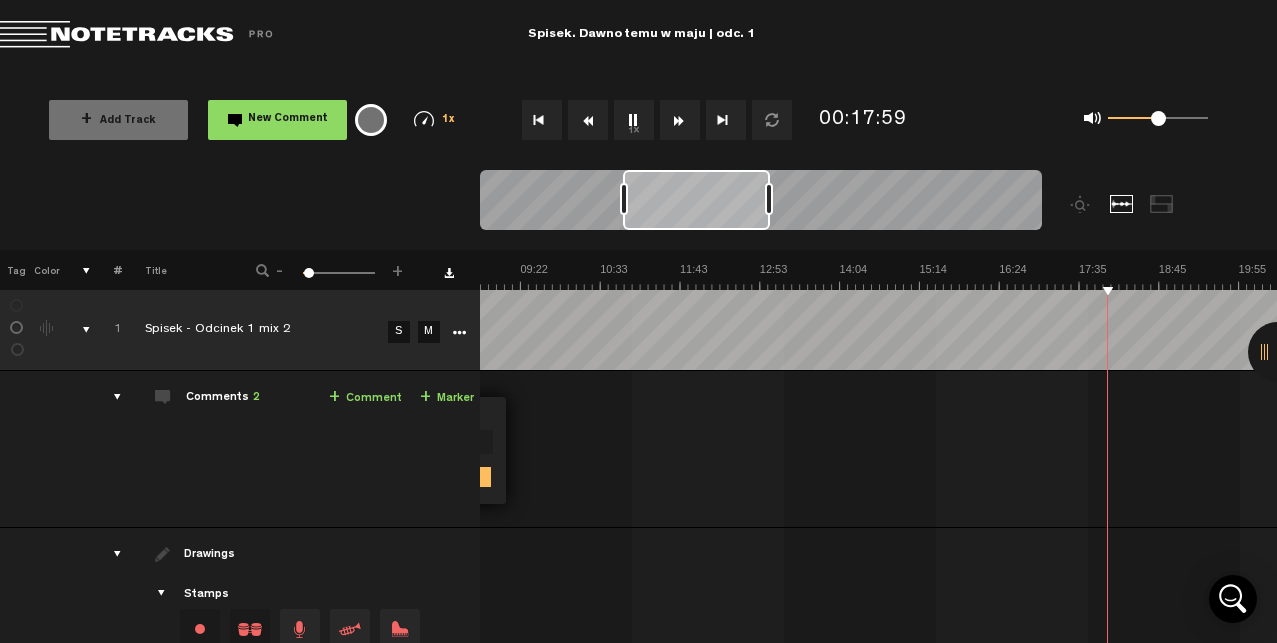 click at bounding box center (680, 120) 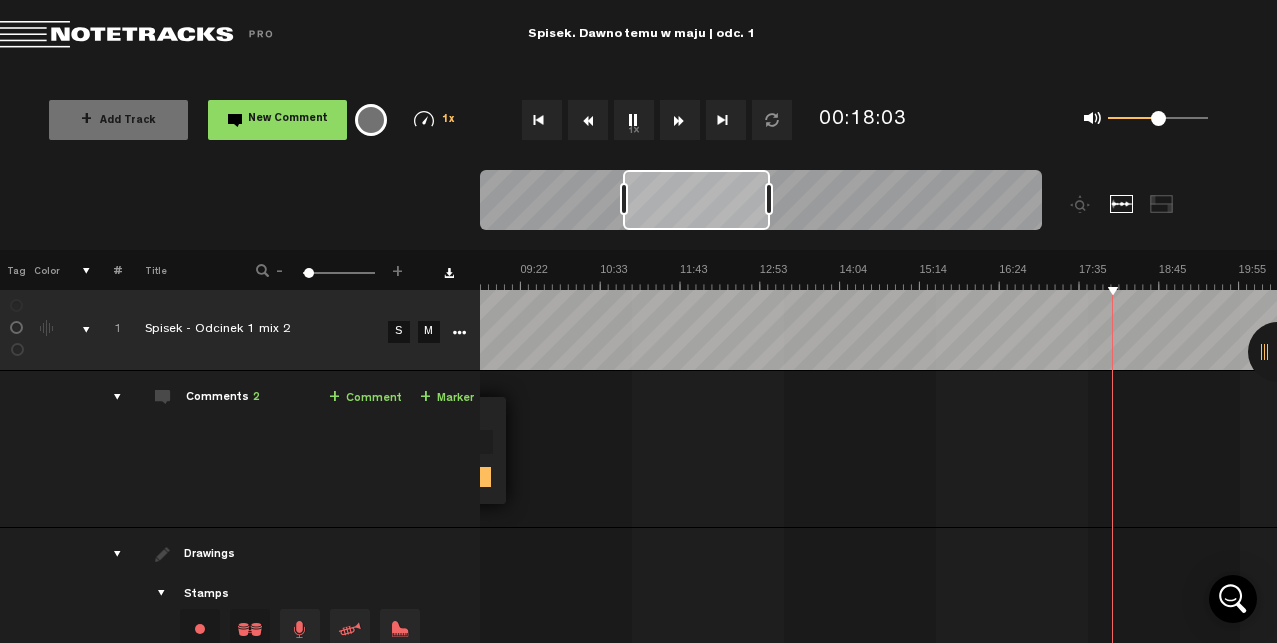 click at bounding box center (680, 120) 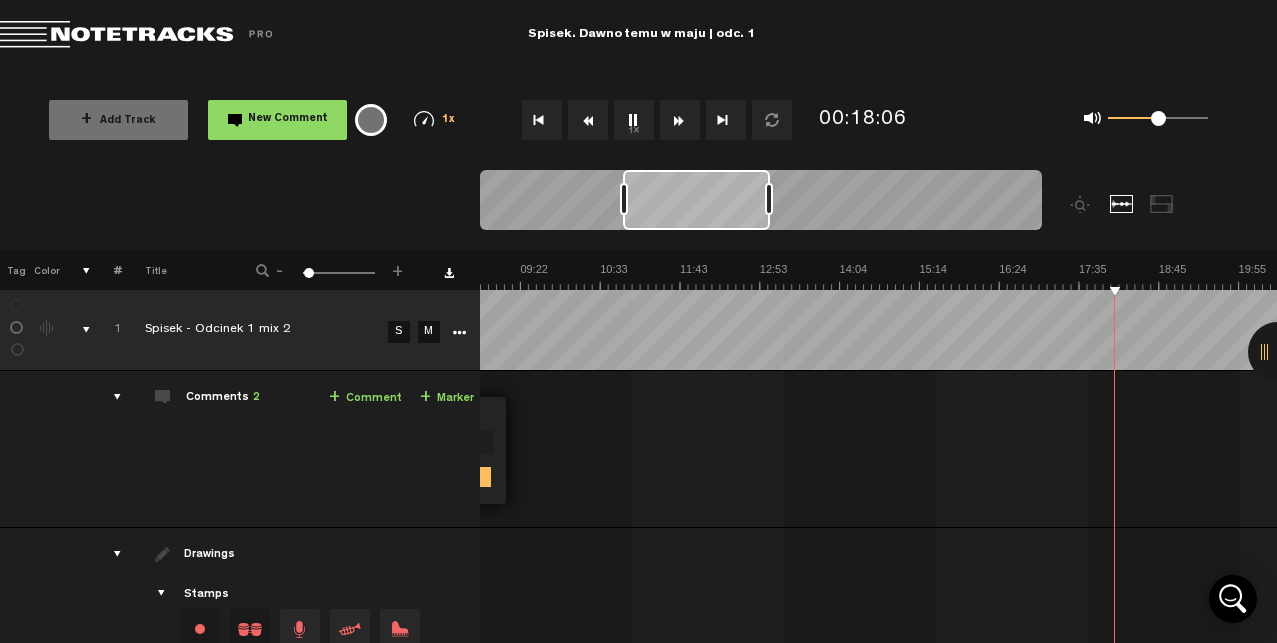click at bounding box center [680, 120] 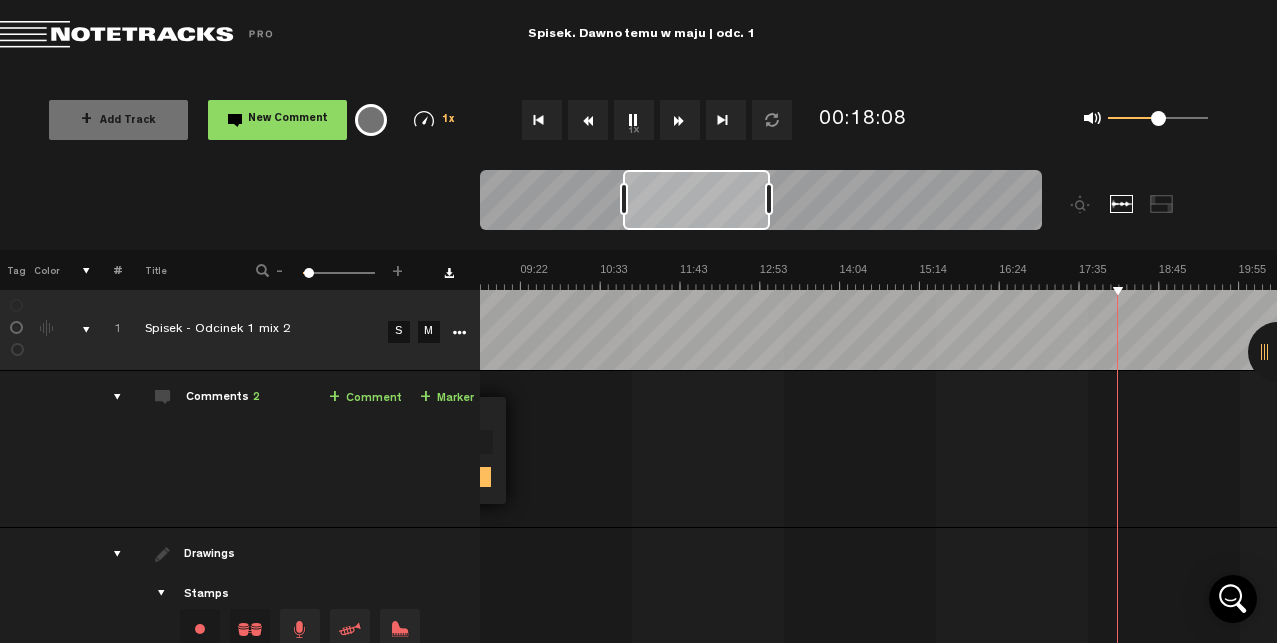 click at bounding box center [680, 120] 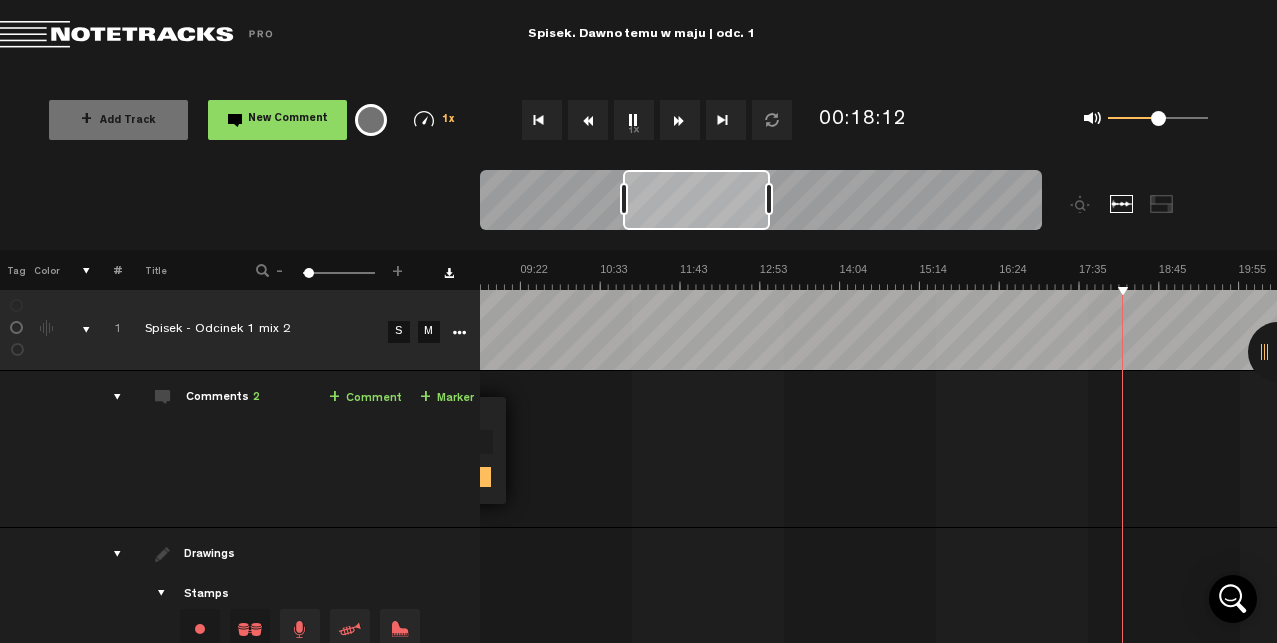 click at bounding box center [680, 120] 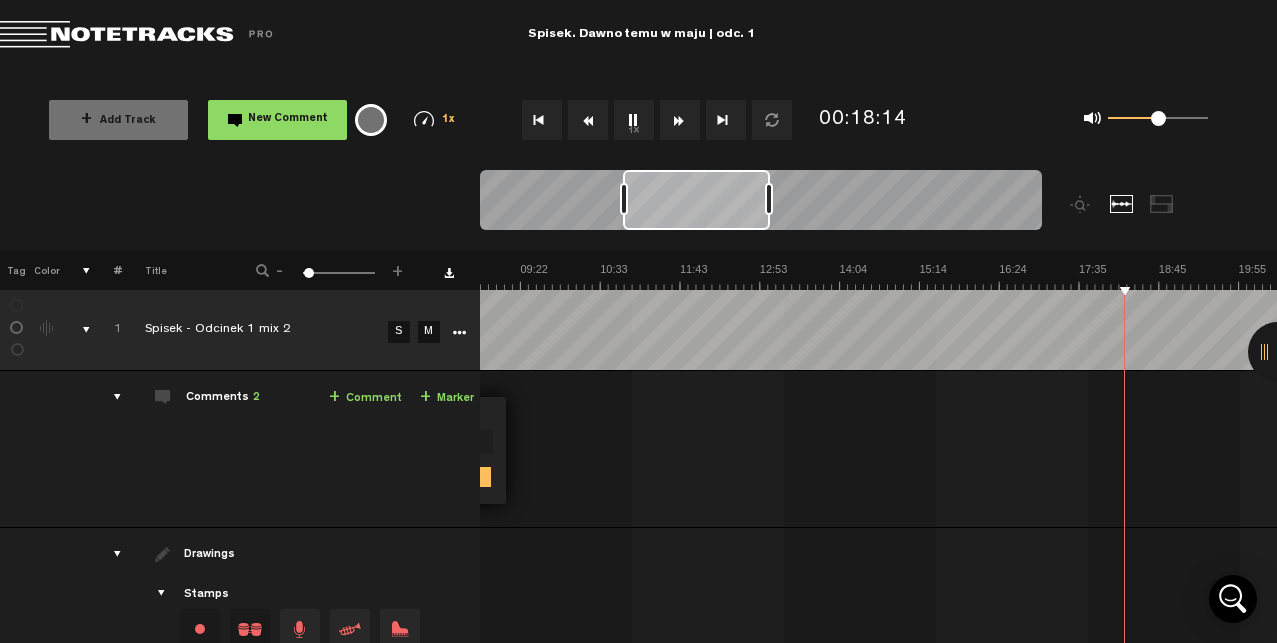 click at bounding box center (680, 120) 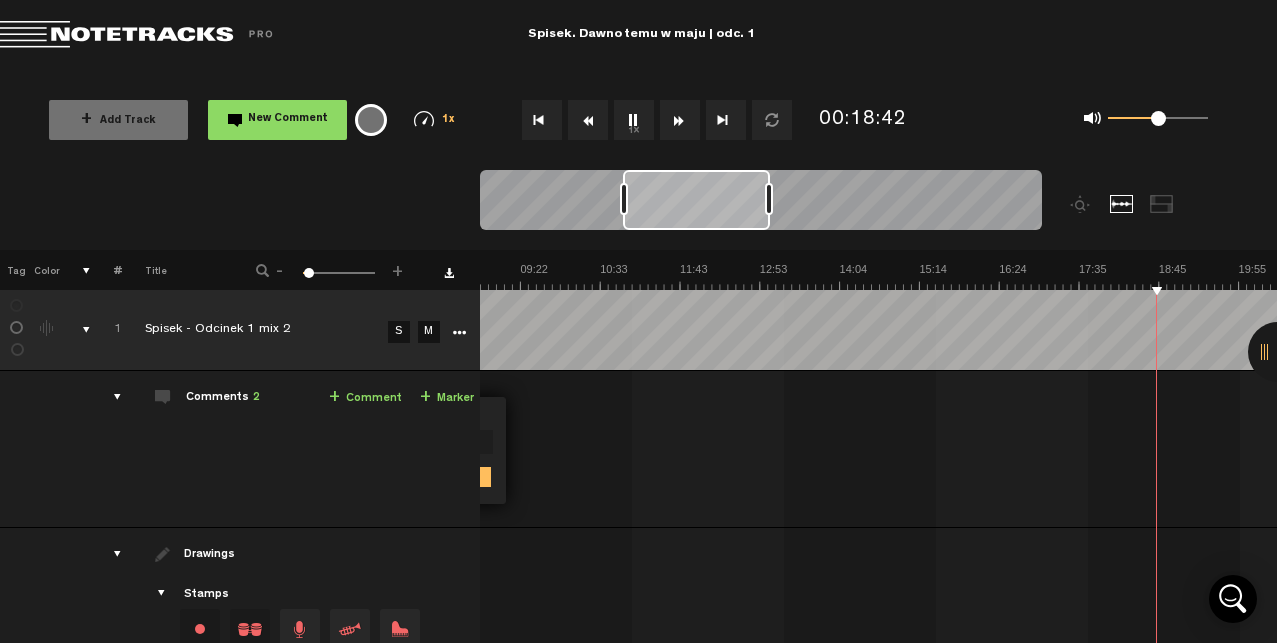 click at bounding box center (680, 120) 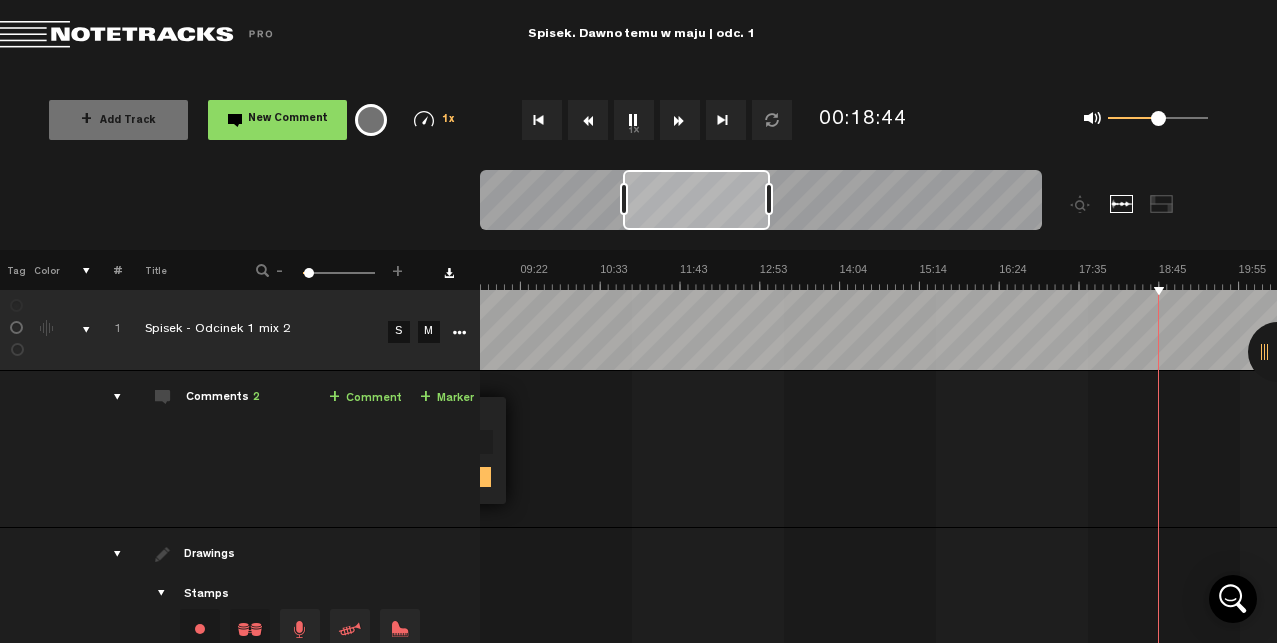 click at bounding box center (680, 120) 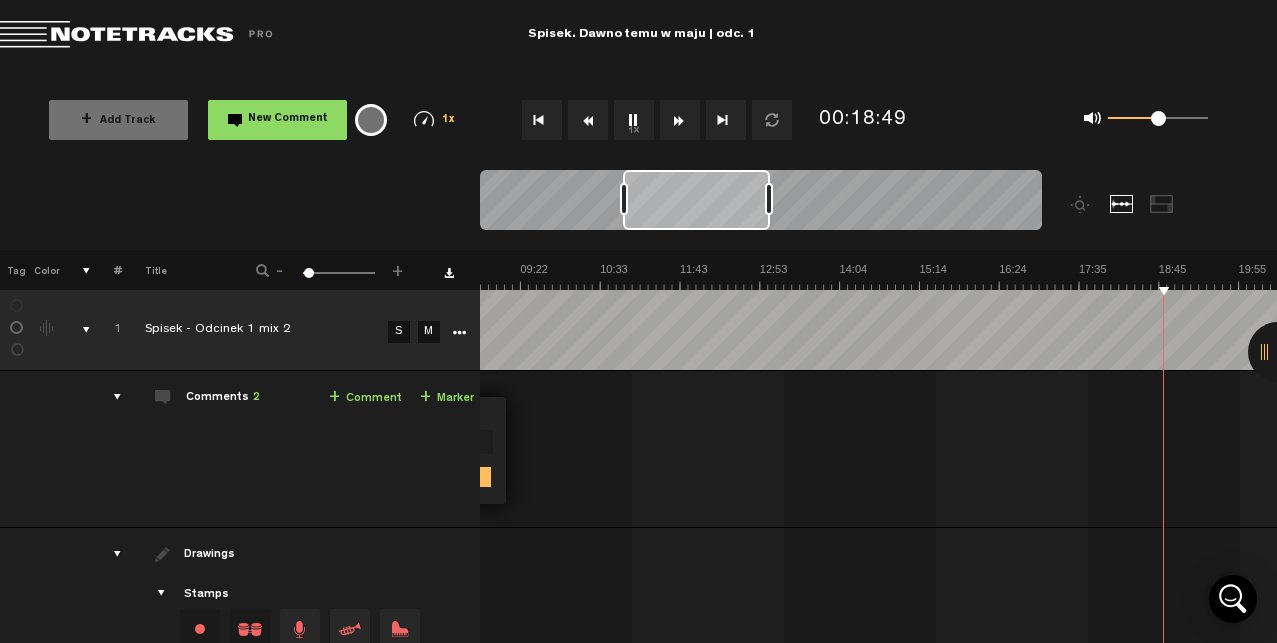 click at bounding box center [680, 120] 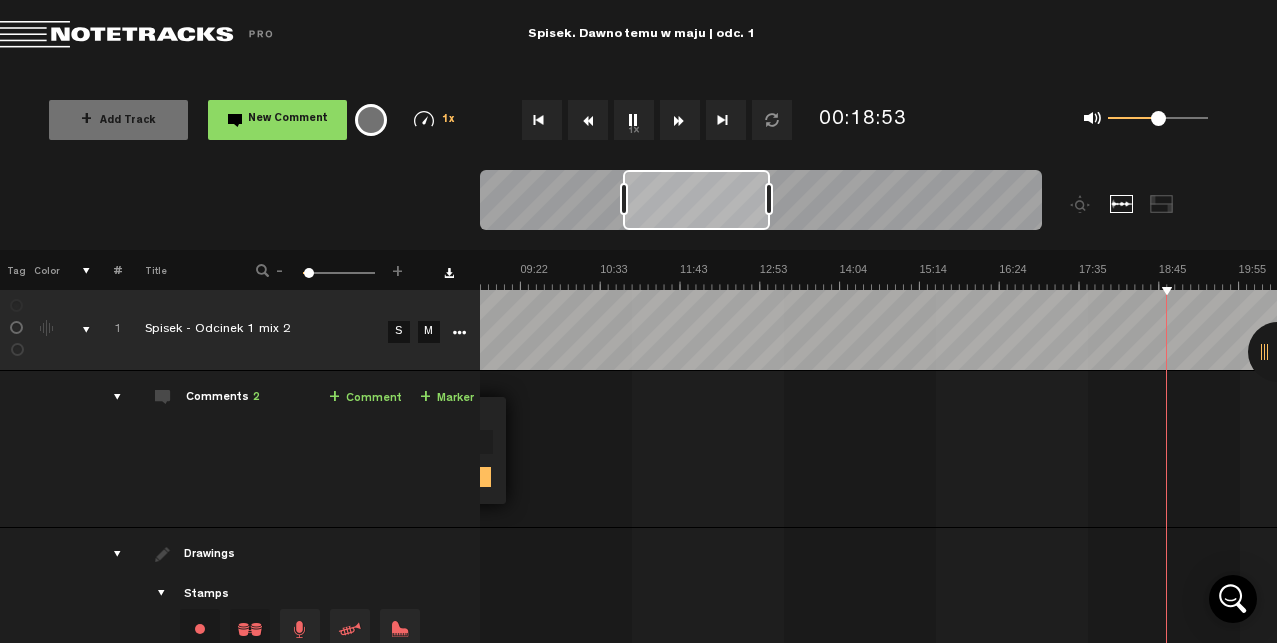 click at bounding box center [680, 120] 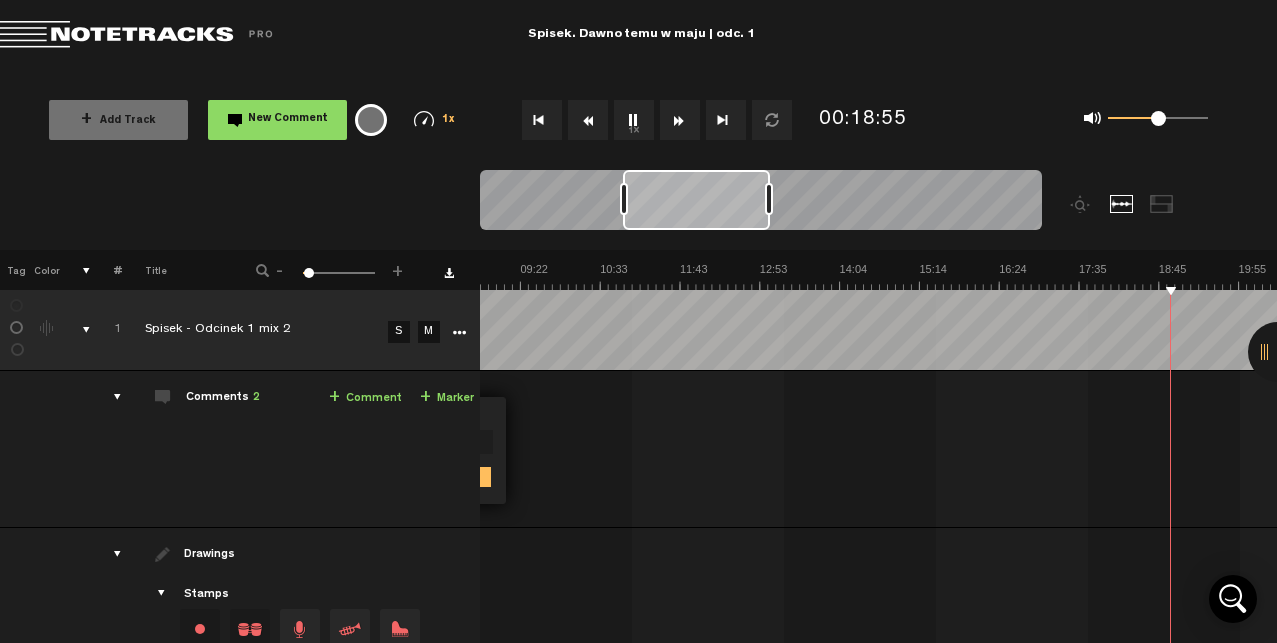 click at bounding box center [680, 120] 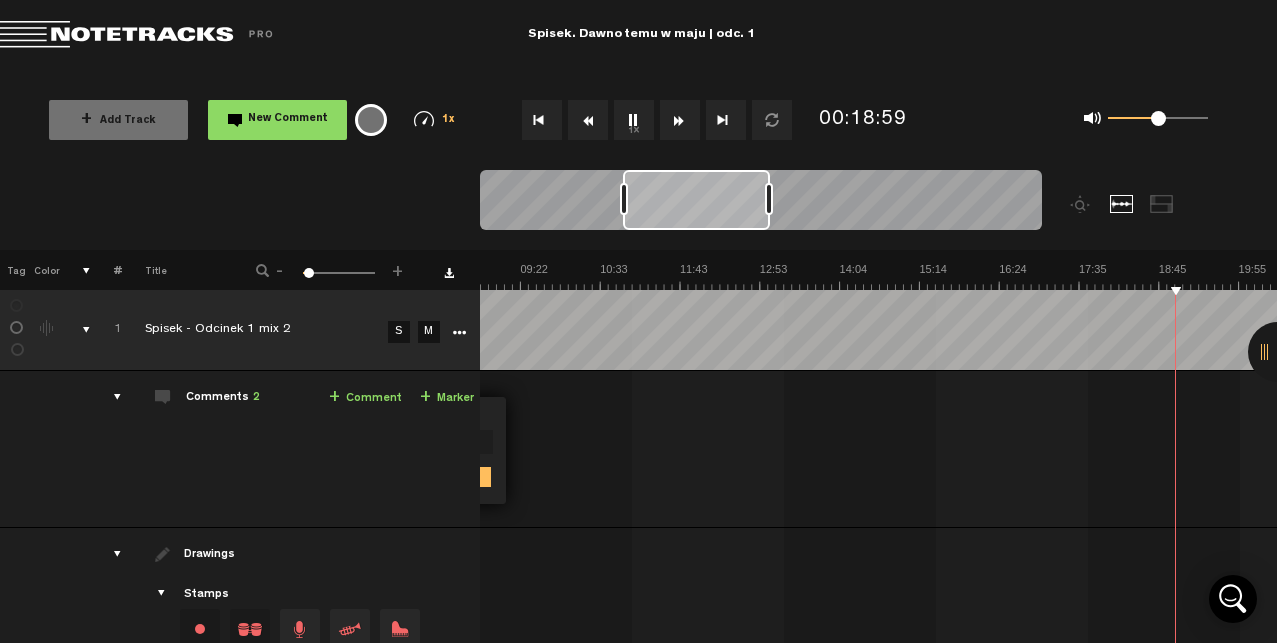 click at bounding box center [680, 120] 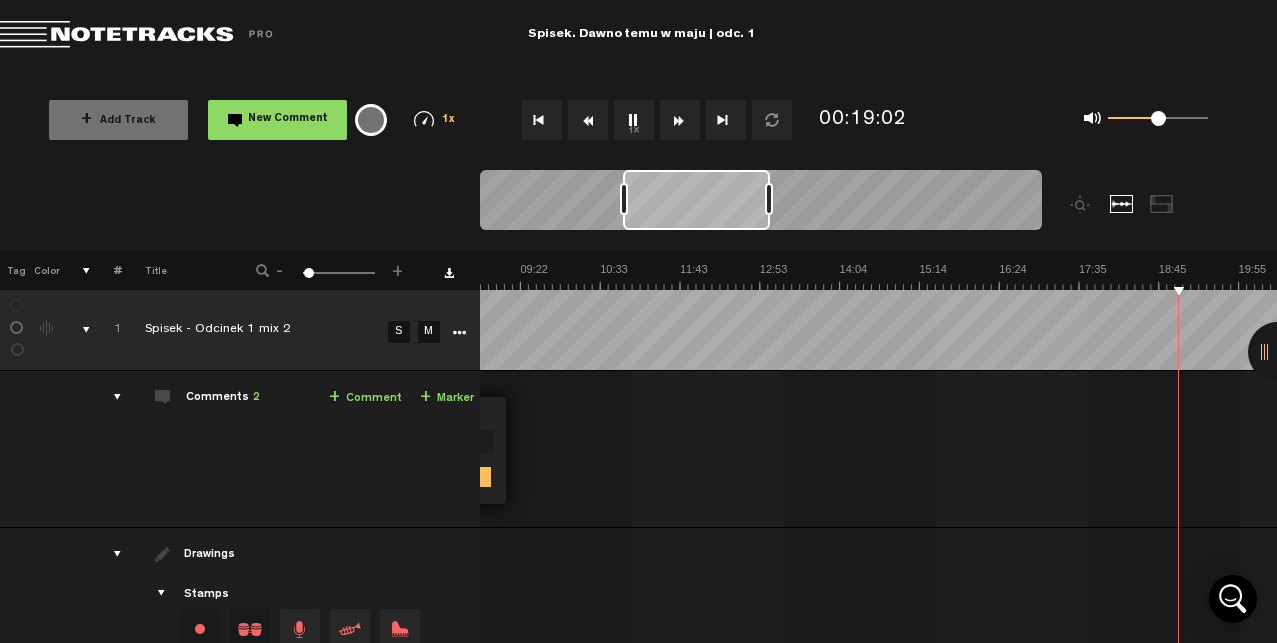 click at bounding box center (680, 120) 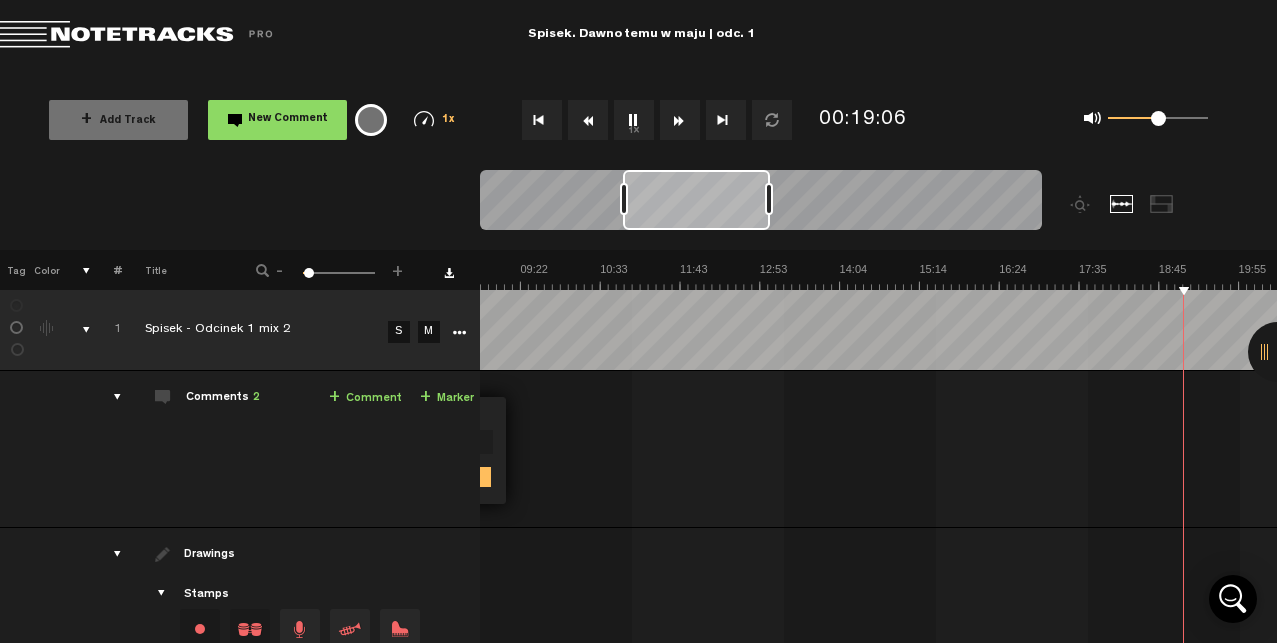 click at bounding box center [680, 120] 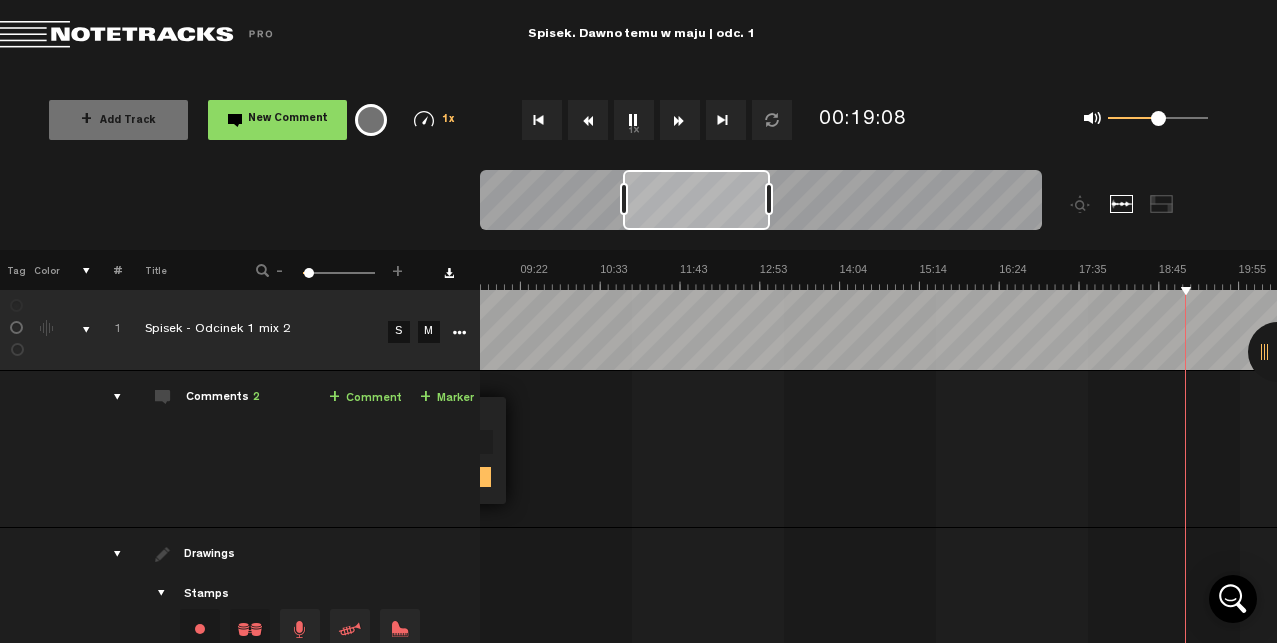 click at bounding box center (680, 120) 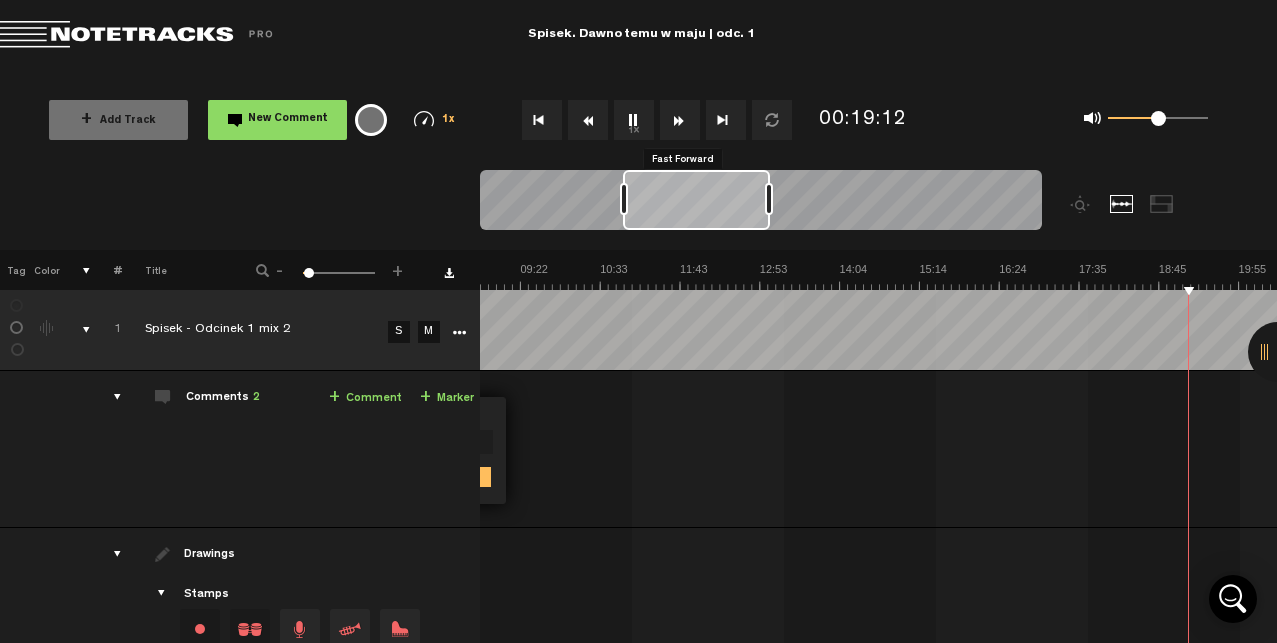 click at bounding box center (680, 120) 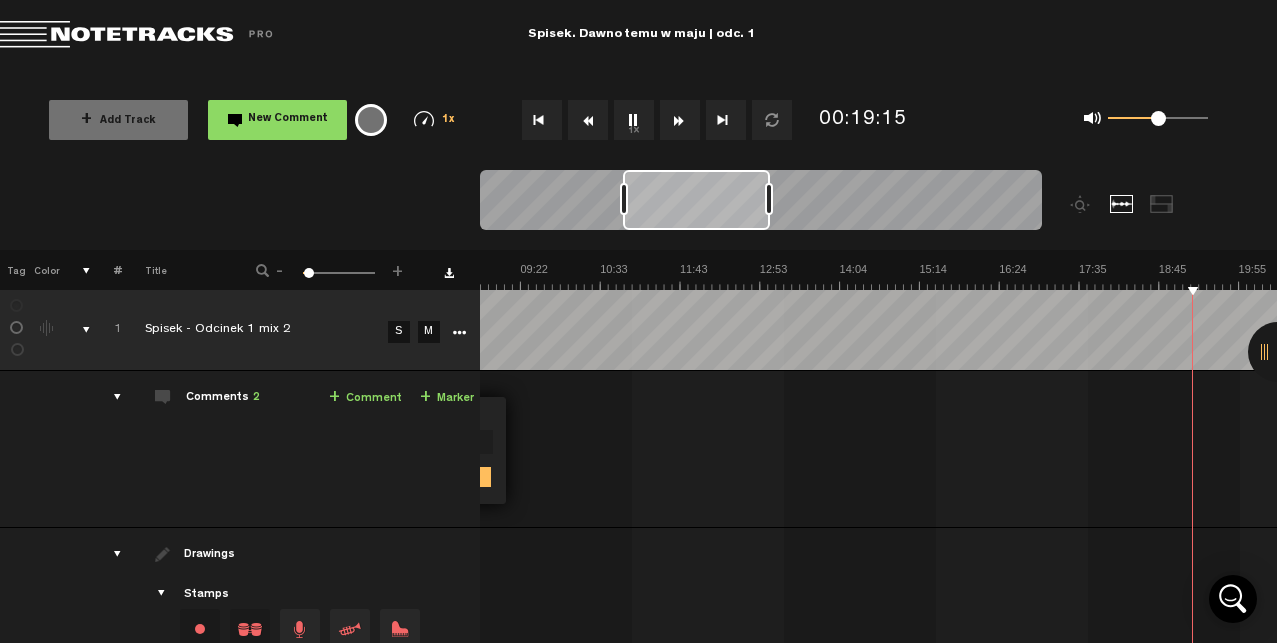 click at bounding box center [680, 120] 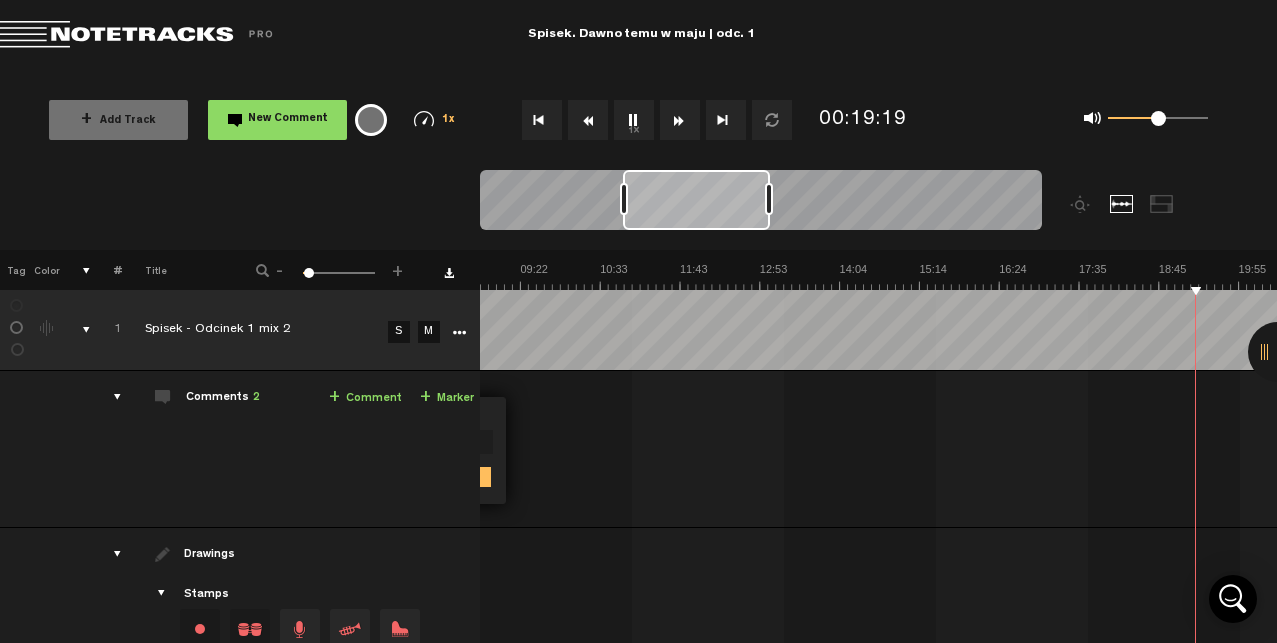 click at bounding box center [680, 120] 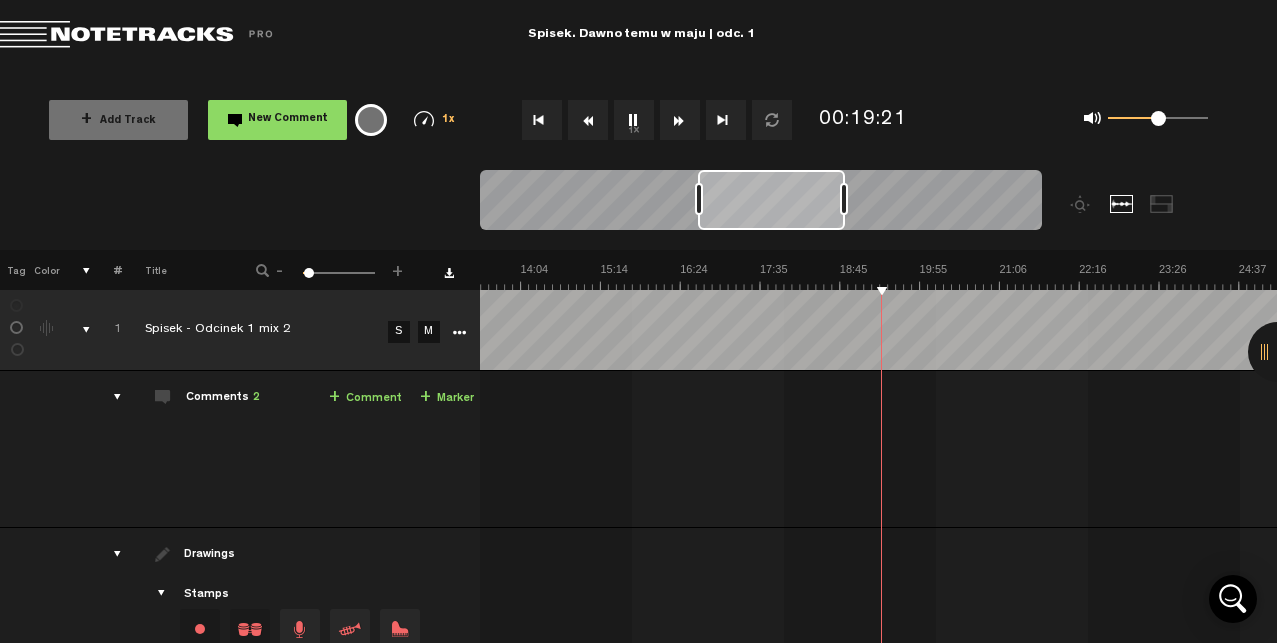 scroll, scrollTop: 0, scrollLeft: 916, axis: horizontal 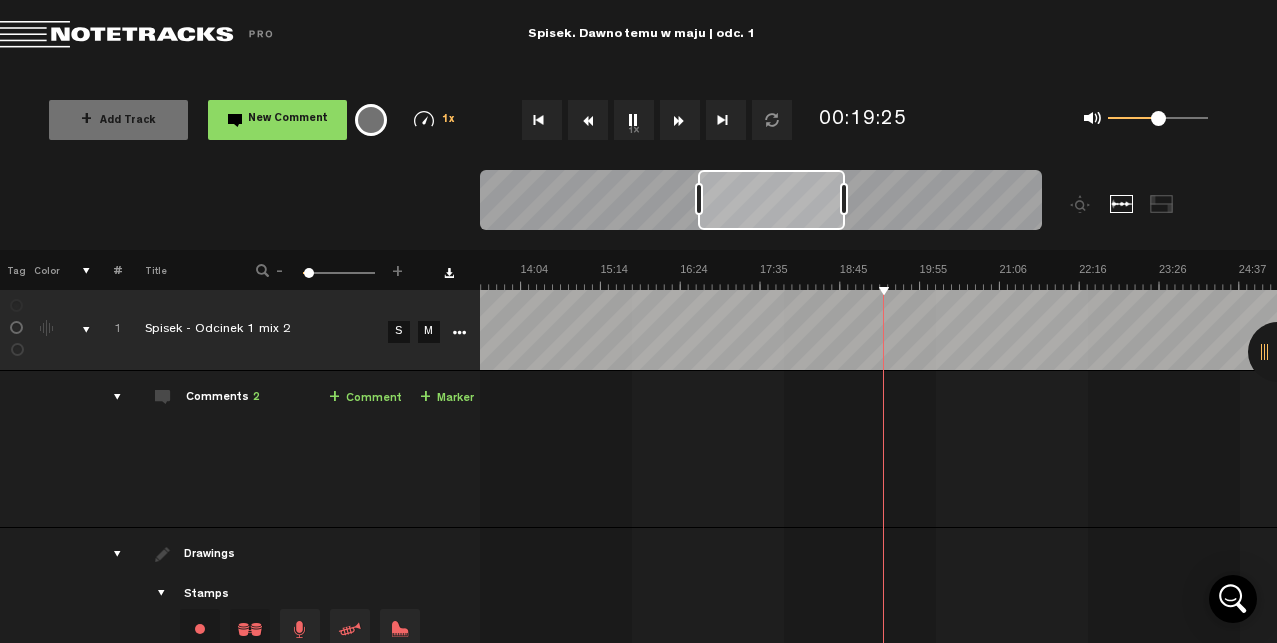 click at bounding box center [680, 120] 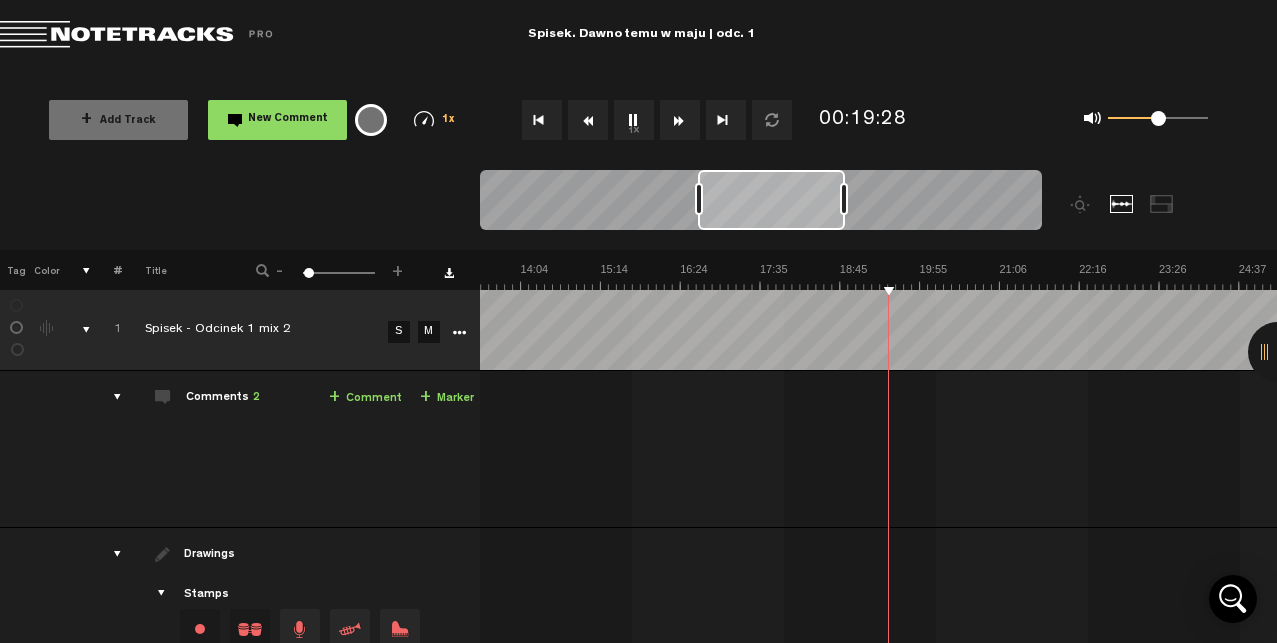 click at bounding box center (680, 120) 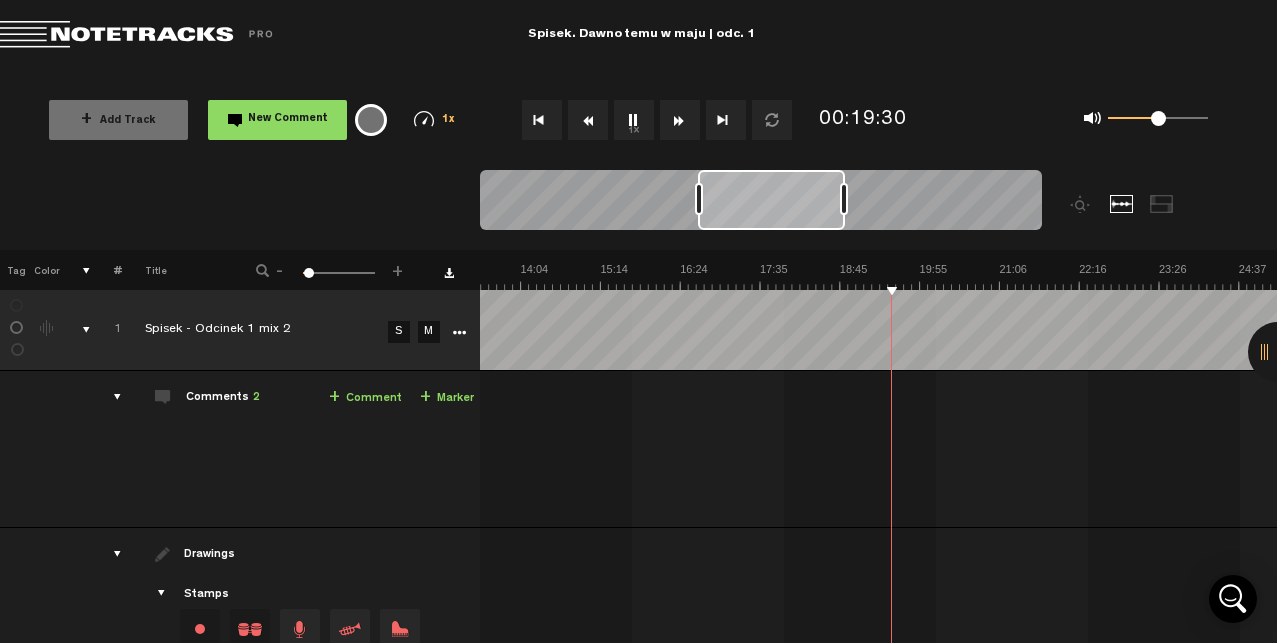 click at bounding box center (680, 120) 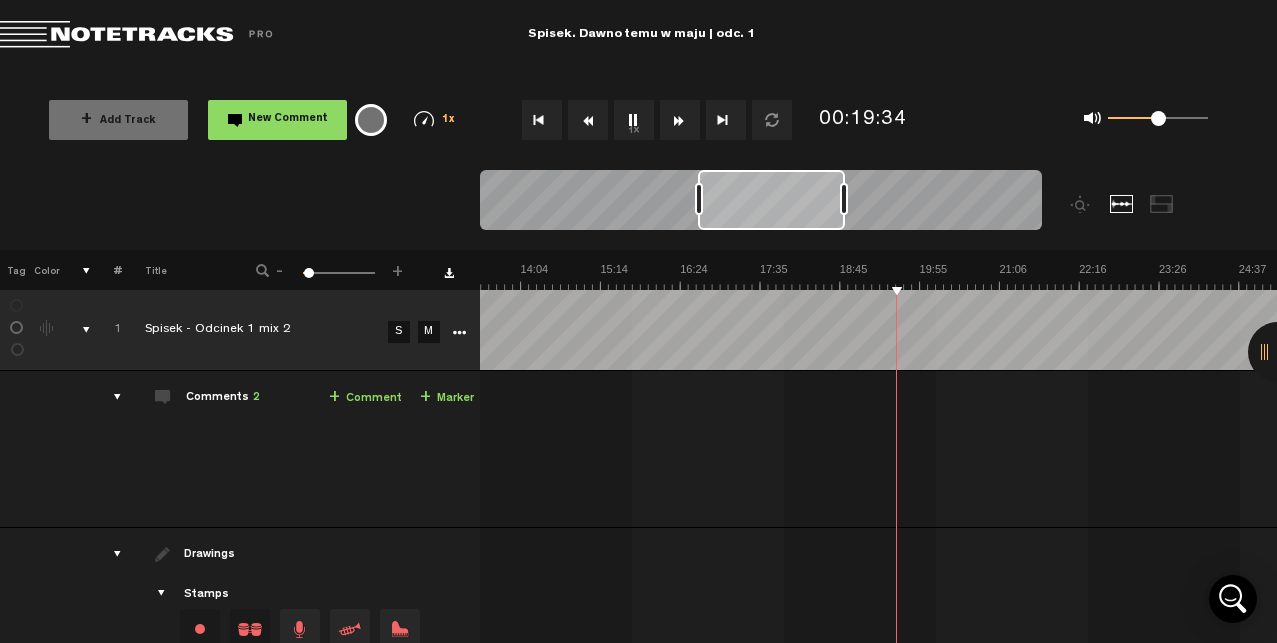 click at bounding box center (680, 120) 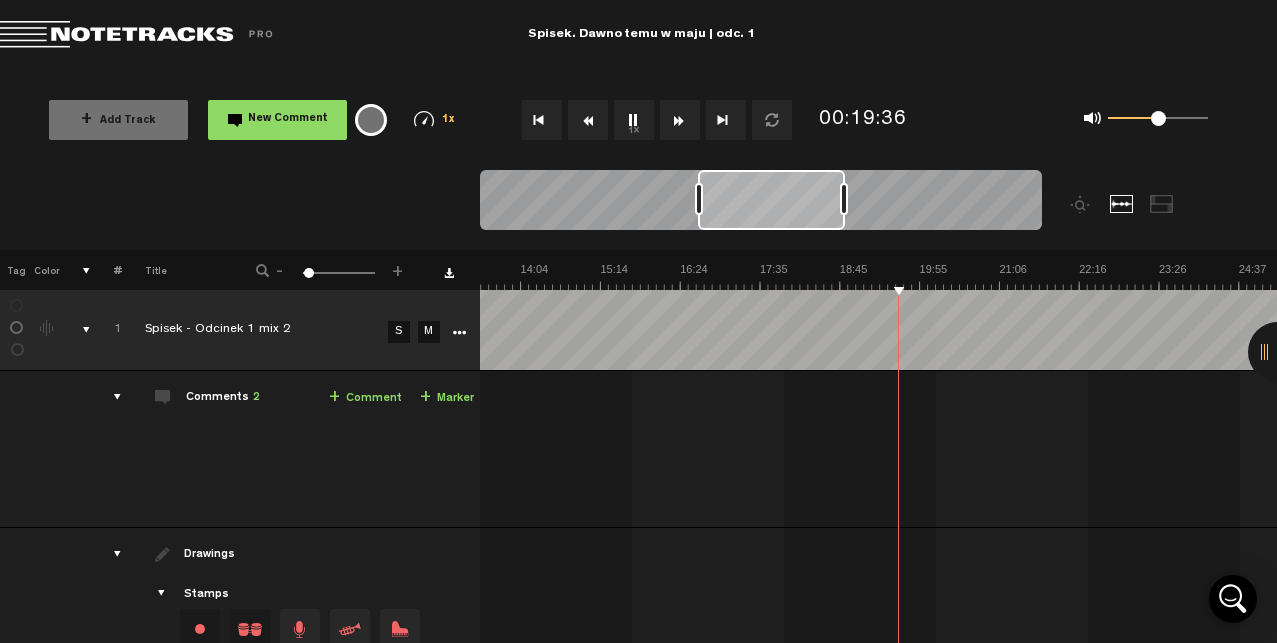 click at bounding box center [680, 120] 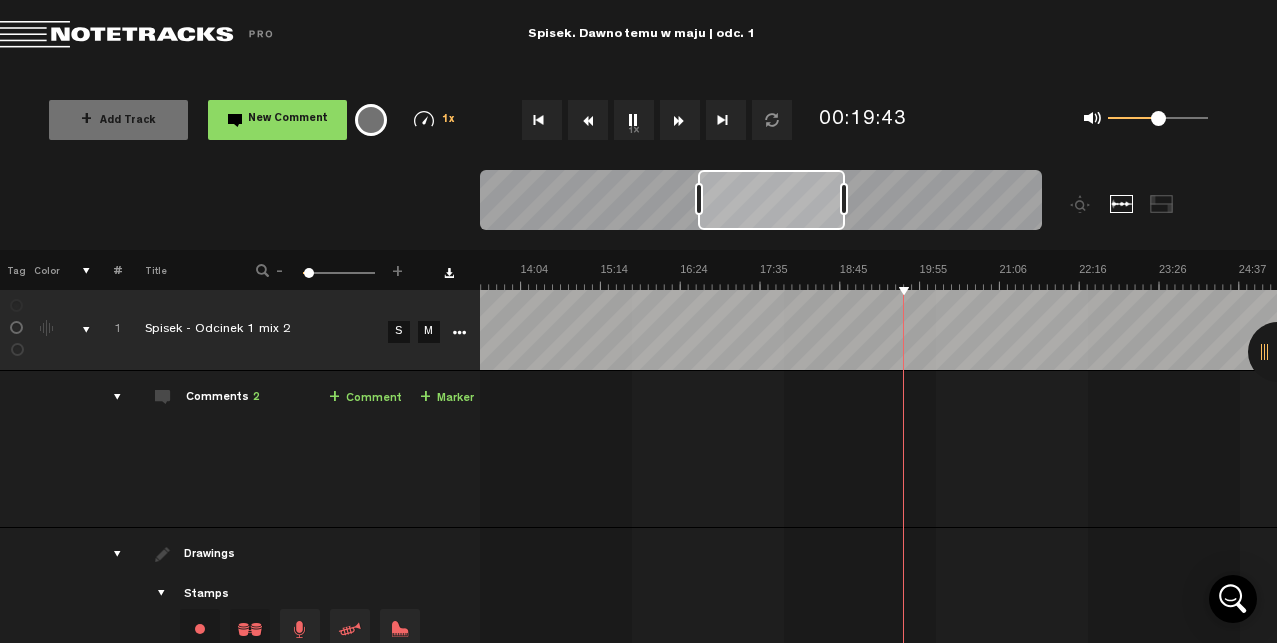 click at bounding box center (680, 120) 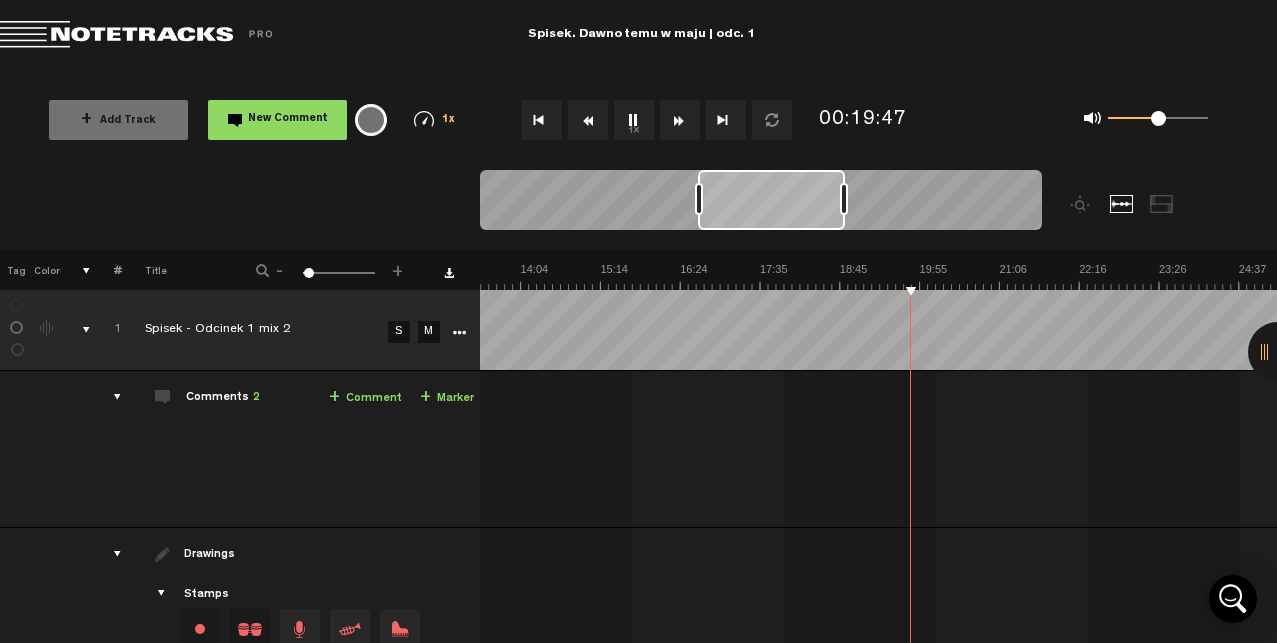 click at bounding box center [680, 120] 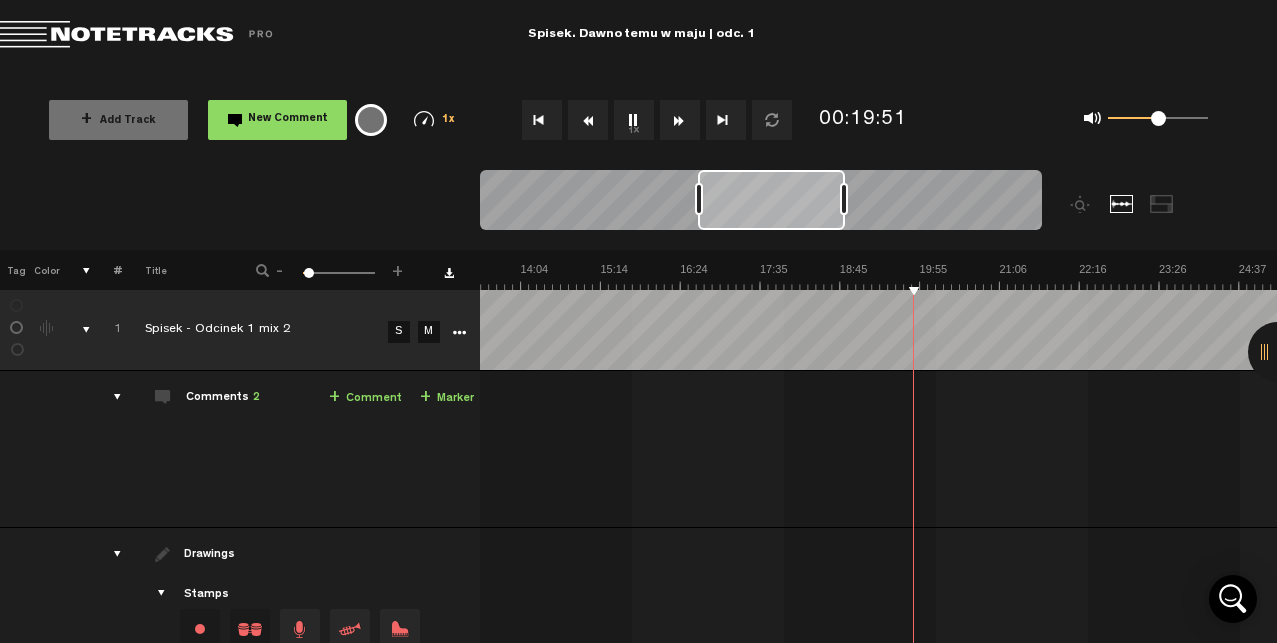 click at bounding box center [680, 120] 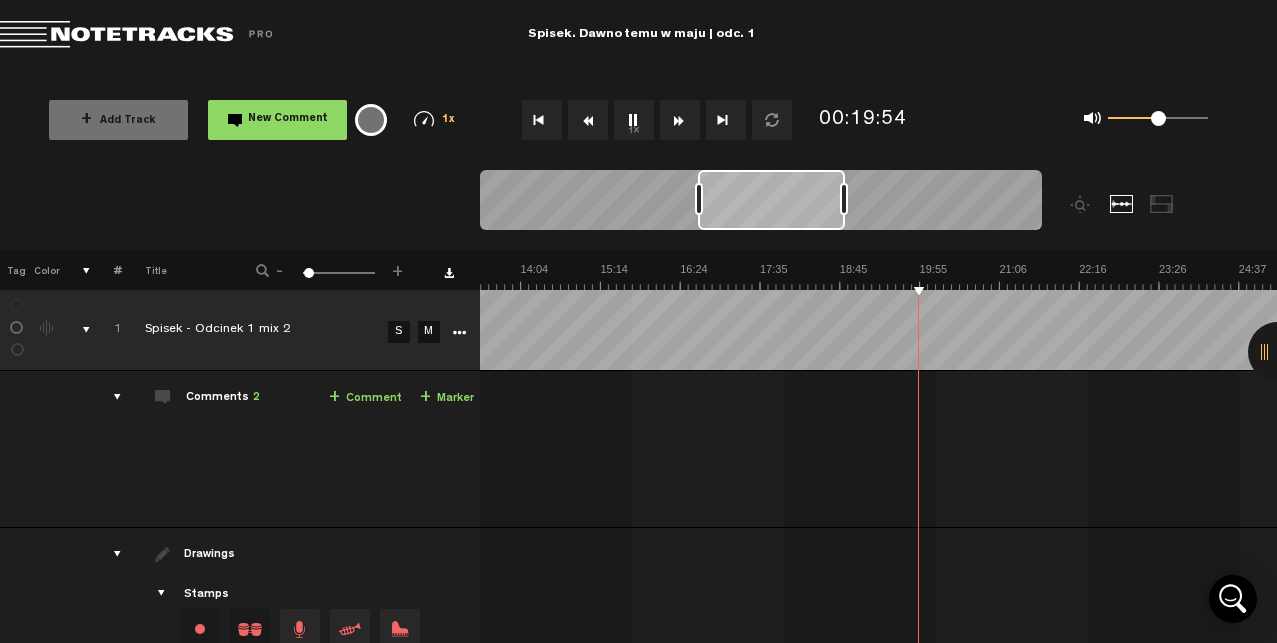 click at bounding box center (680, 120) 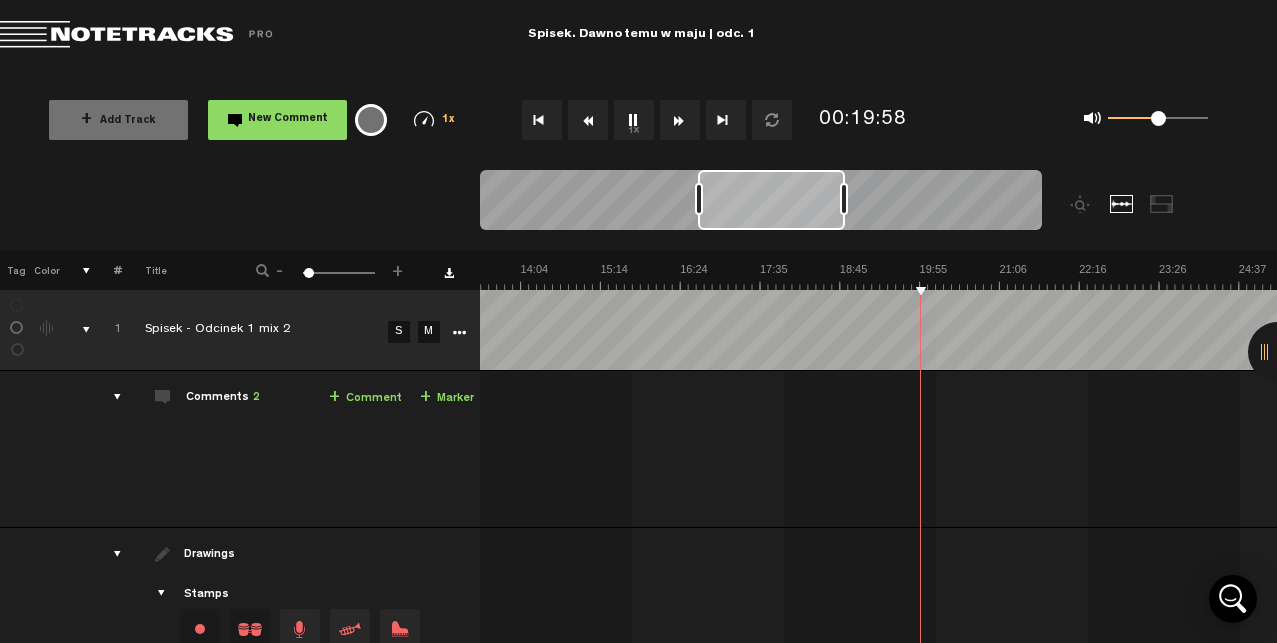 click at bounding box center (680, 120) 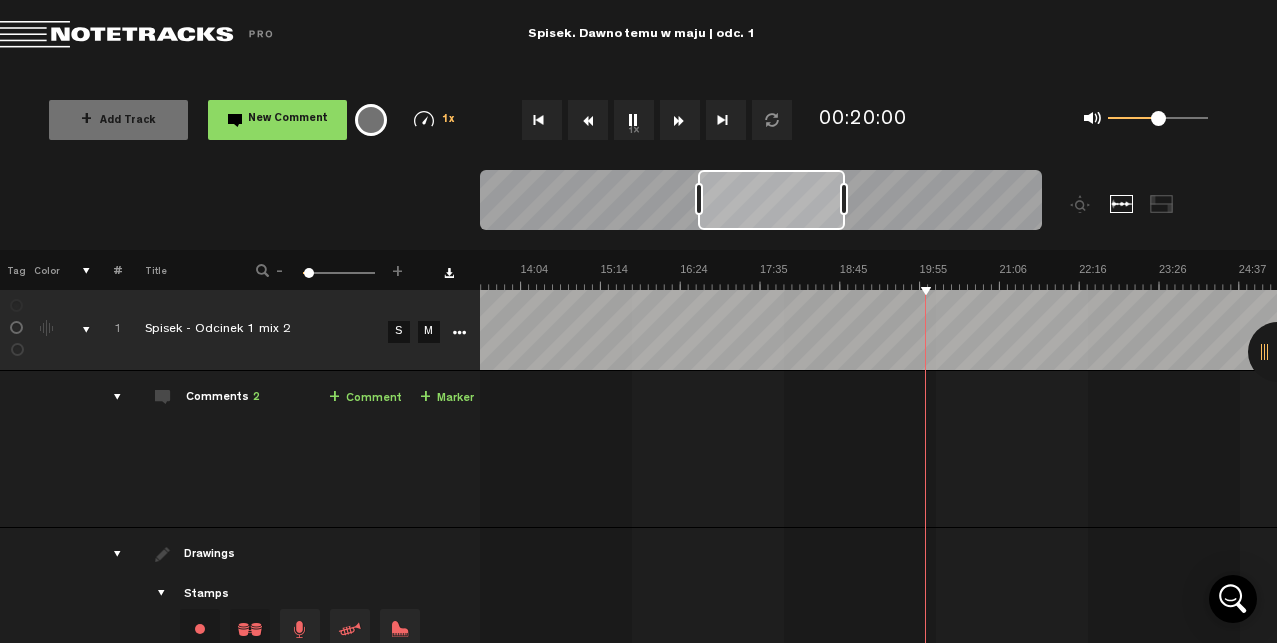 click at bounding box center [680, 120] 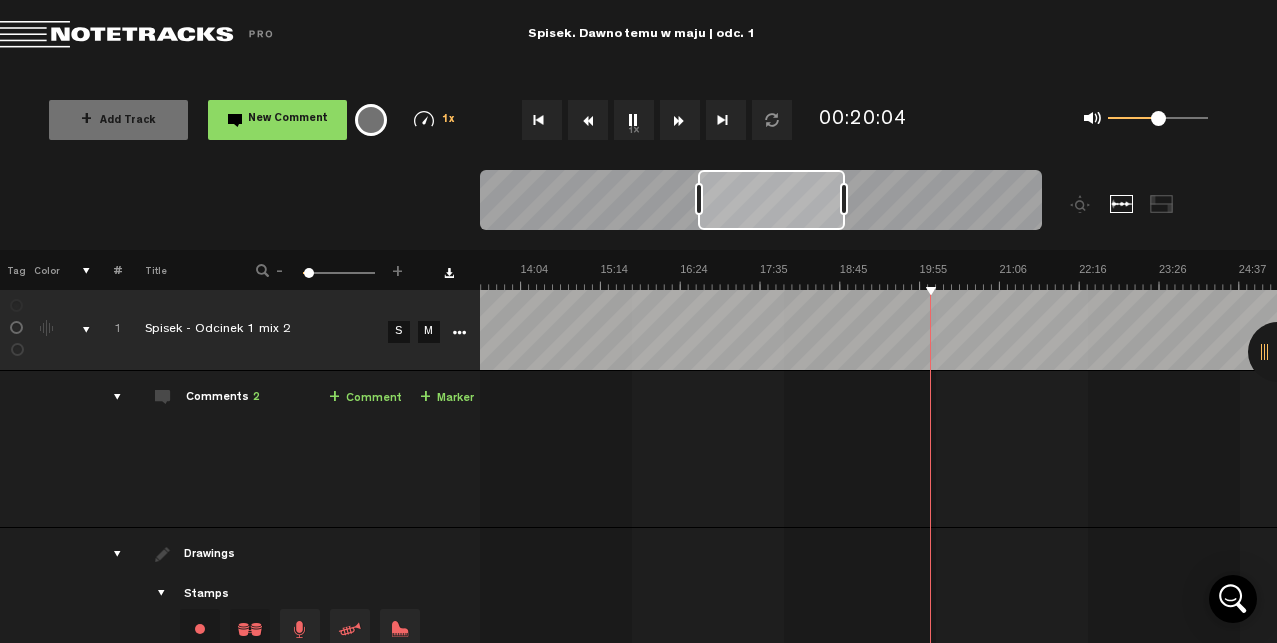 click at bounding box center [680, 120] 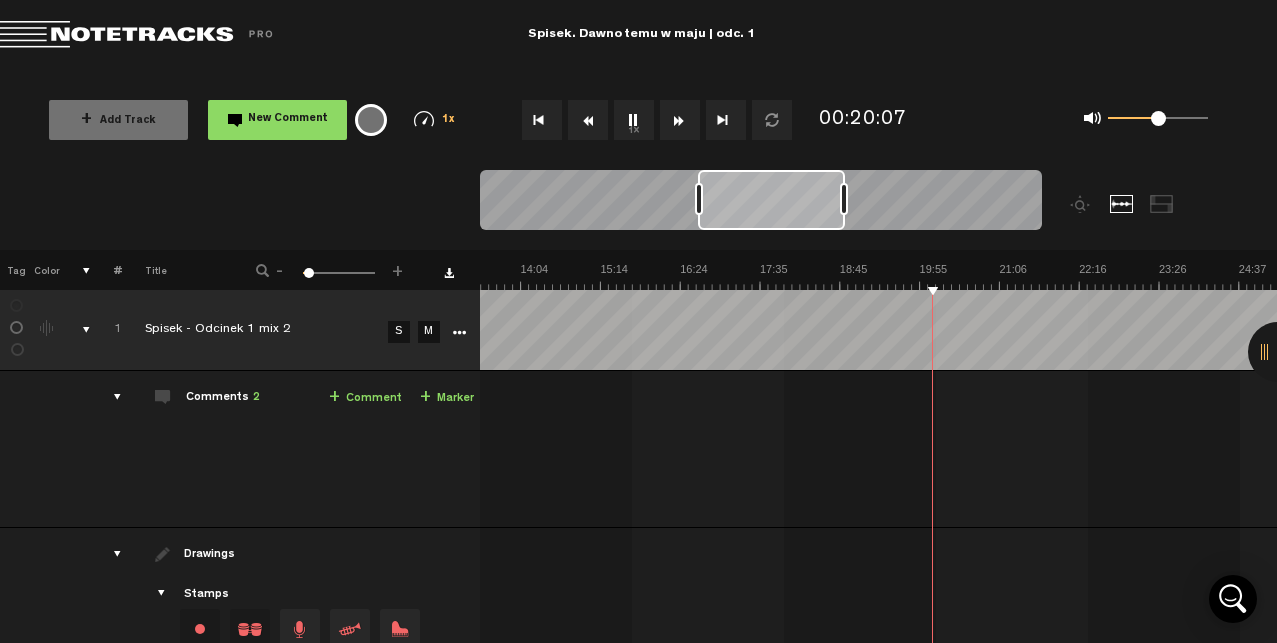 click at bounding box center [680, 120] 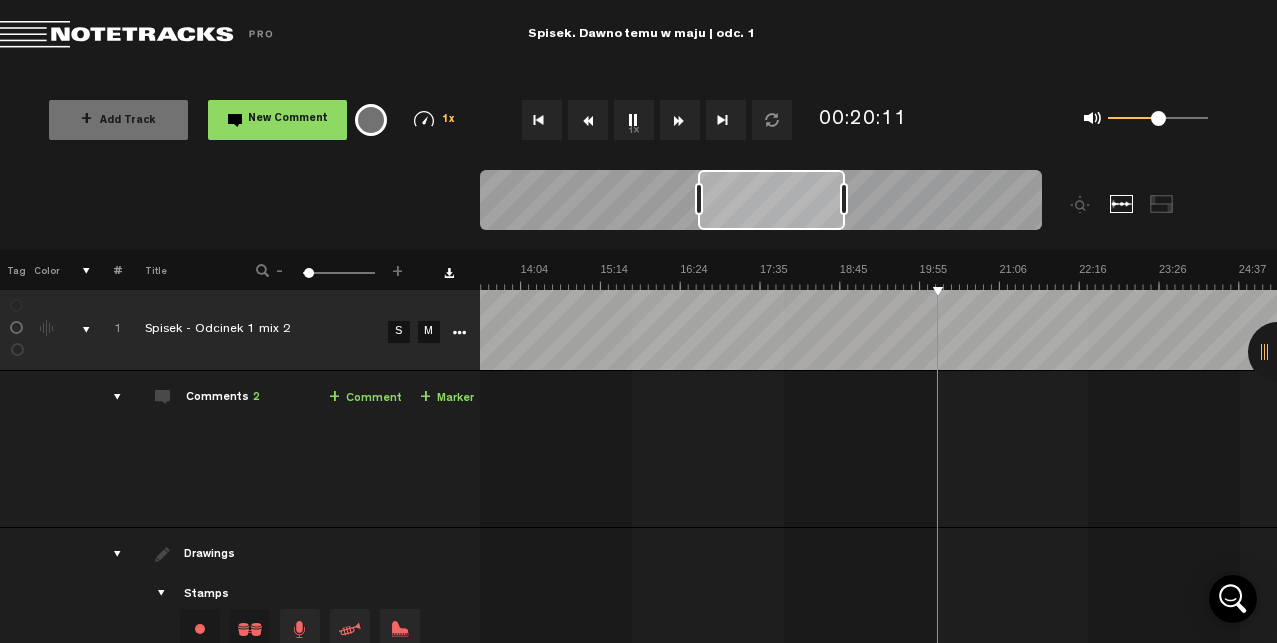 click at bounding box center [680, 120] 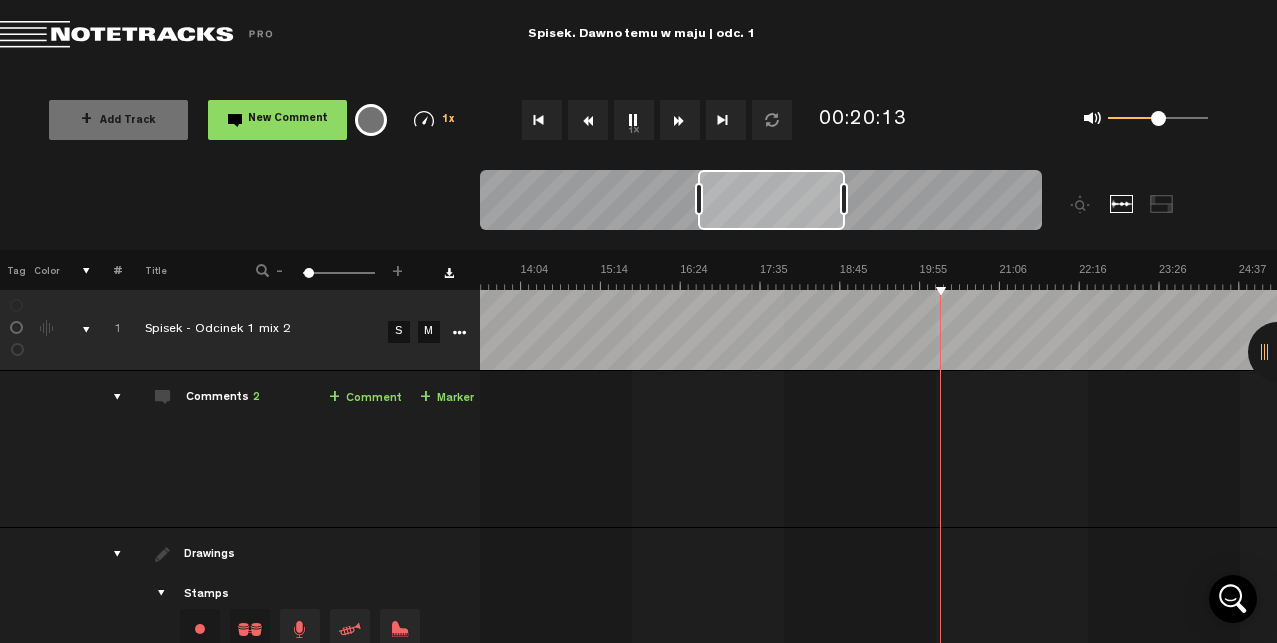 click at bounding box center (680, 120) 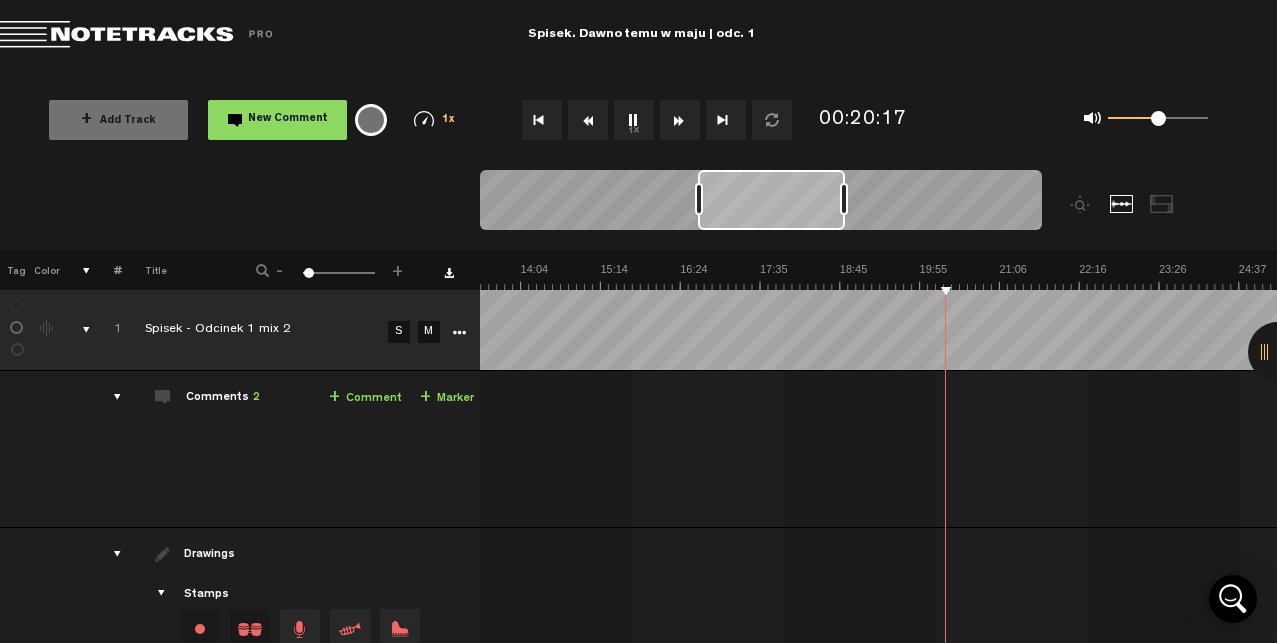 click at bounding box center (680, 120) 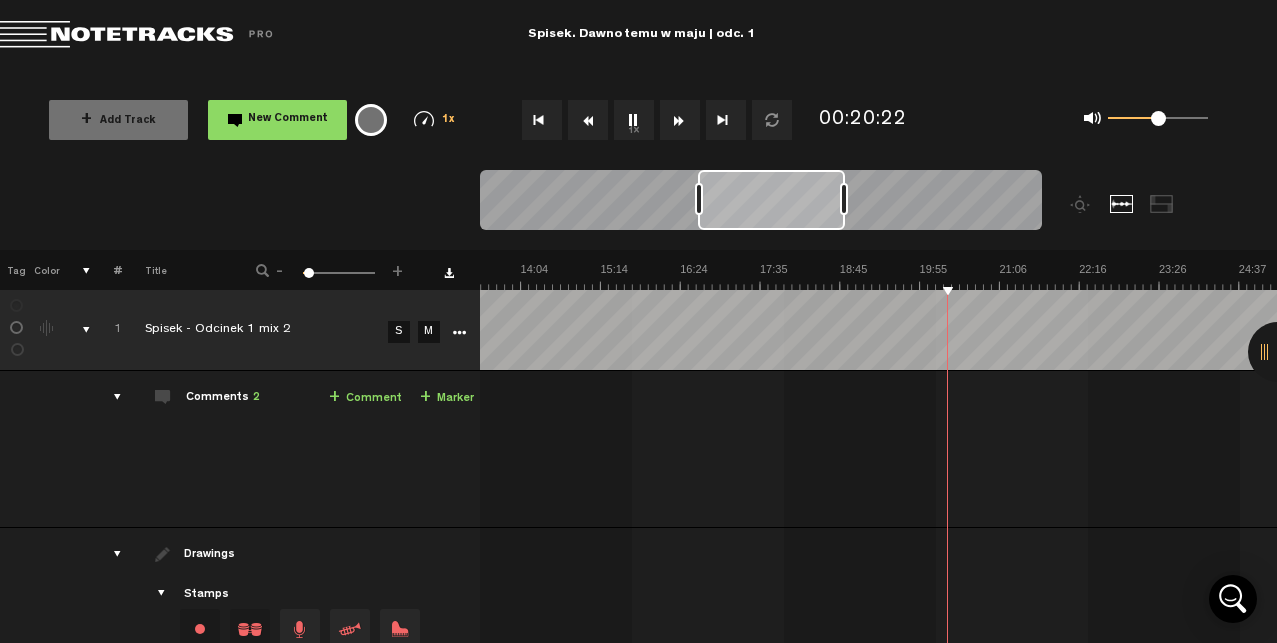 click at bounding box center (680, 120) 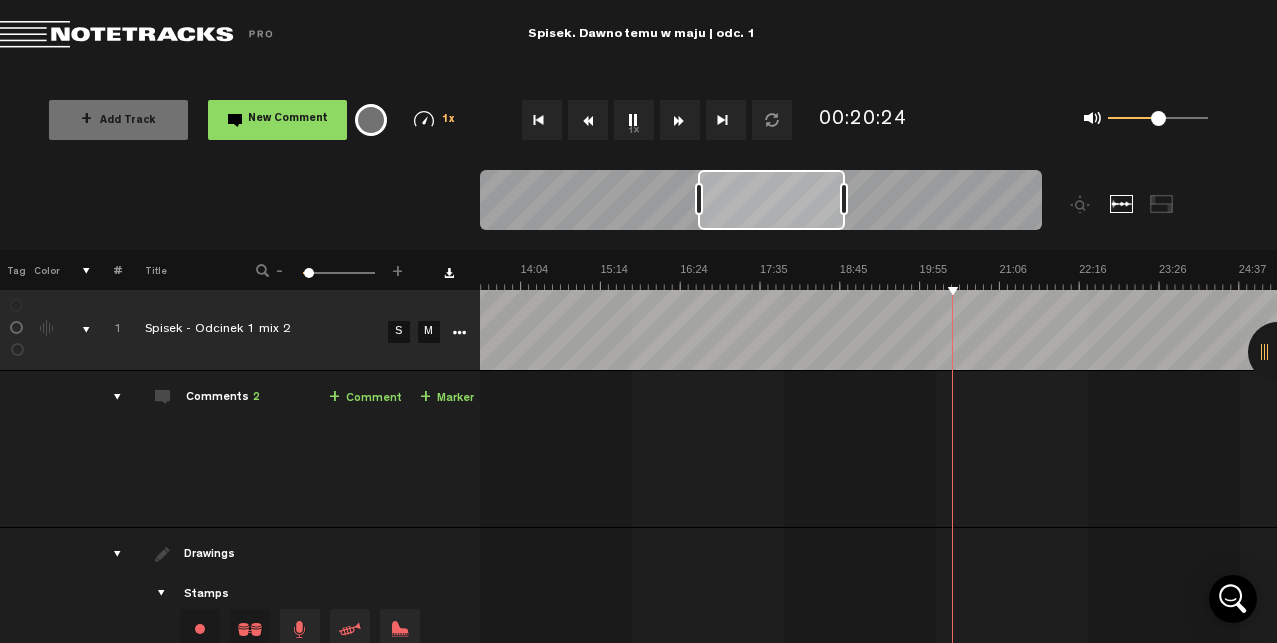 click at bounding box center (680, 120) 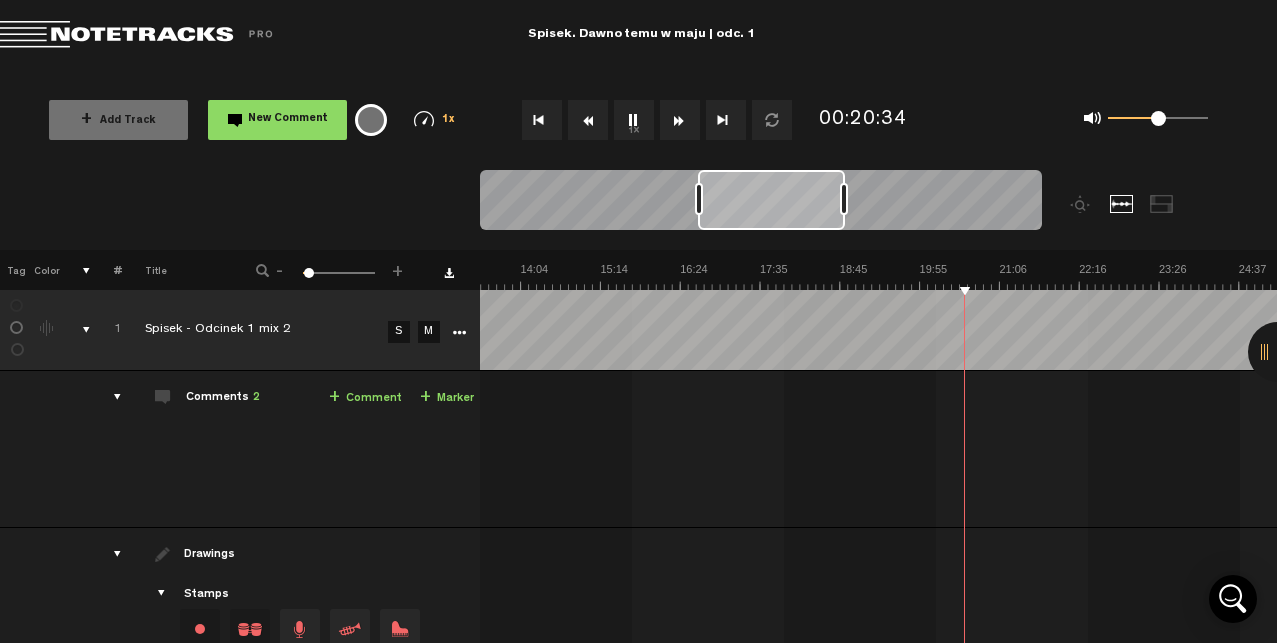 click at bounding box center (680, 120) 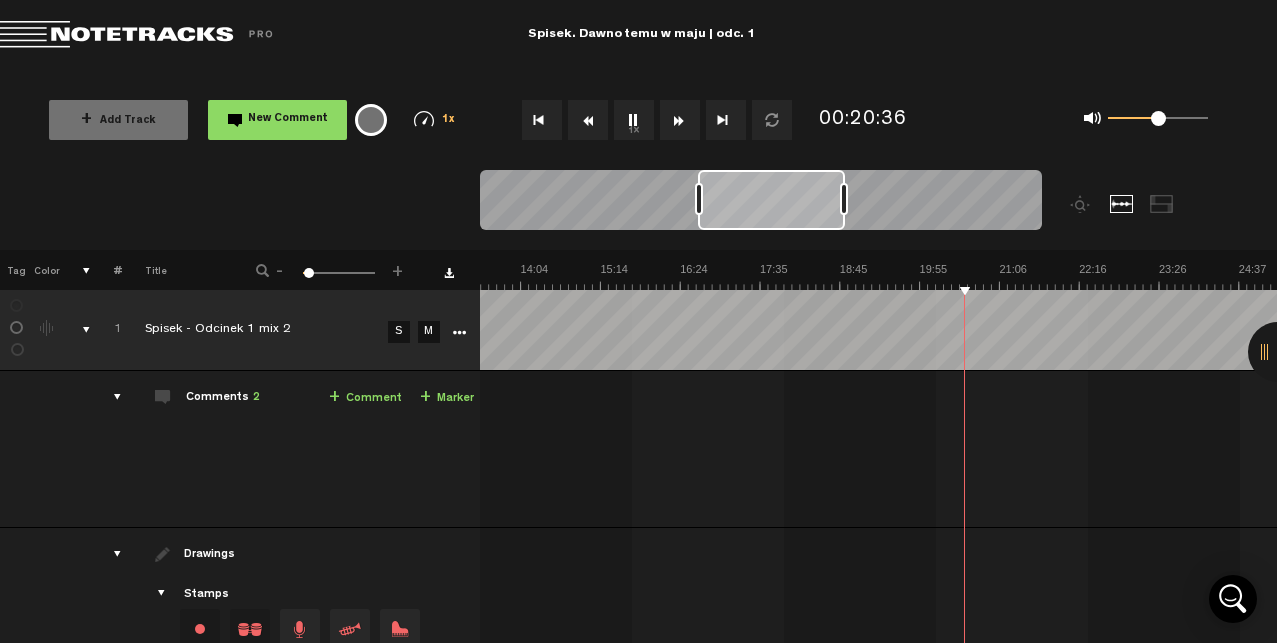 click at bounding box center [680, 120] 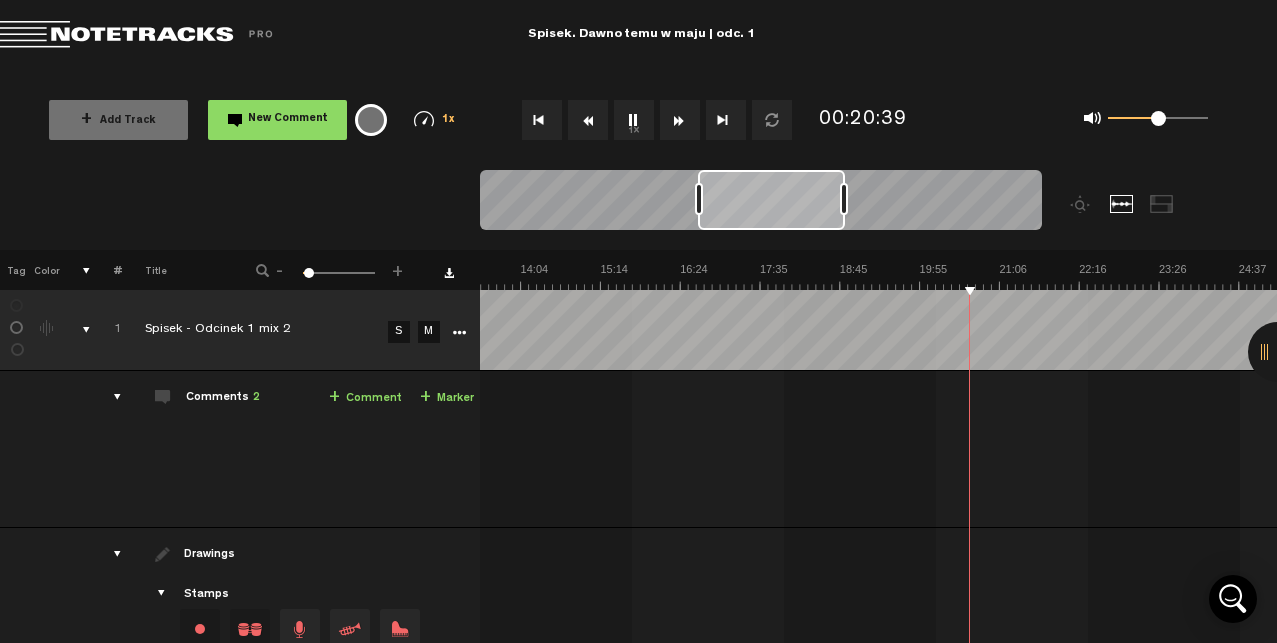 click at bounding box center (680, 120) 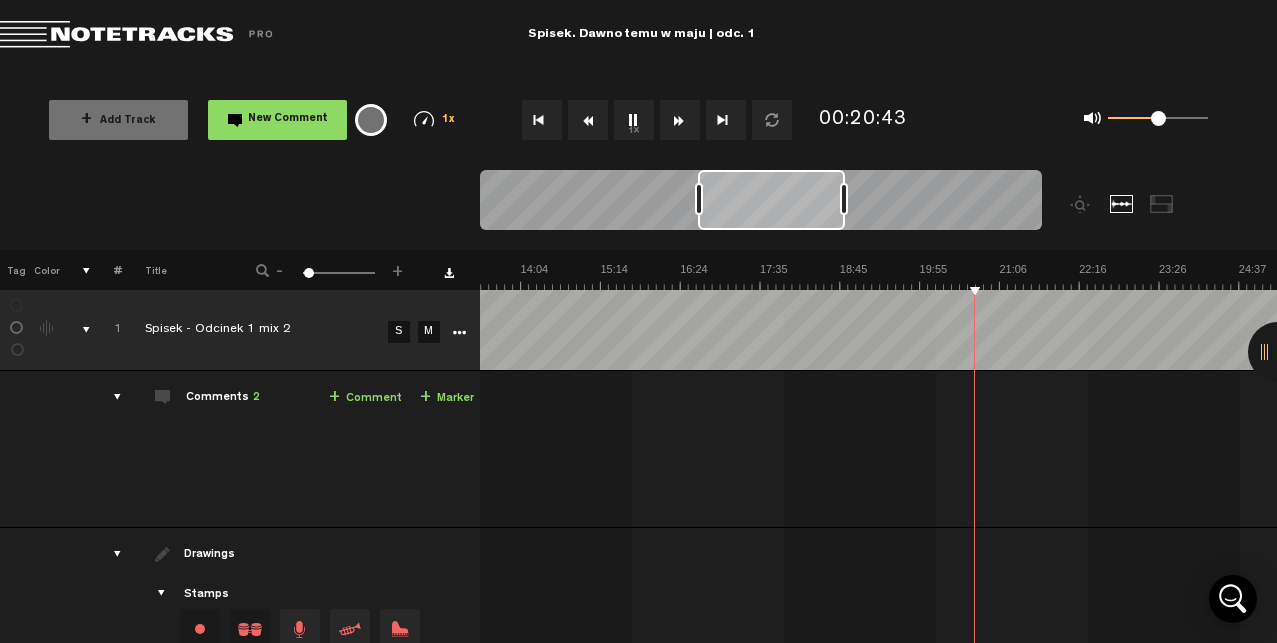 click at bounding box center (680, 120) 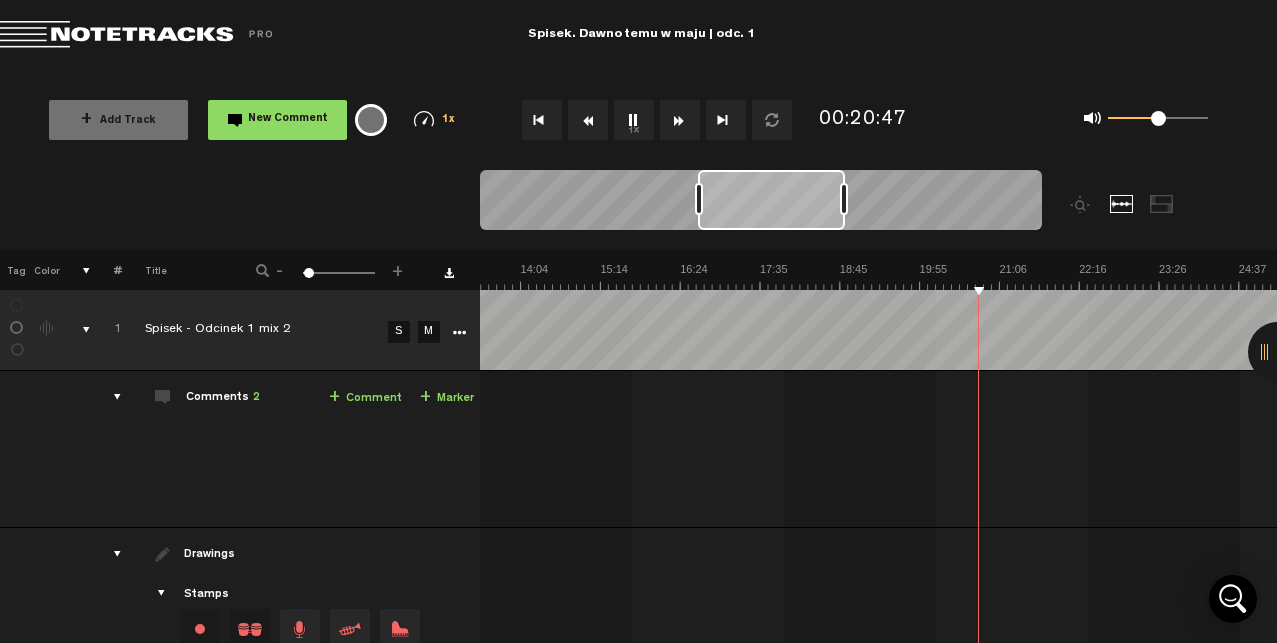 click at bounding box center (680, 120) 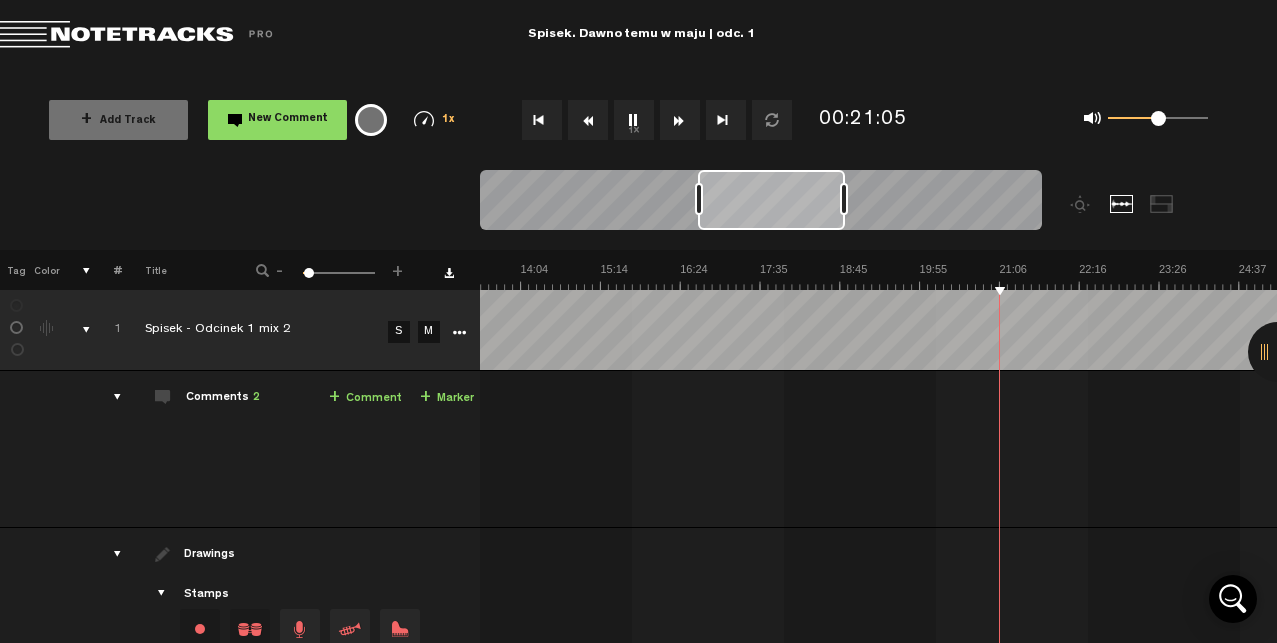 click at bounding box center [680, 120] 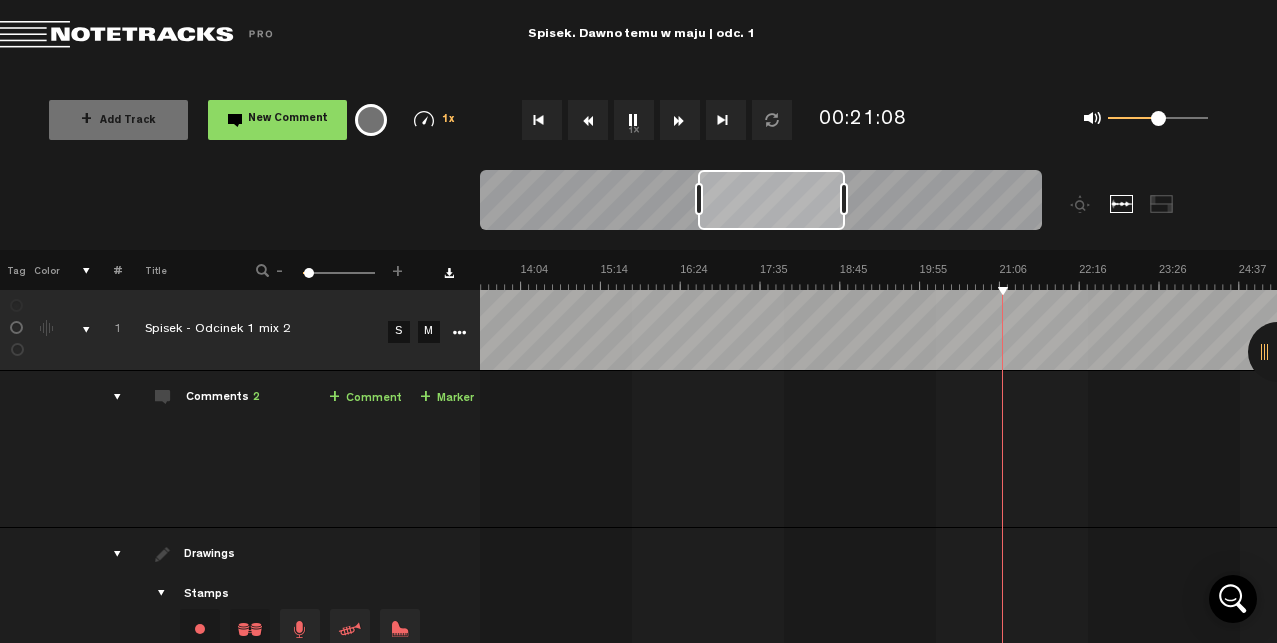 click at bounding box center (680, 120) 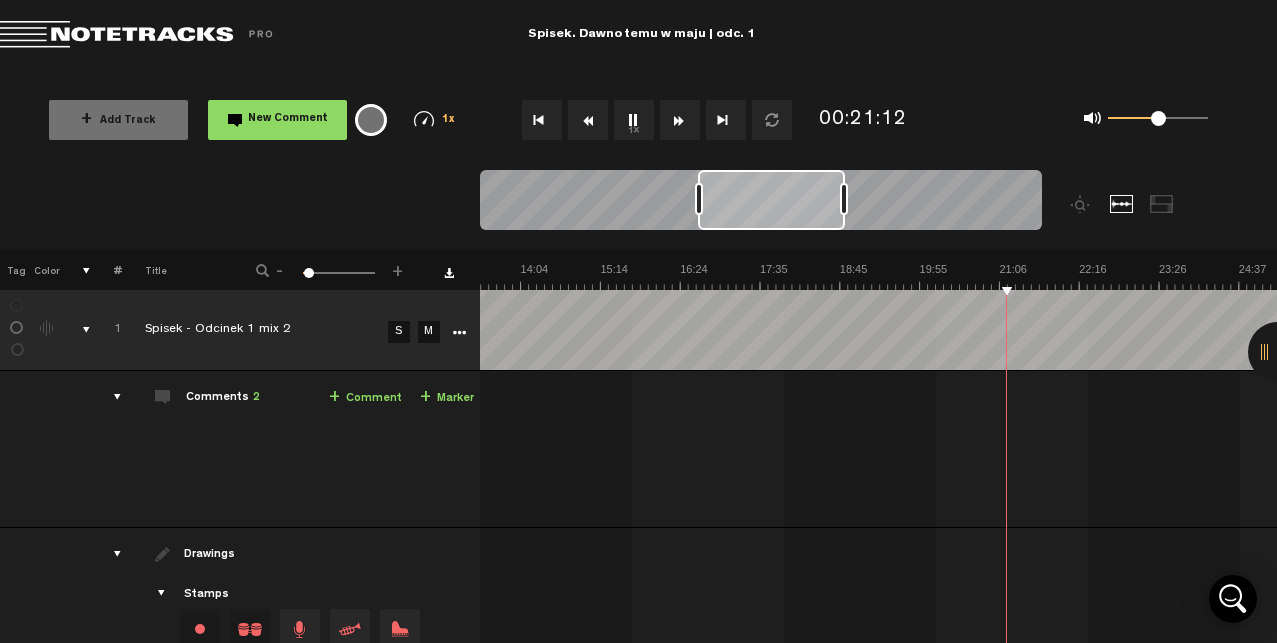 click at bounding box center (680, 120) 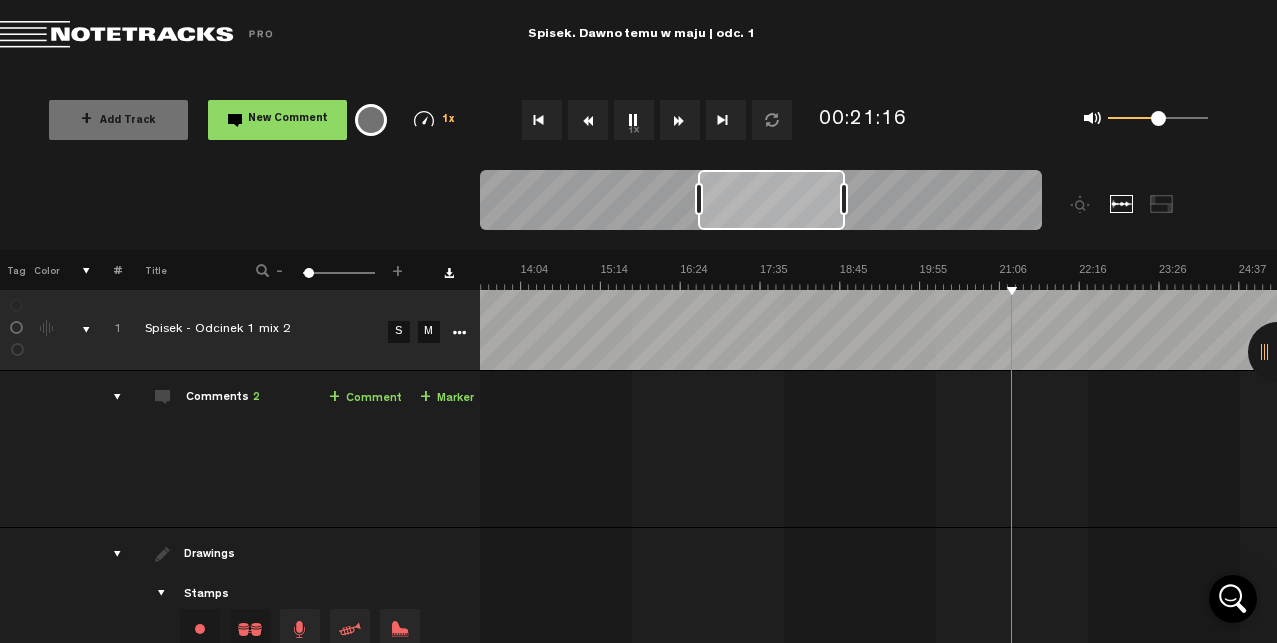 click at bounding box center [680, 120] 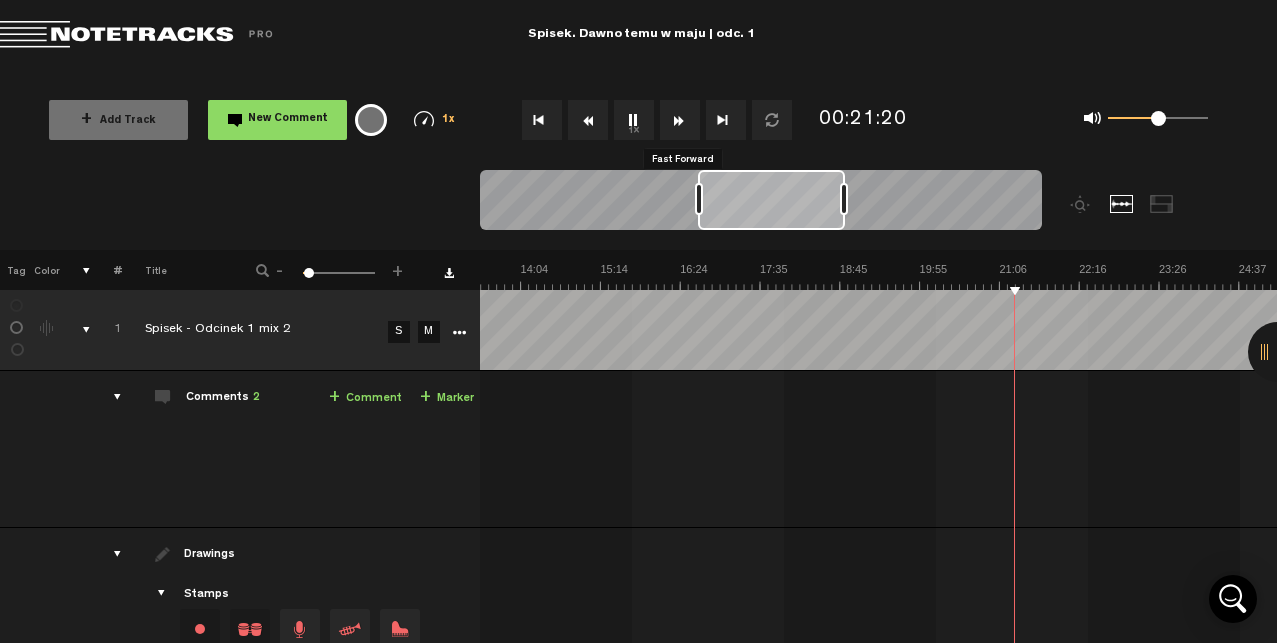 click at bounding box center [680, 120] 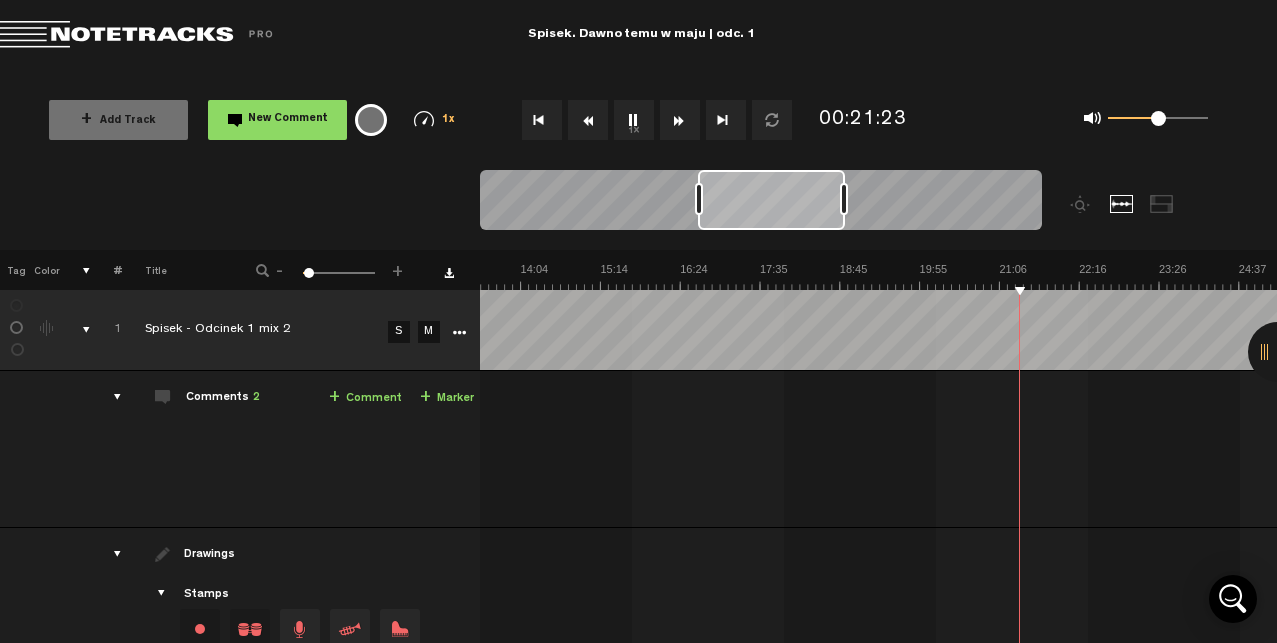 click at bounding box center [680, 120] 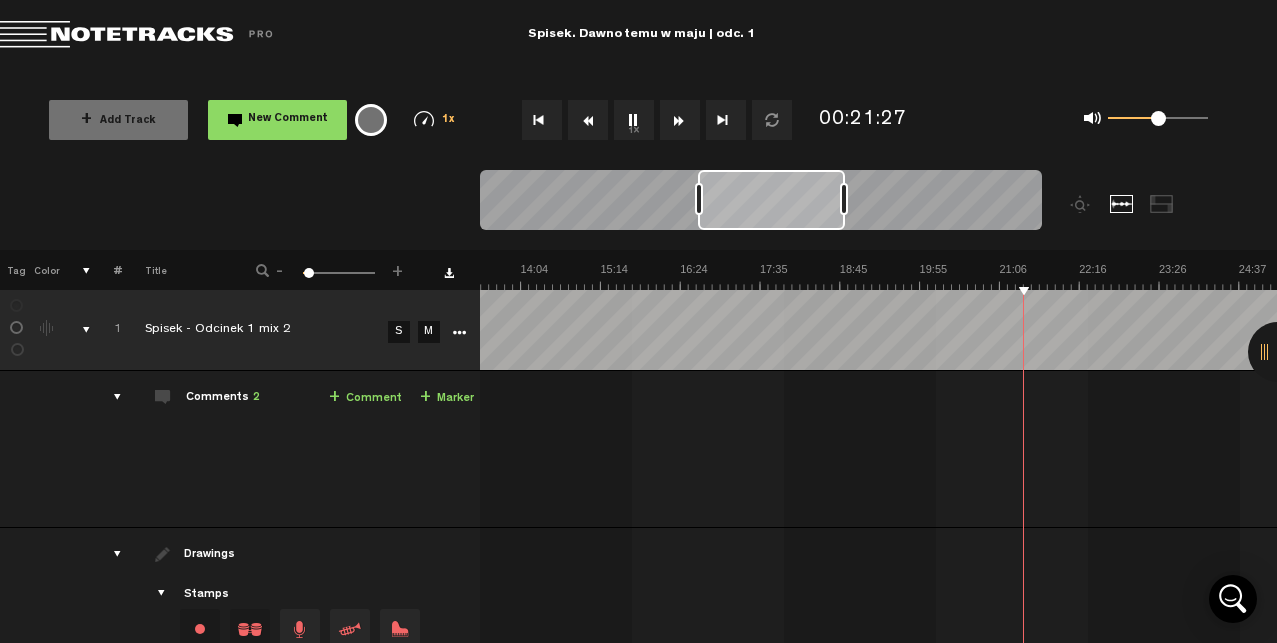 click at bounding box center (680, 120) 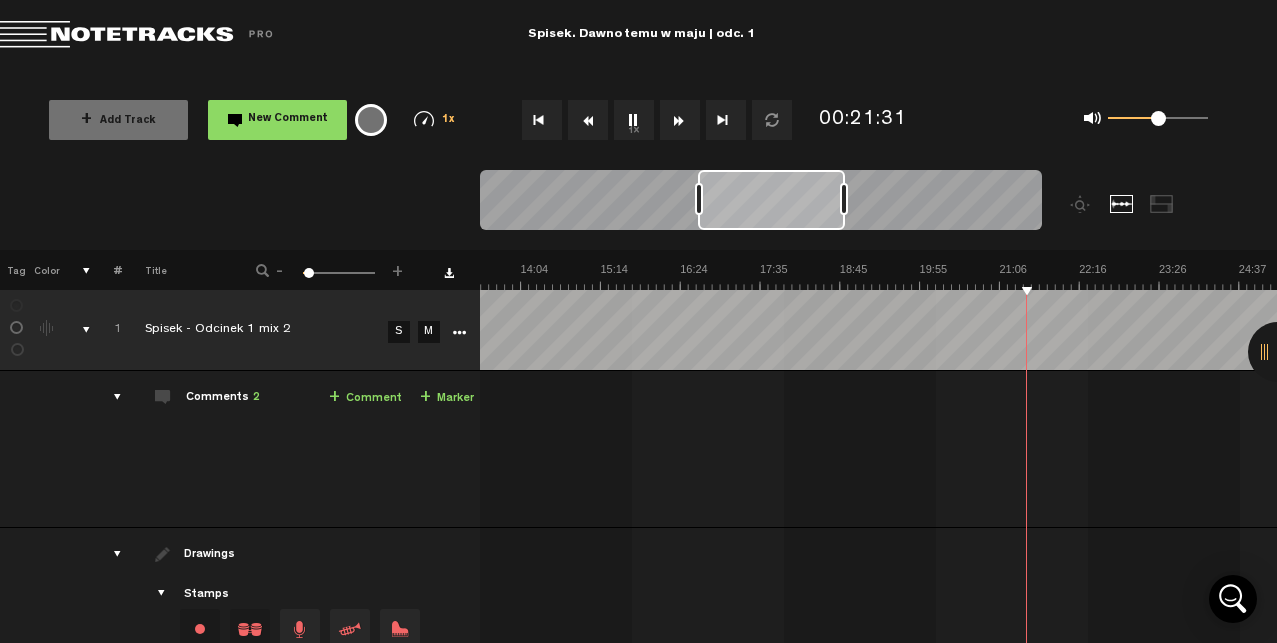 click at bounding box center (680, 120) 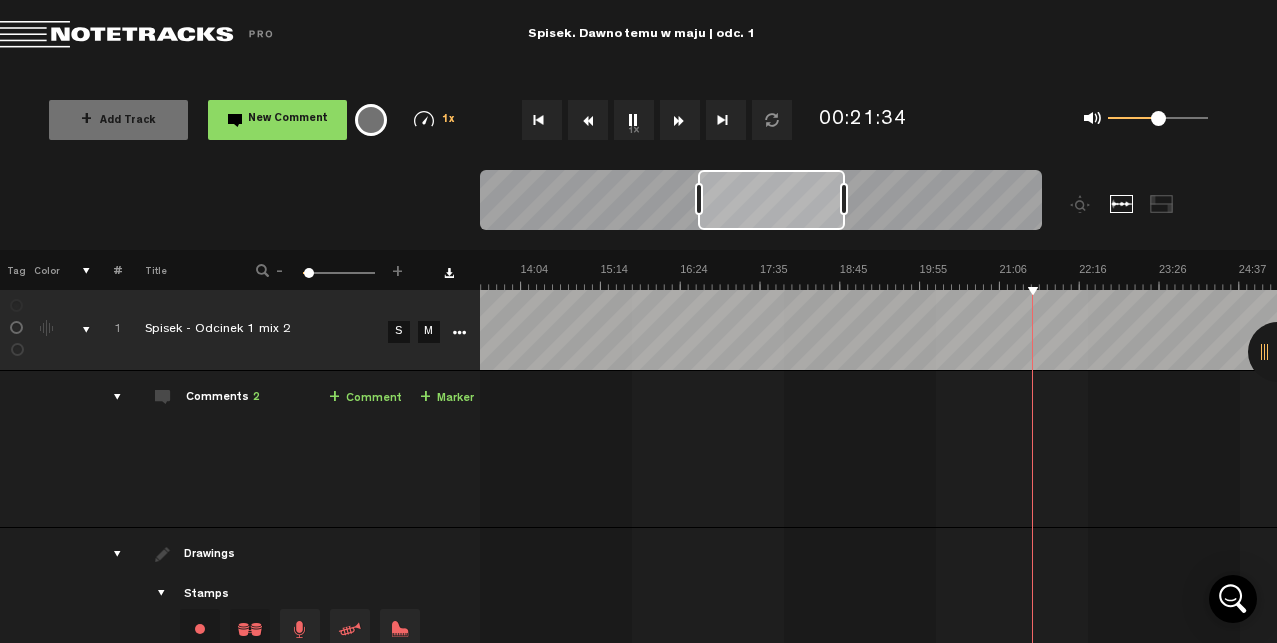 click at bounding box center (680, 120) 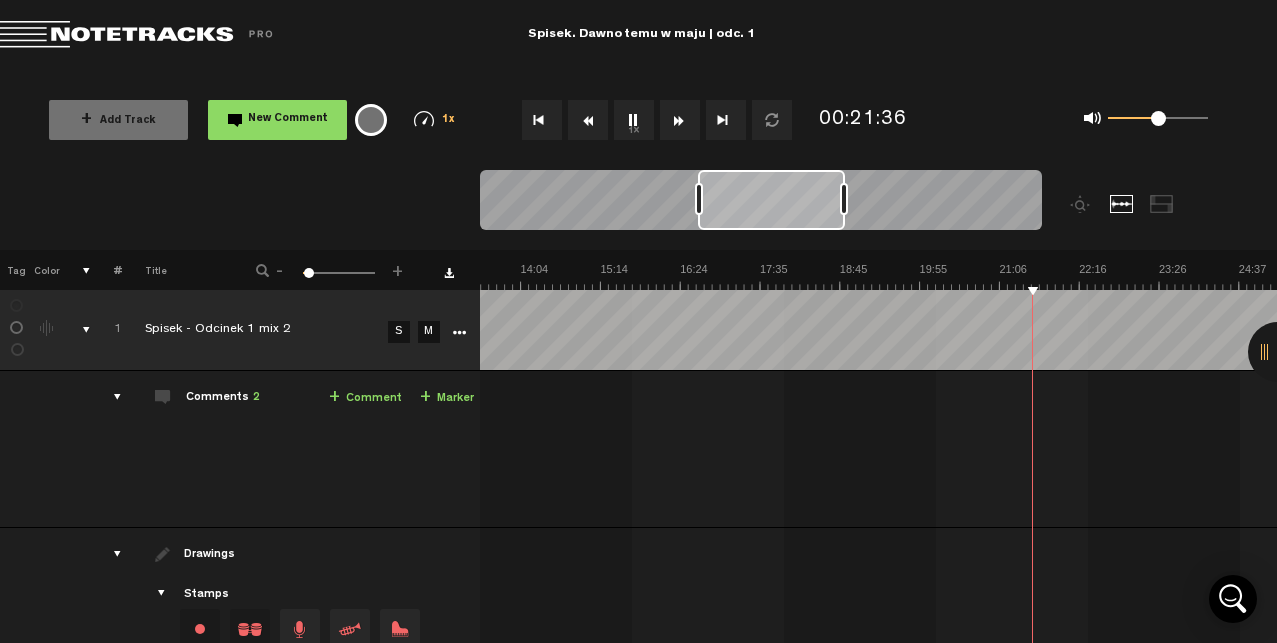 click at bounding box center (680, 120) 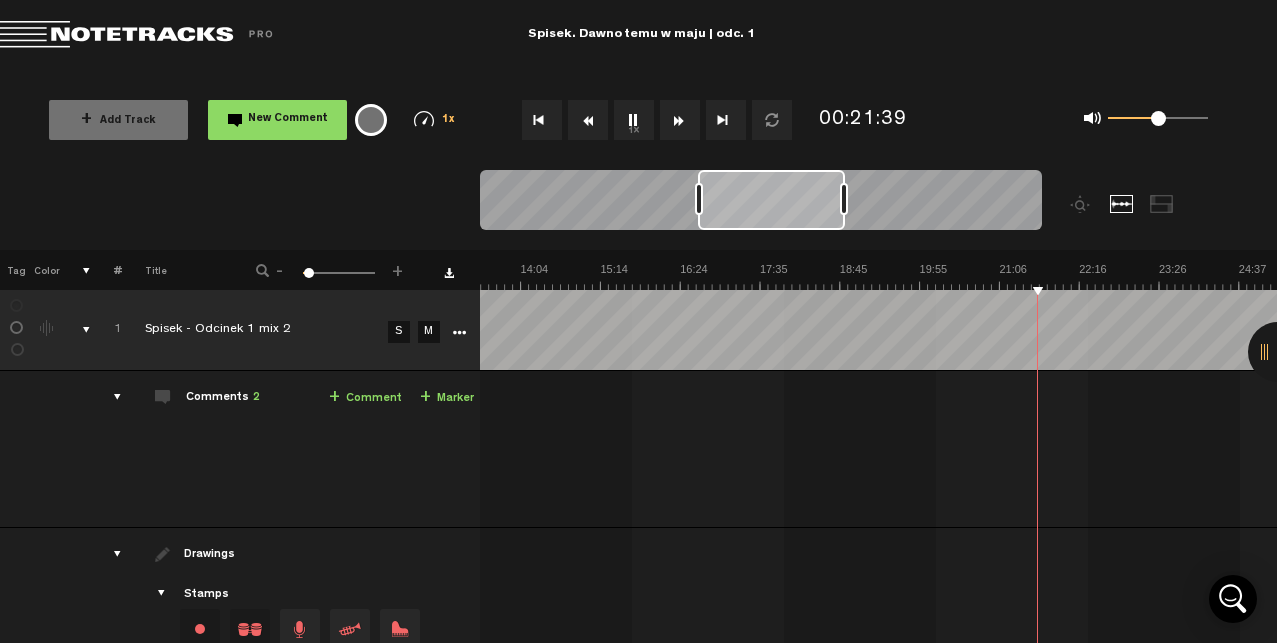 click at bounding box center (680, 120) 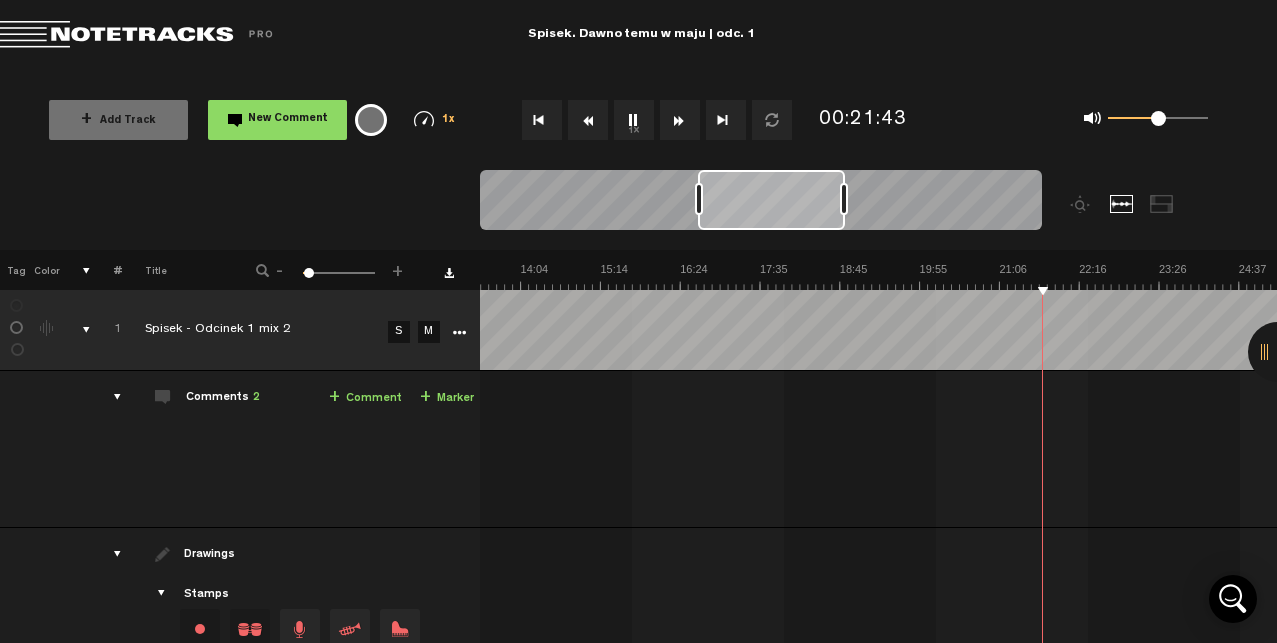 click at bounding box center (680, 120) 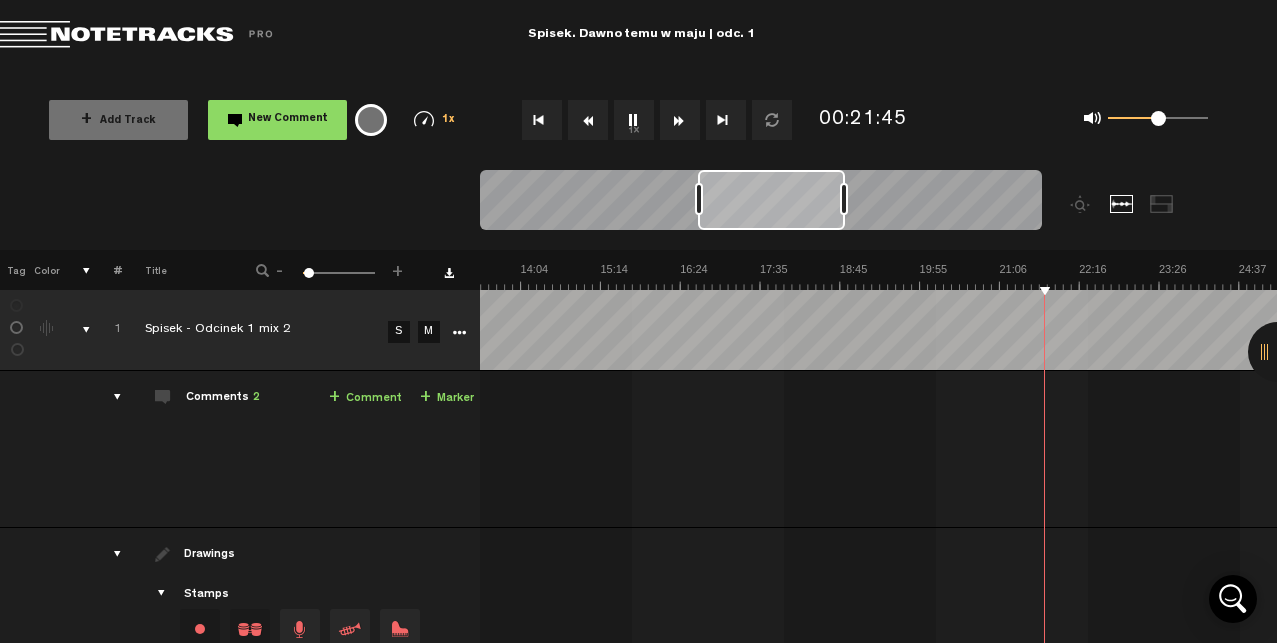 click at bounding box center [680, 120] 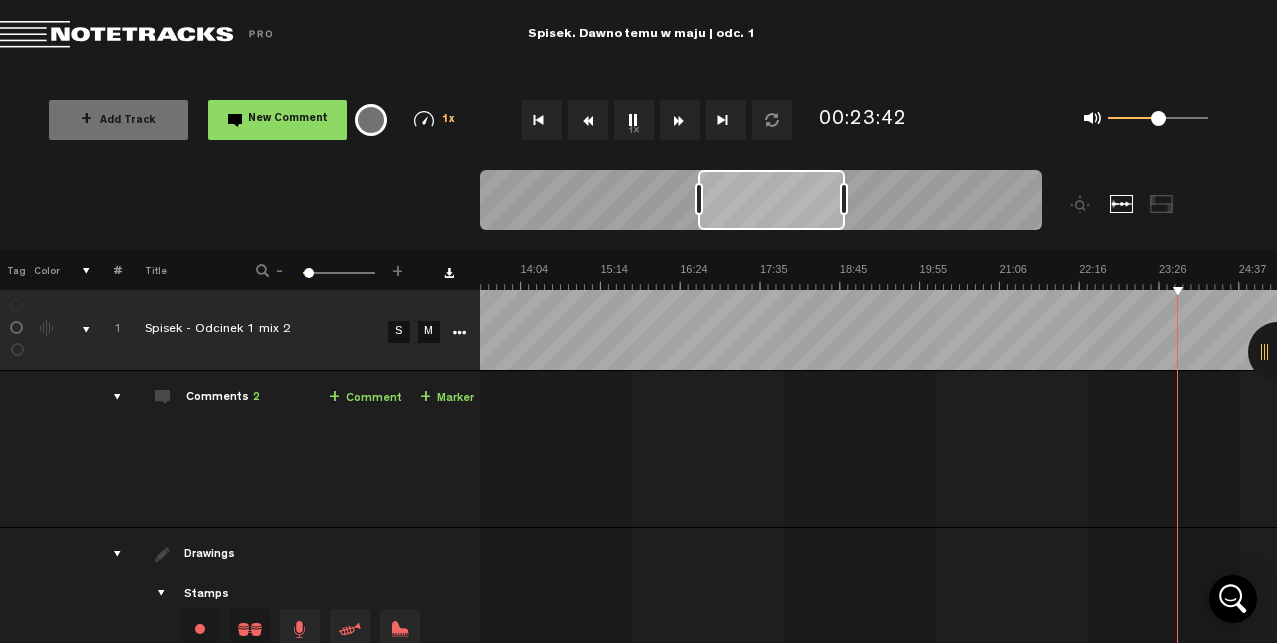 click on "1x" at bounding box center (634, 120) 